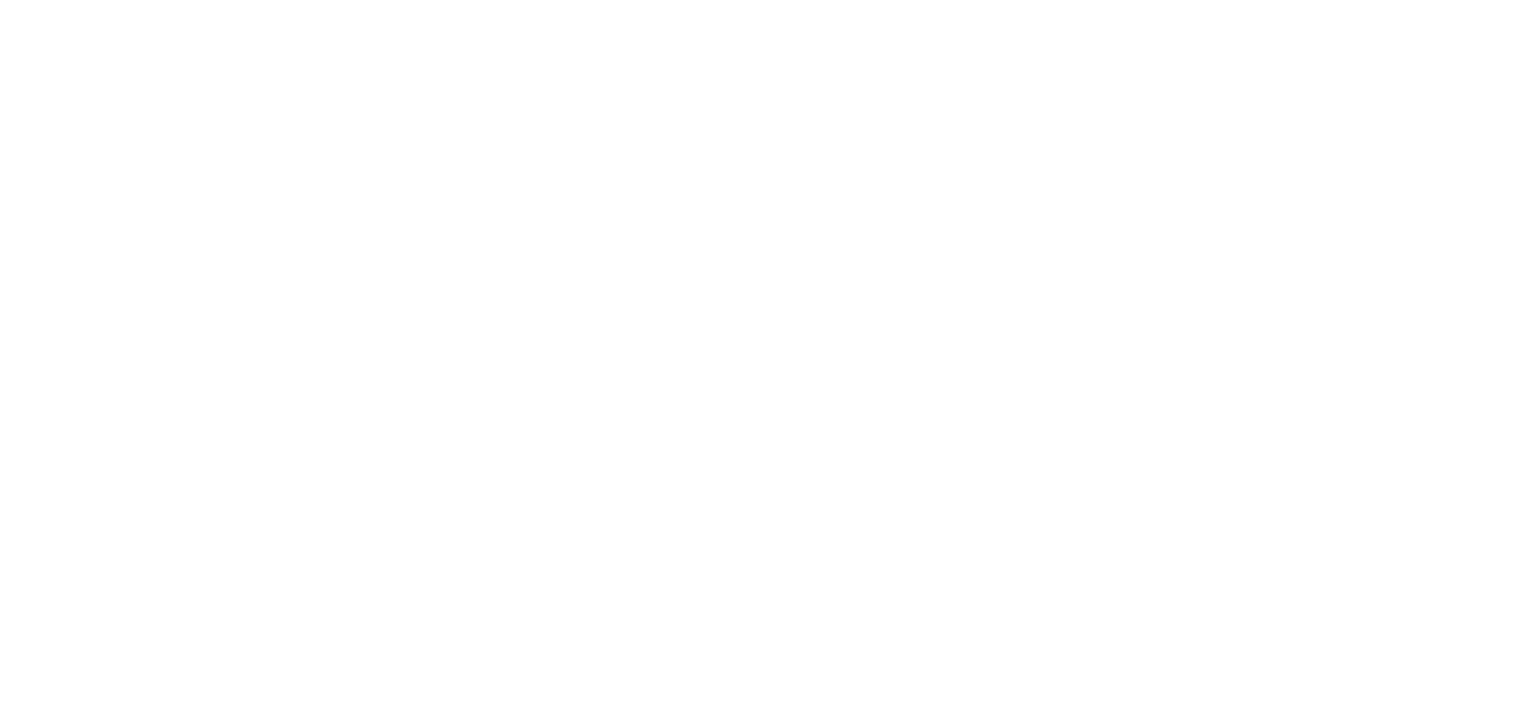 scroll, scrollTop: 0, scrollLeft: 0, axis: both 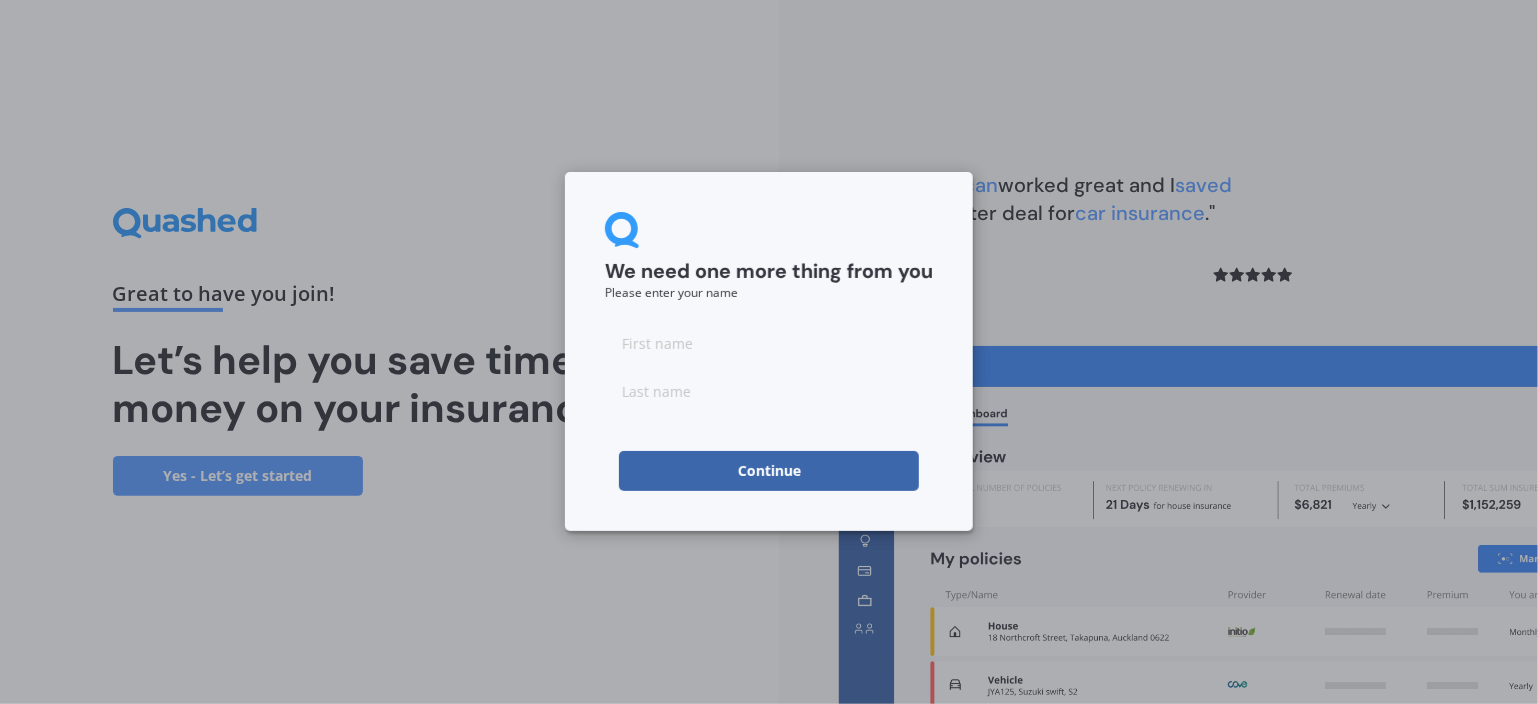 click at bounding box center [769, 343] 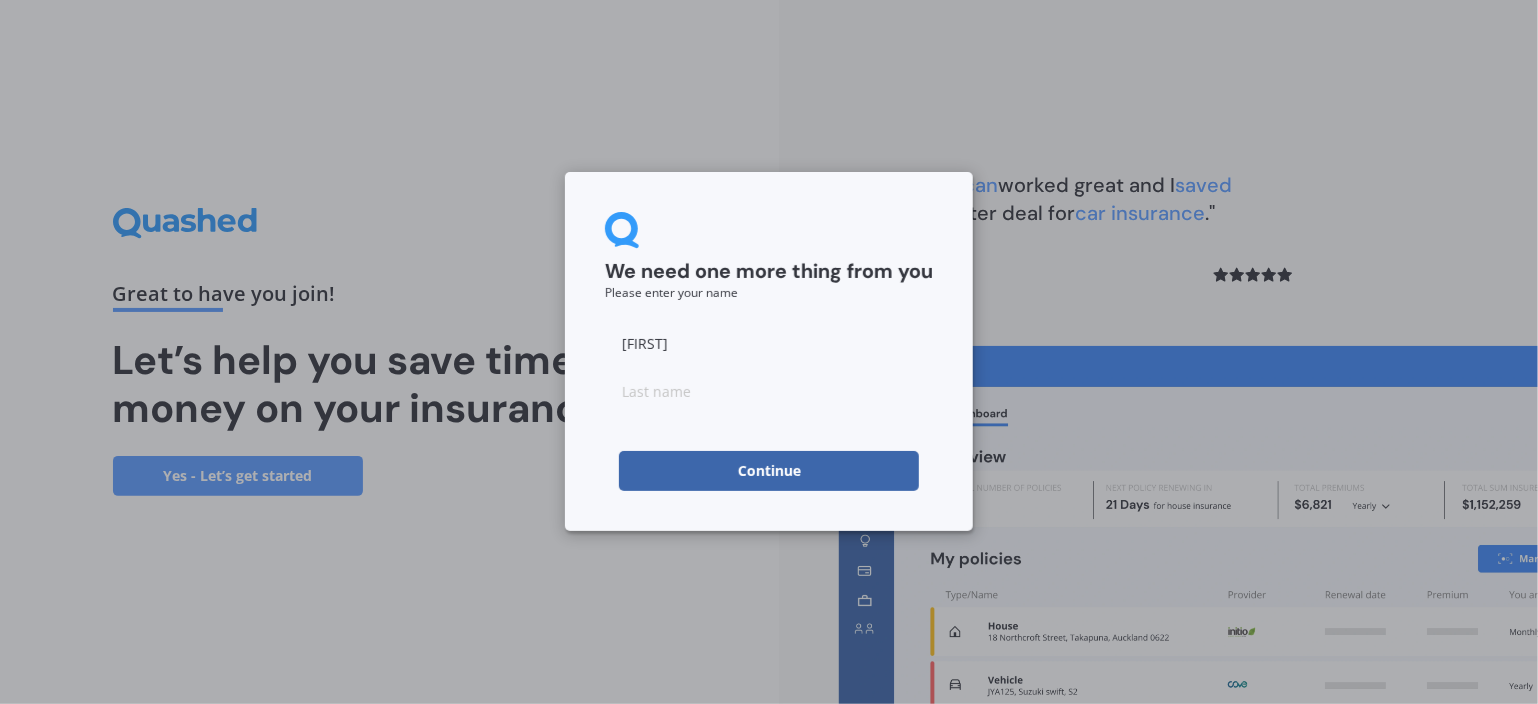 type on "Glenn" 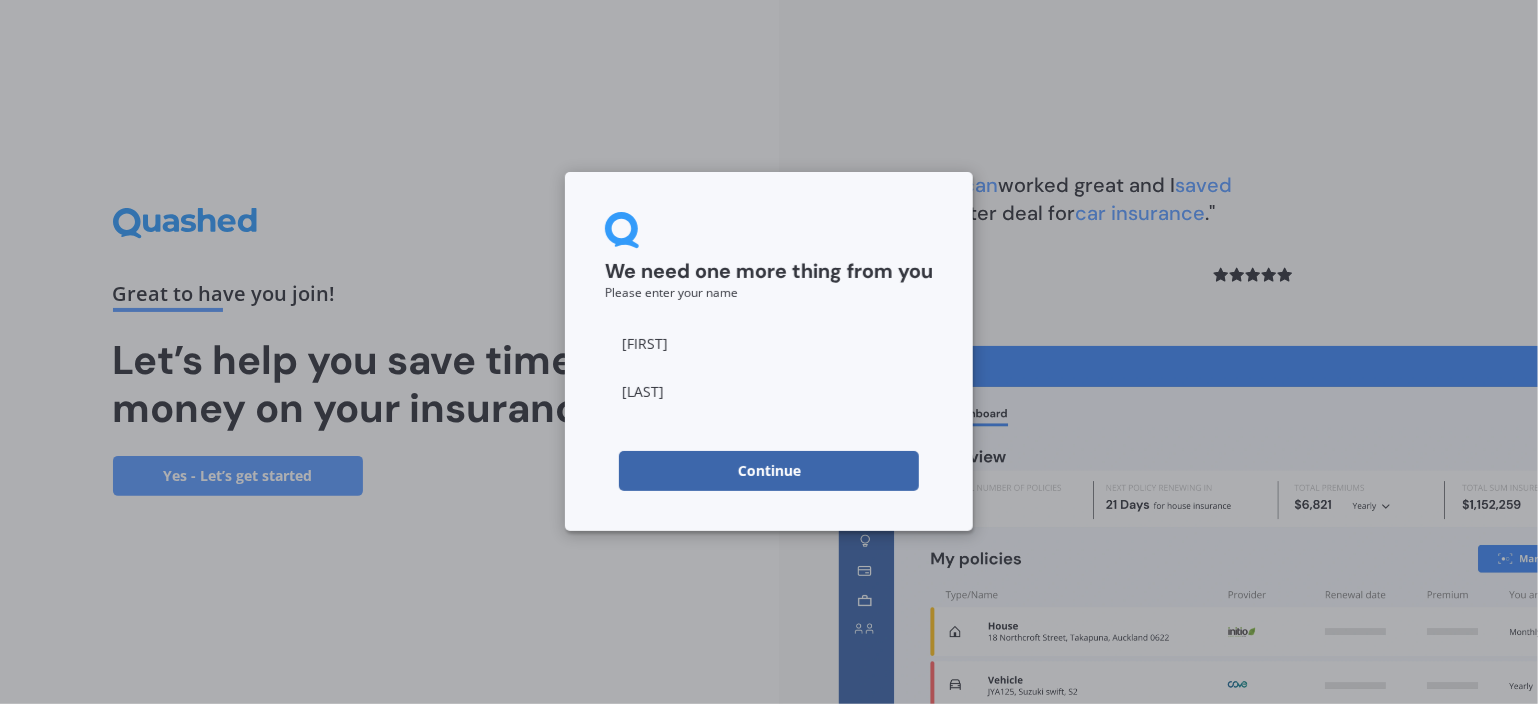 type on "Lambeth" 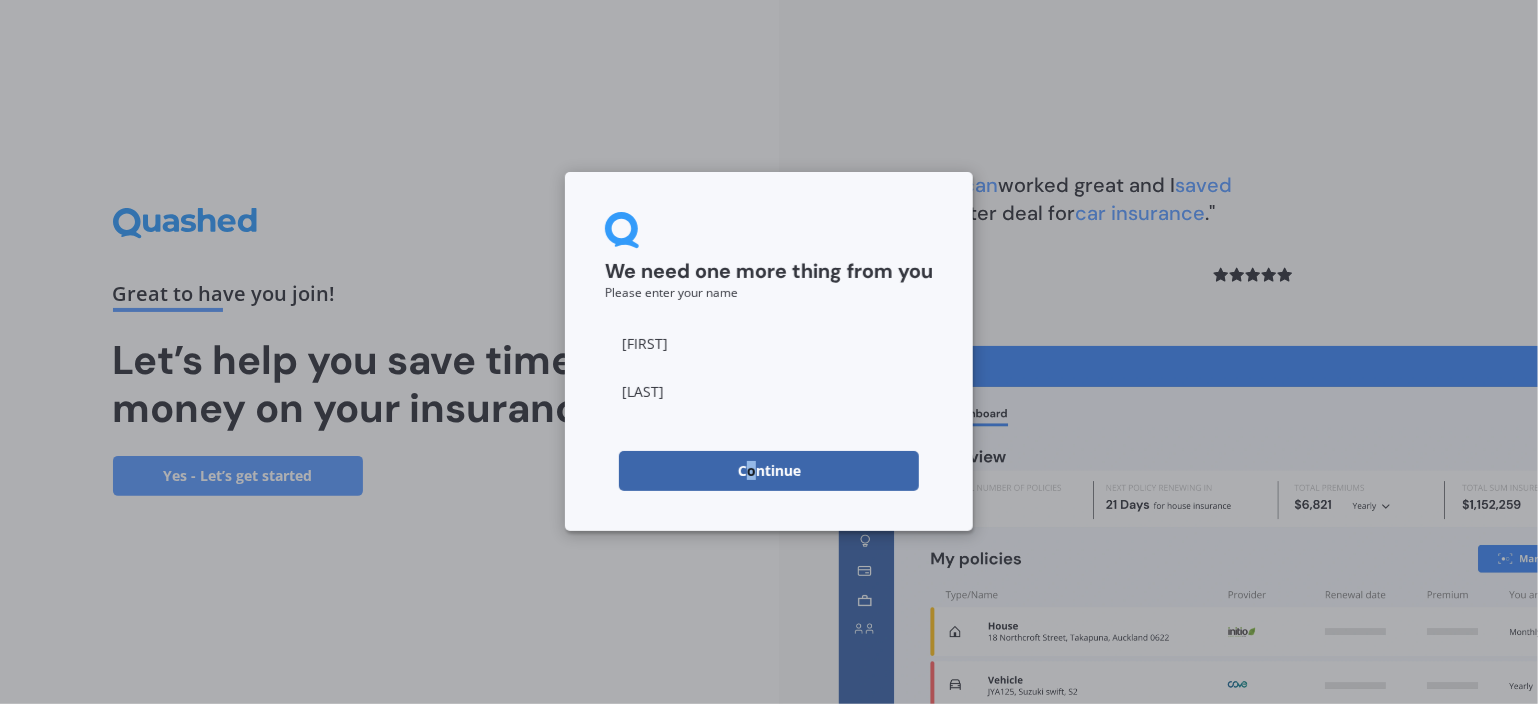 click on "Continue" at bounding box center [769, 471] 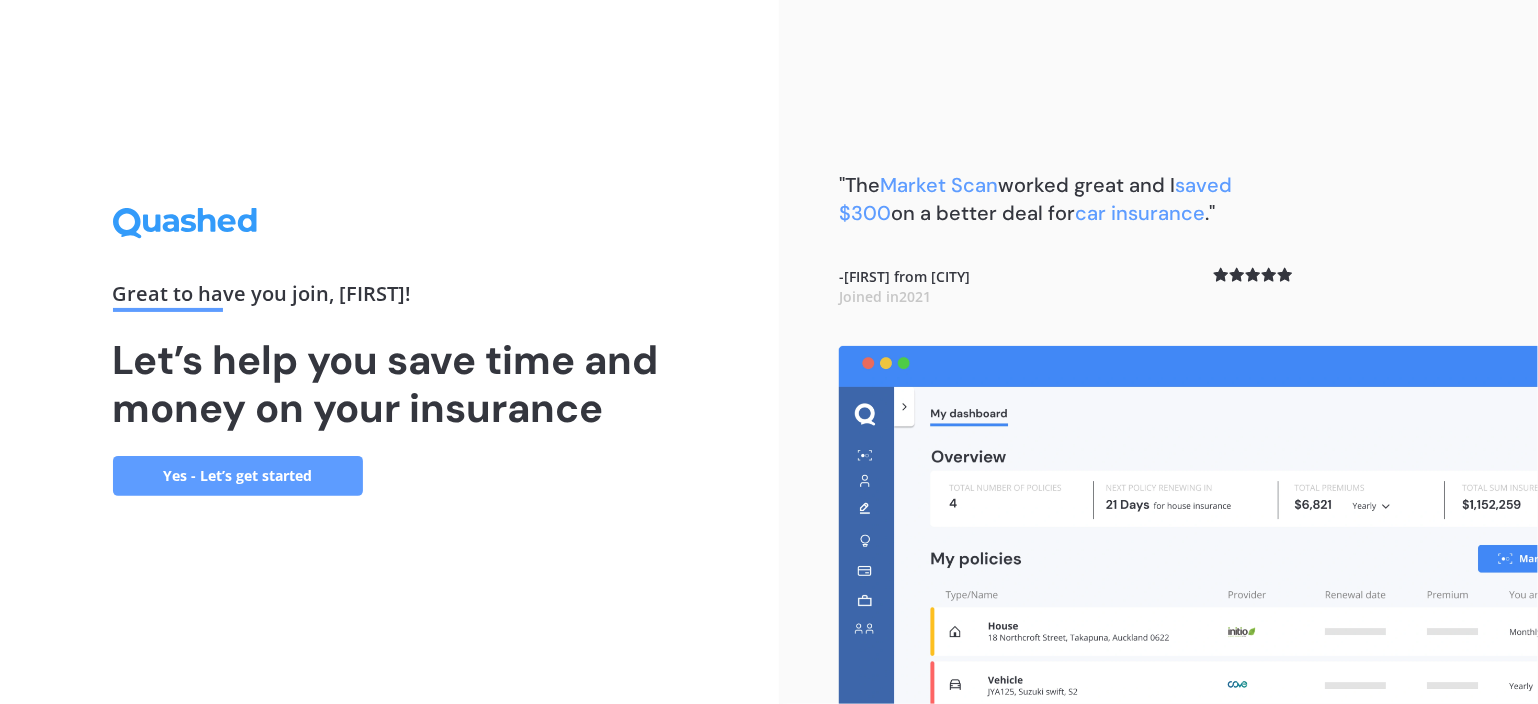 click on "Yes - Let’s get started" at bounding box center (238, 476) 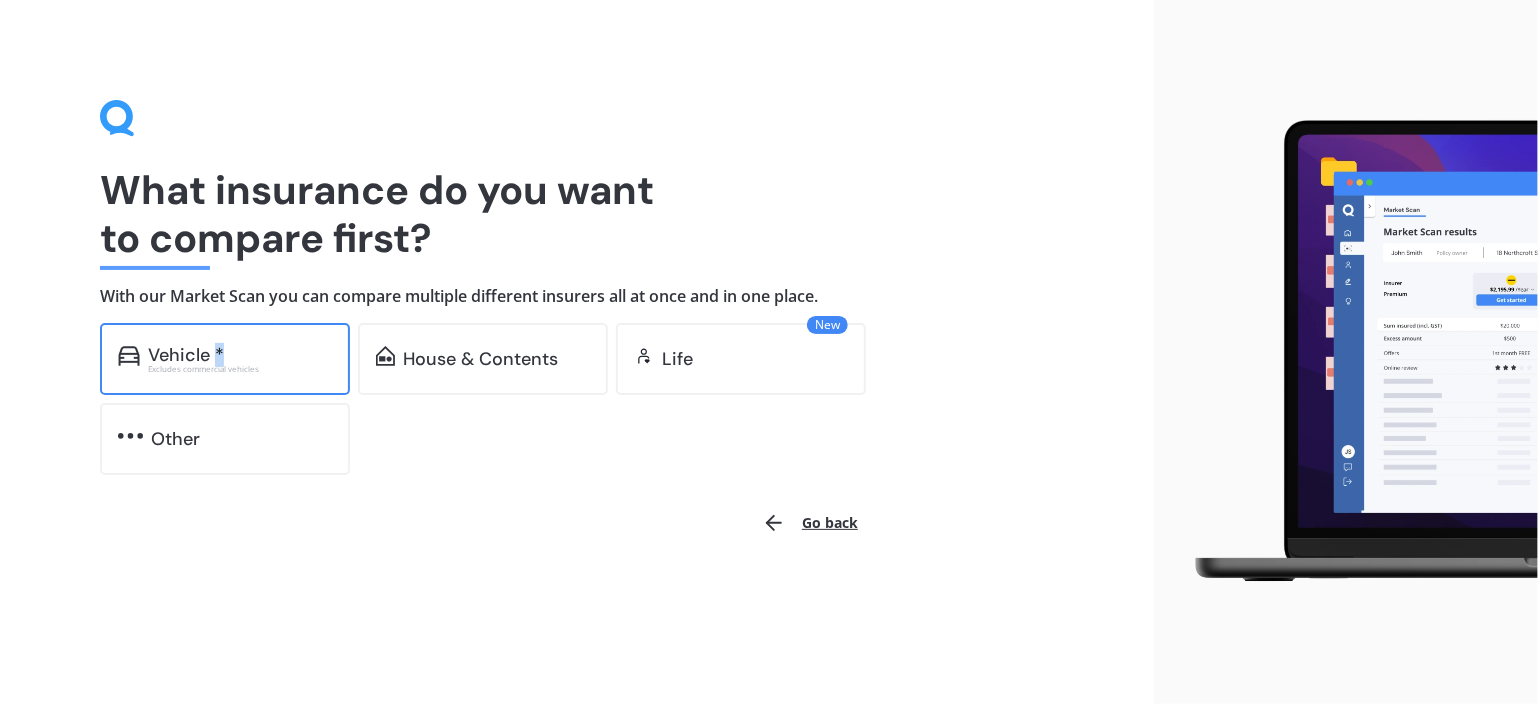 click on "Vehicle *" at bounding box center (186, 355) 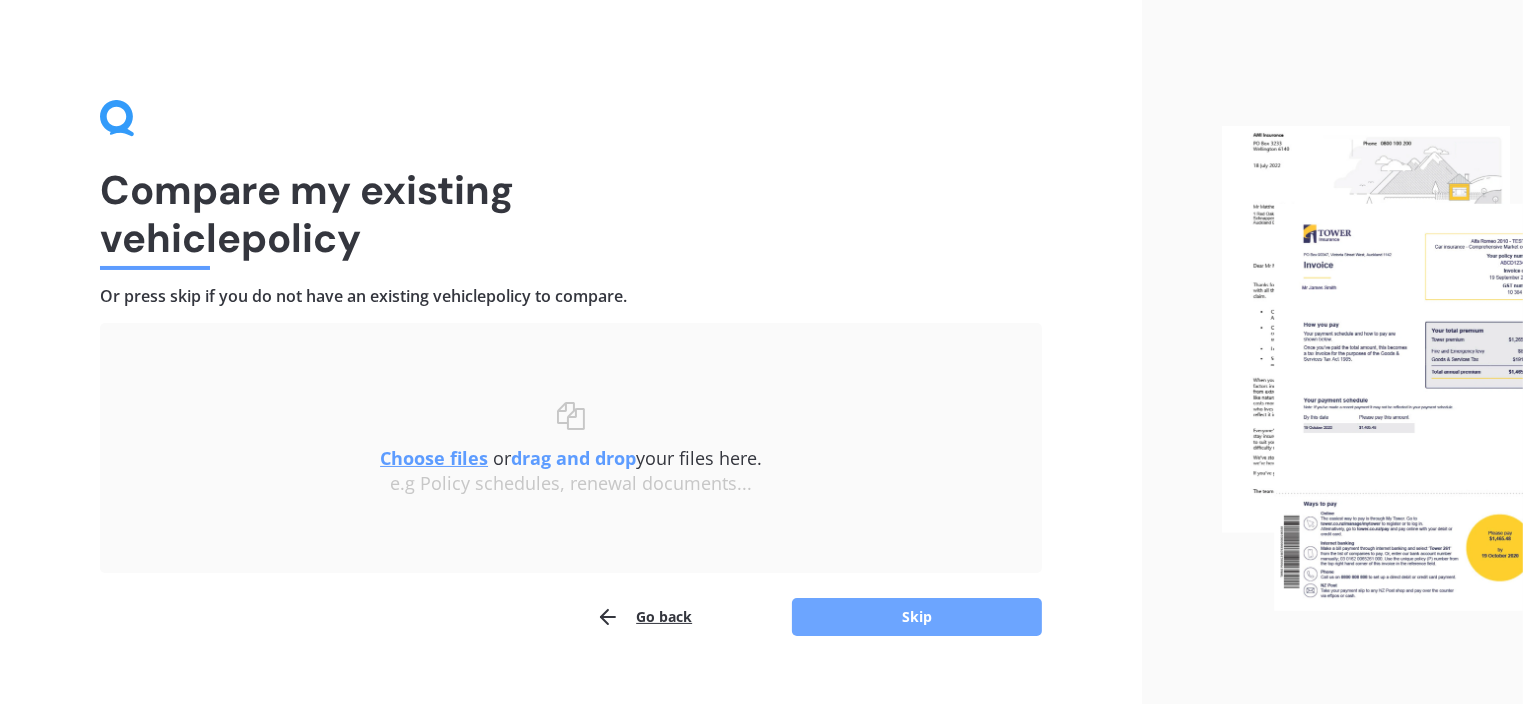 click on "Skip" at bounding box center [917, 617] 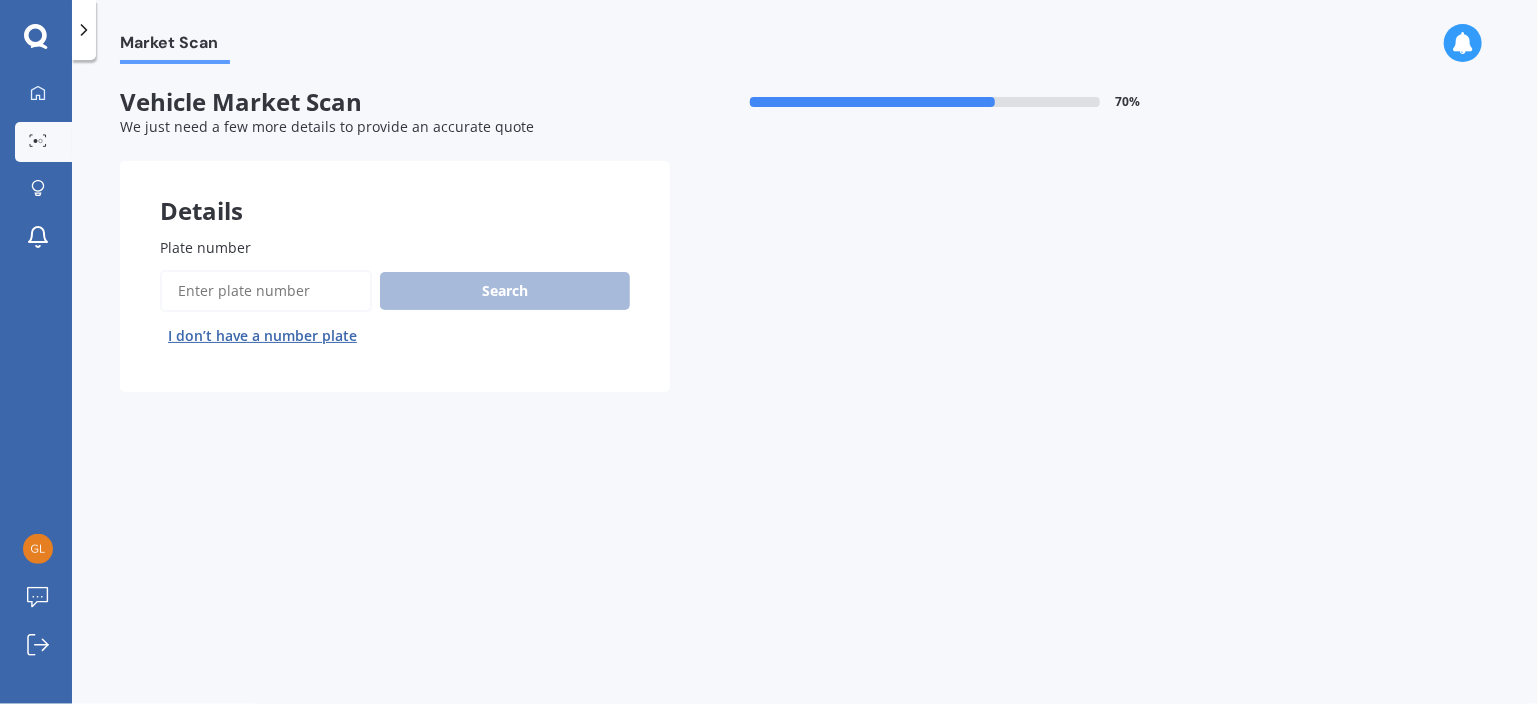 click on "Plate number" at bounding box center [266, 291] 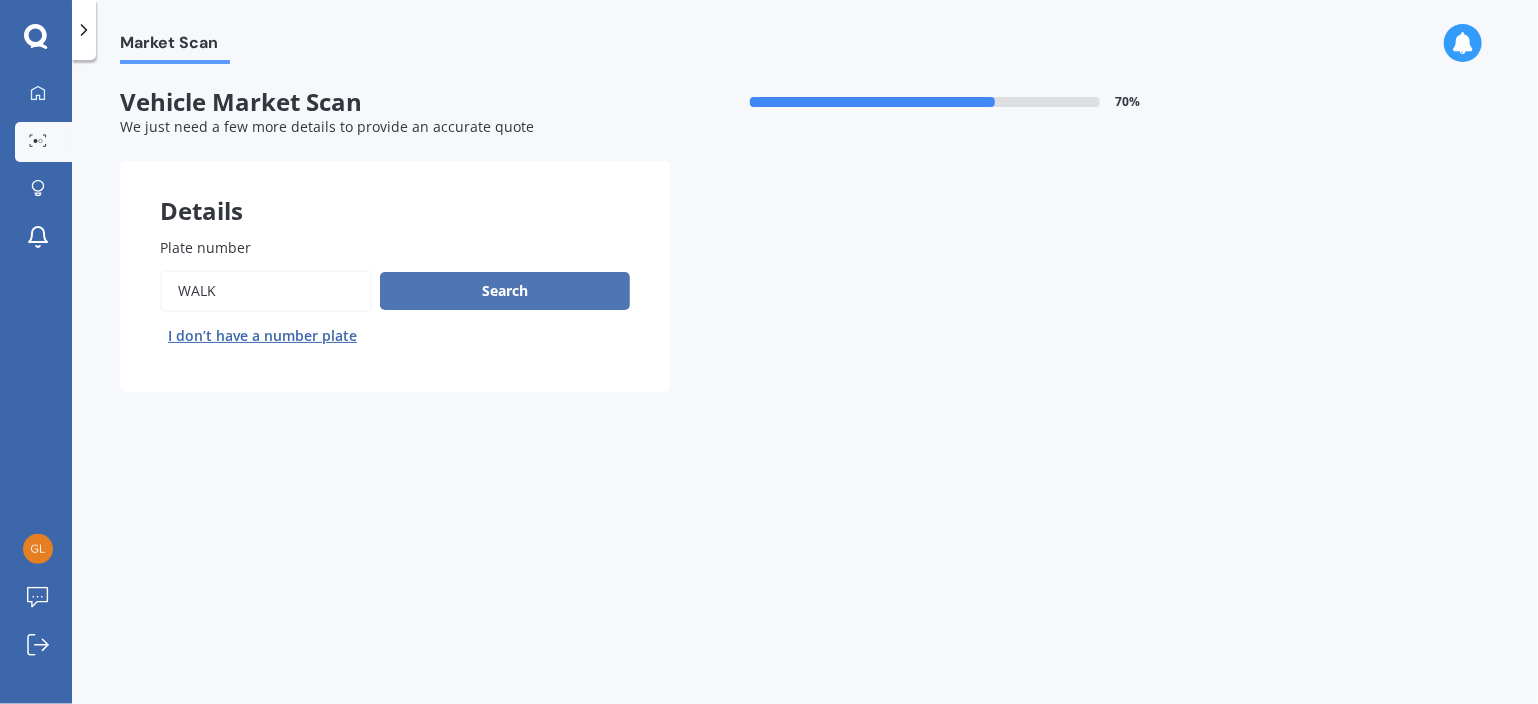 type on "walk" 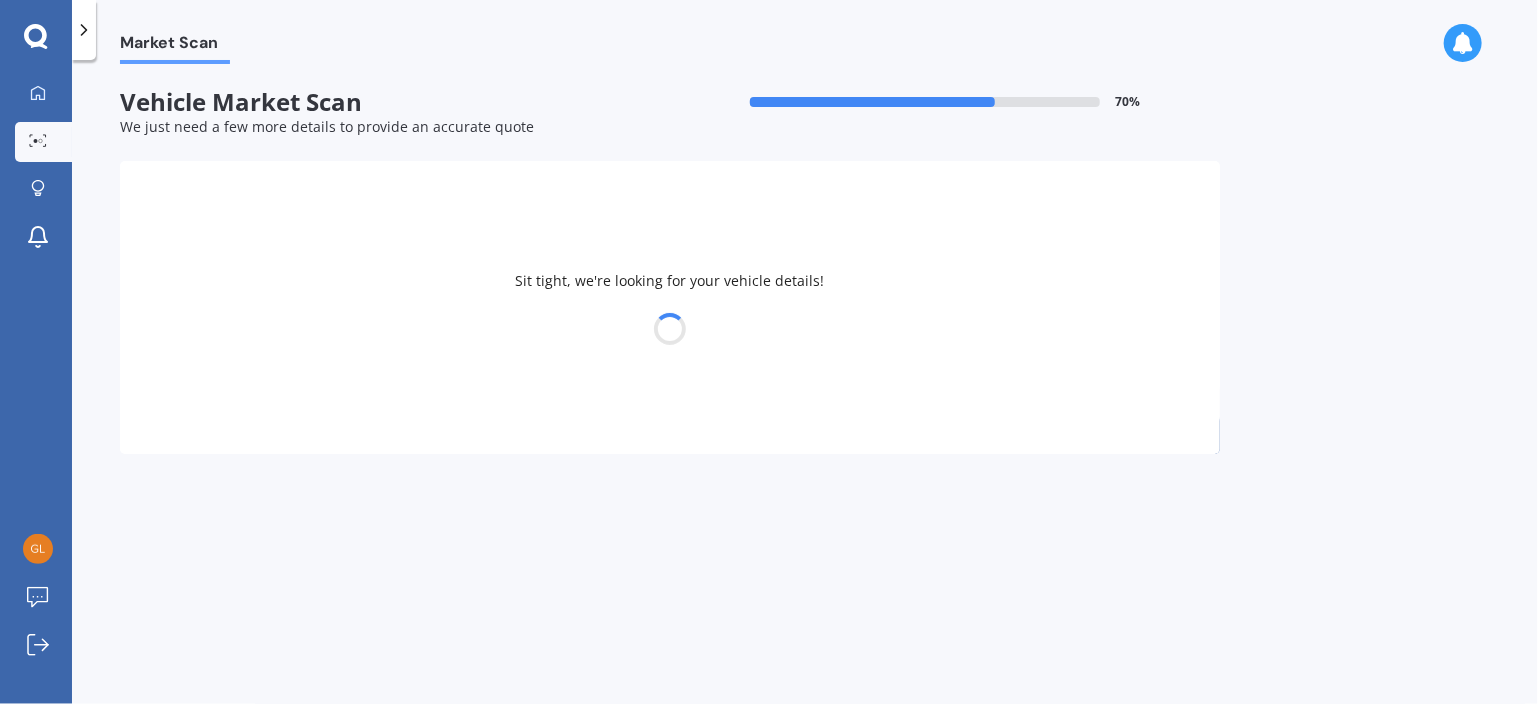 select on "HONDA" 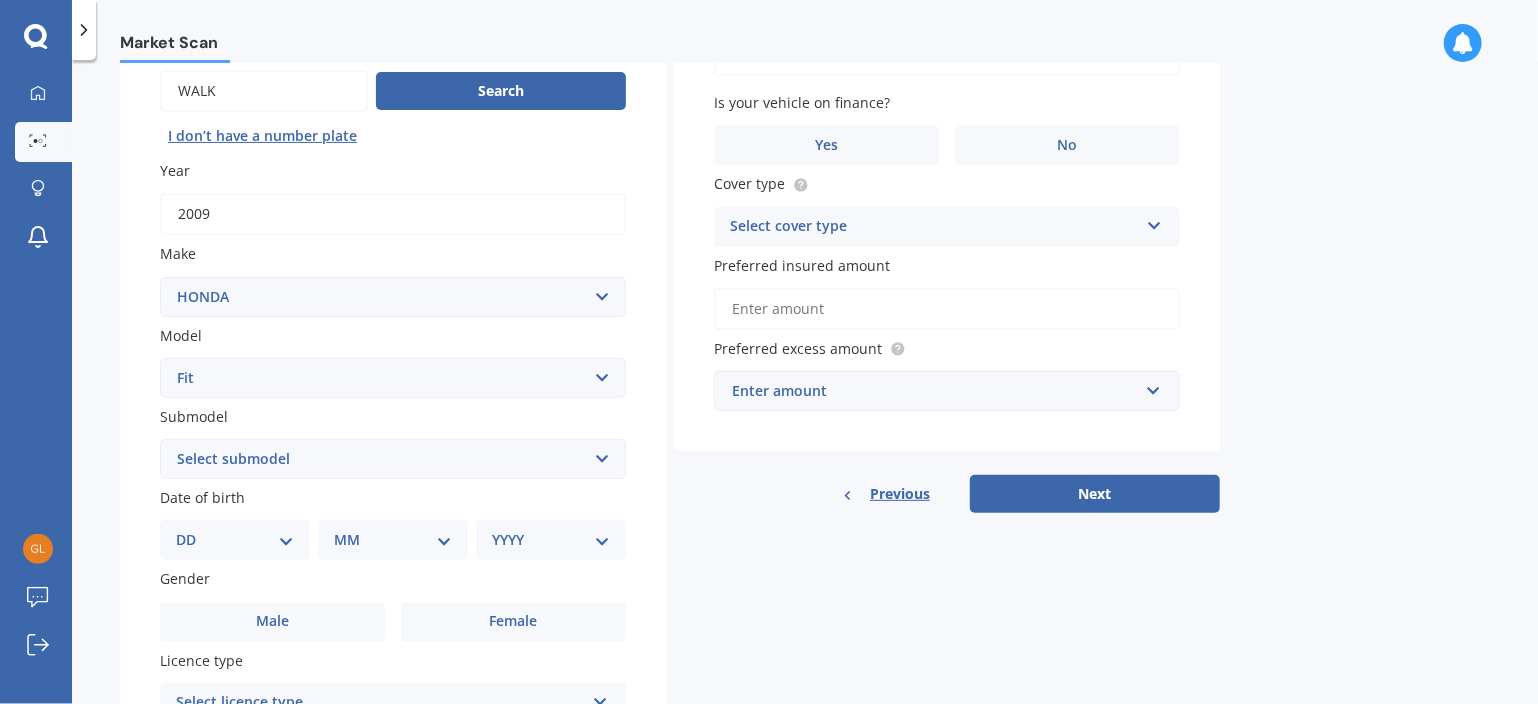 scroll, scrollTop: 400, scrollLeft: 0, axis: vertical 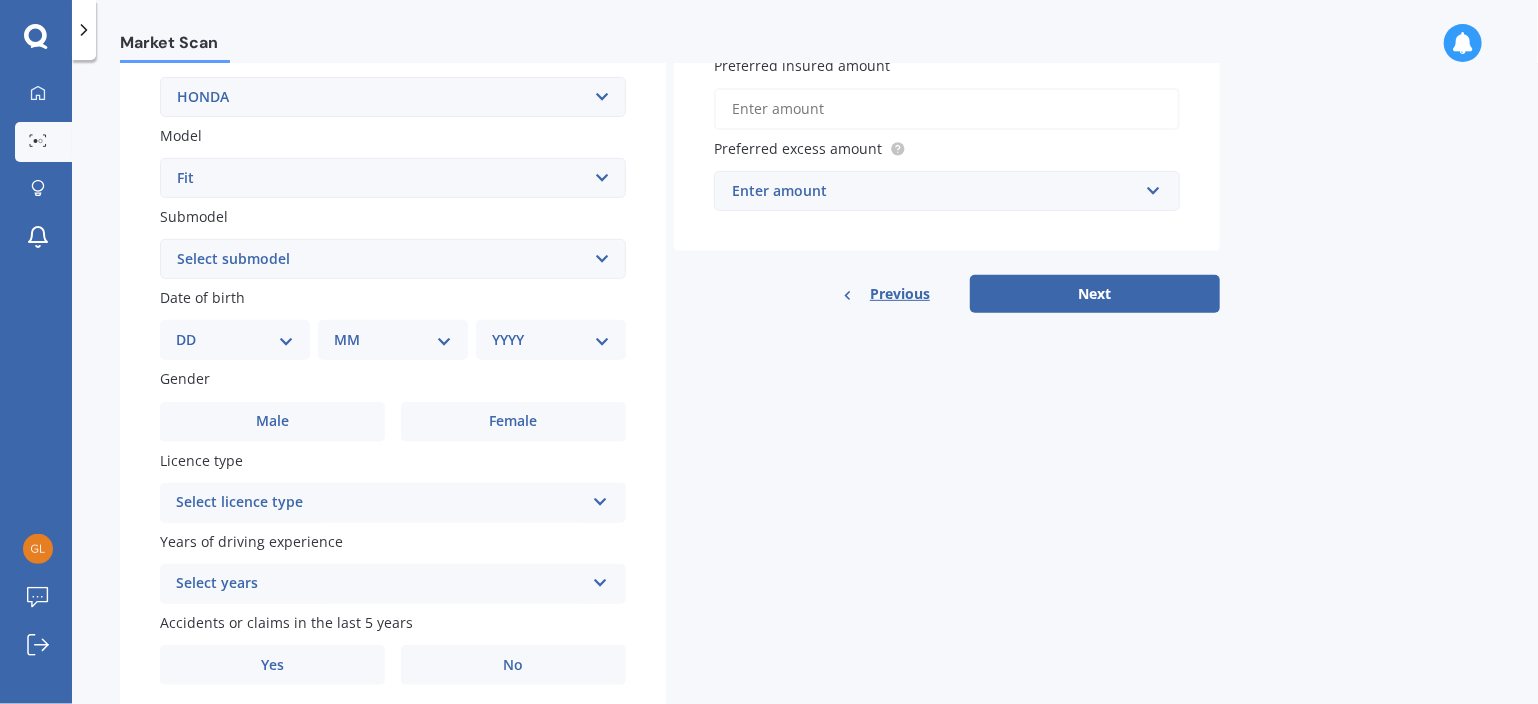 click on "DD 01 02 03 04 05 06 07 08 09 10 11 12 13 14 15 16 17 18 19 20 21 22 23 24 25 26 27 28 29 30 31" at bounding box center (235, 340) 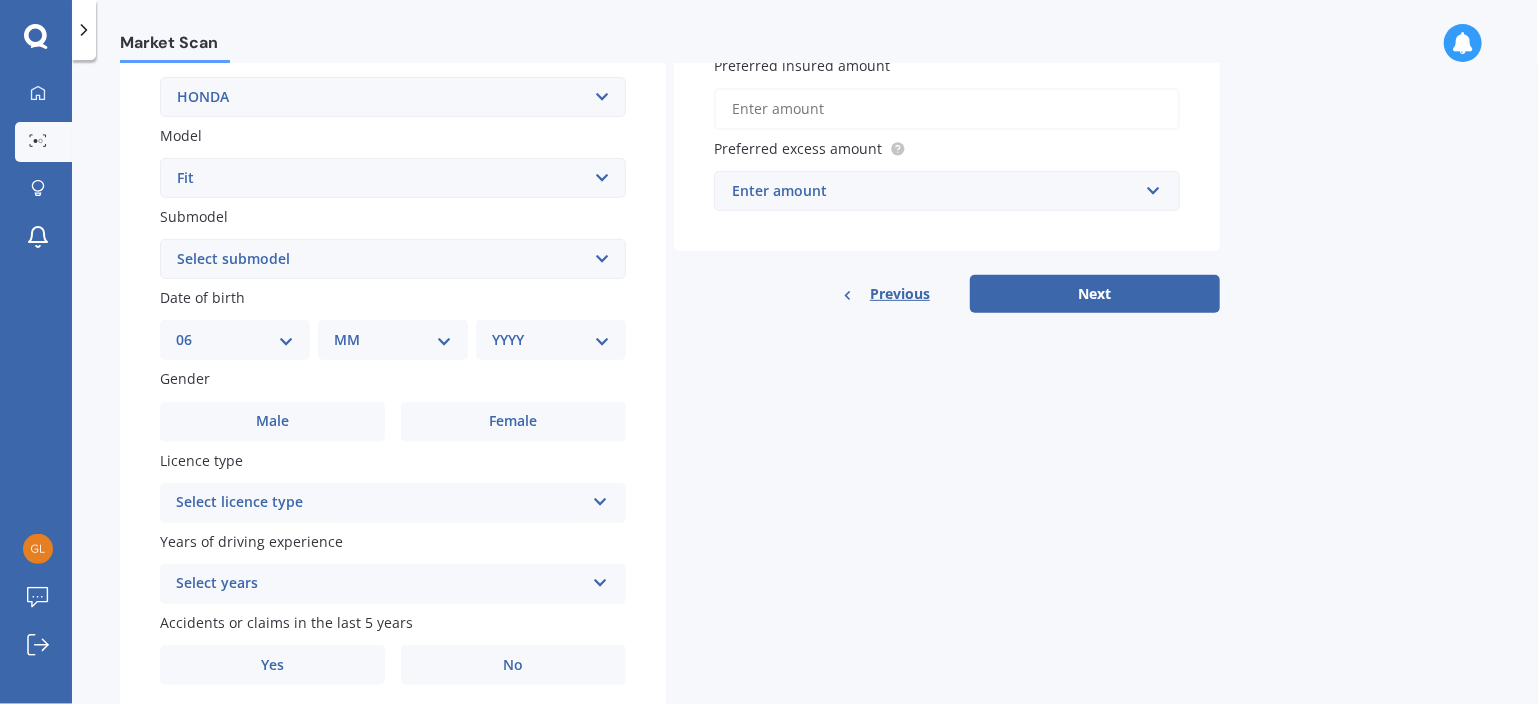 click on "DD 01 02 03 04 05 06 07 08 09 10 11 12 13 14 15 16 17 18 19 20 21 22 23 24 25 26 27 28 29 30 31" at bounding box center (235, 340) 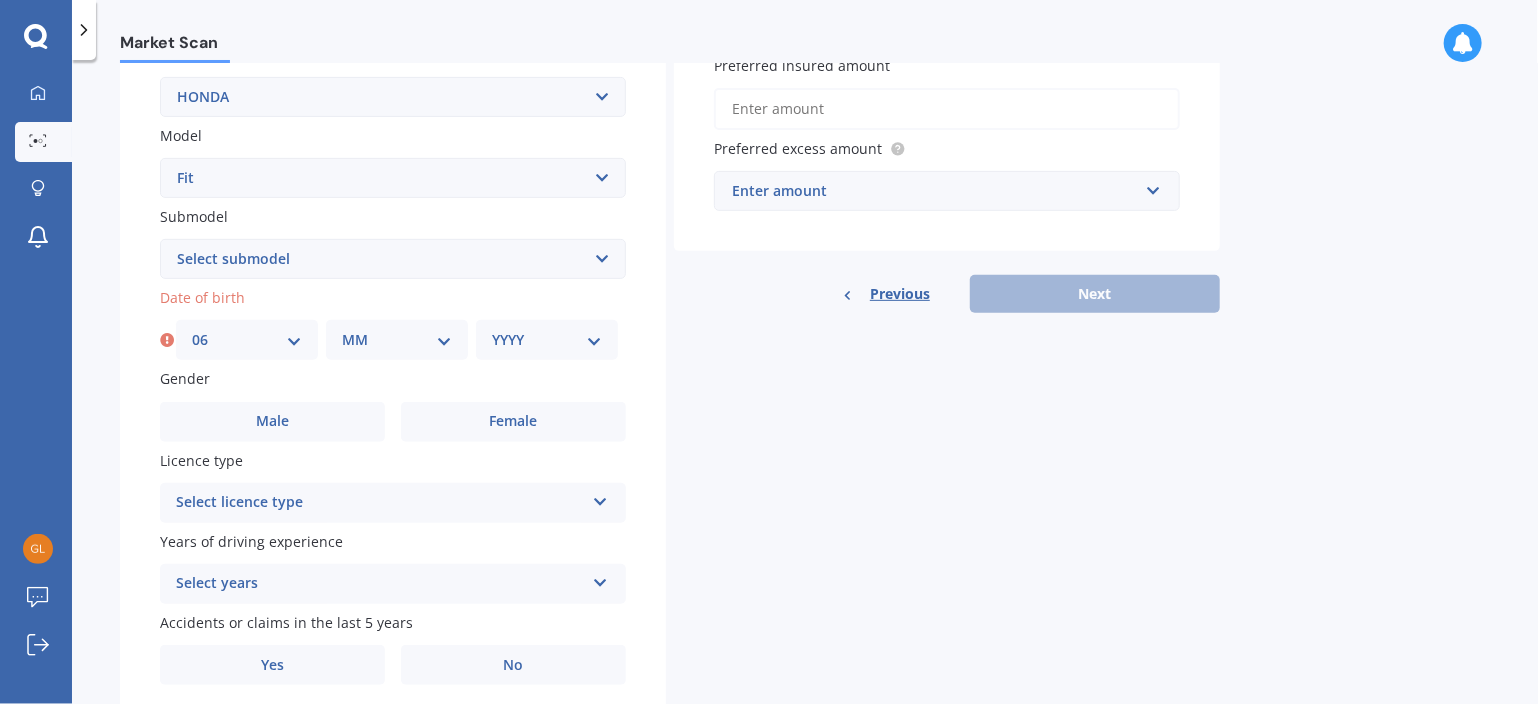 click on "MM 01 02 03 04 05 06 07 08 09 10 11 12" at bounding box center (397, 340) 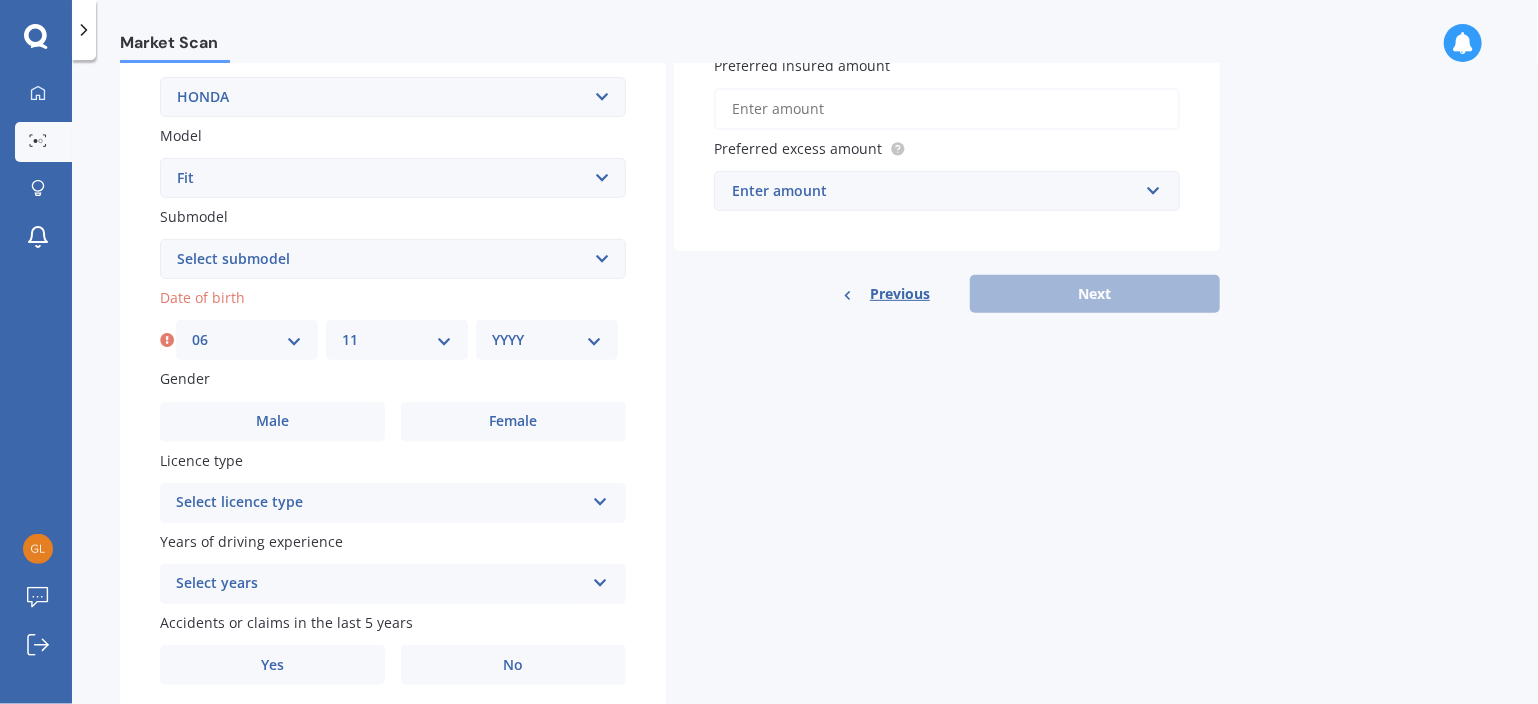 click on "MM 01 02 03 04 05 06 07 08 09 10 11 12" at bounding box center (397, 340) 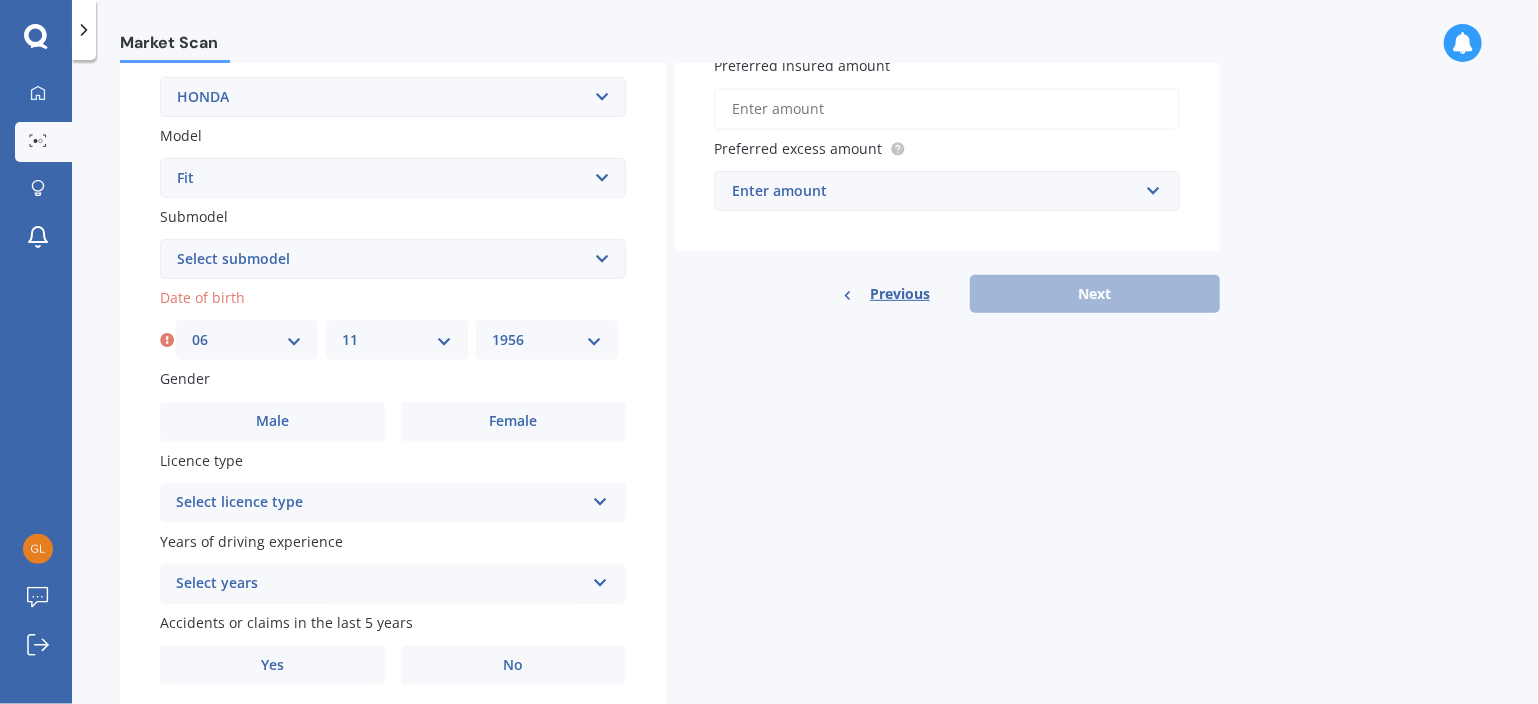 click on "YYYY 2025 2024 2023 2022 2021 2020 2019 2018 2017 2016 2015 2014 2013 2012 2011 2010 2009 2008 2007 2006 2005 2004 2003 2002 2001 2000 1999 1998 1997 1996 1995 1994 1993 1992 1991 1990 1989 1988 1987 1986 1985 1984 1983 1982 1981 1980 1979 1978 1977 1976 1975 1974 1973 1972 1971 1970 1969 1968 1967 1966 1965 1964 1963 1962 1961 1960 1959 1958 1957 1956 1955 1954 1953 1952 1951 1950 1949 1948 1947 1946 1945 1944 1943 1942 1941 1940 1939 1938 1937 1936 1935 1934 1933 1932 1931 1930 1929 1928 1927 1926" at bounding box center [547, 340] 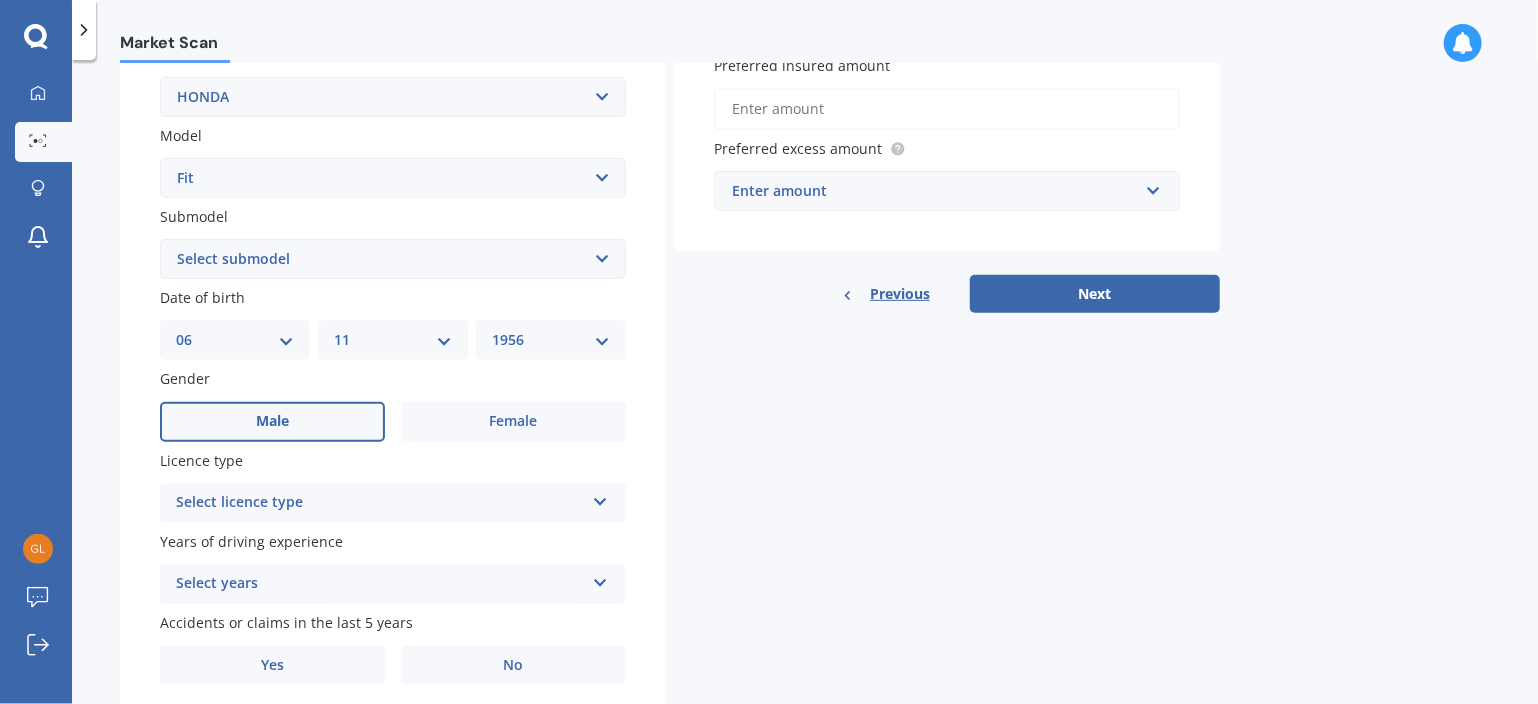 click on "Male" at bounding box center (272, 422) 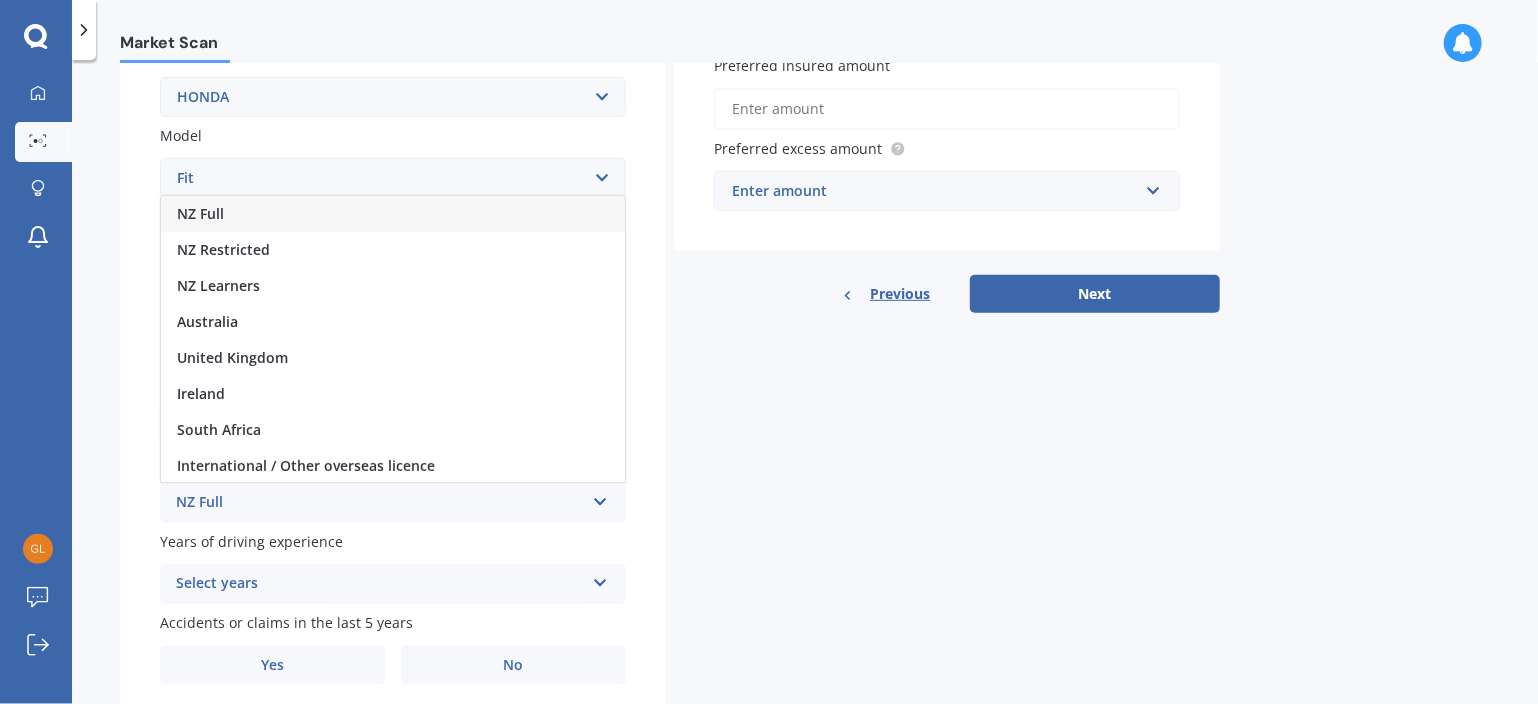 click on "NZ Full" at bounding box center (200, 213) 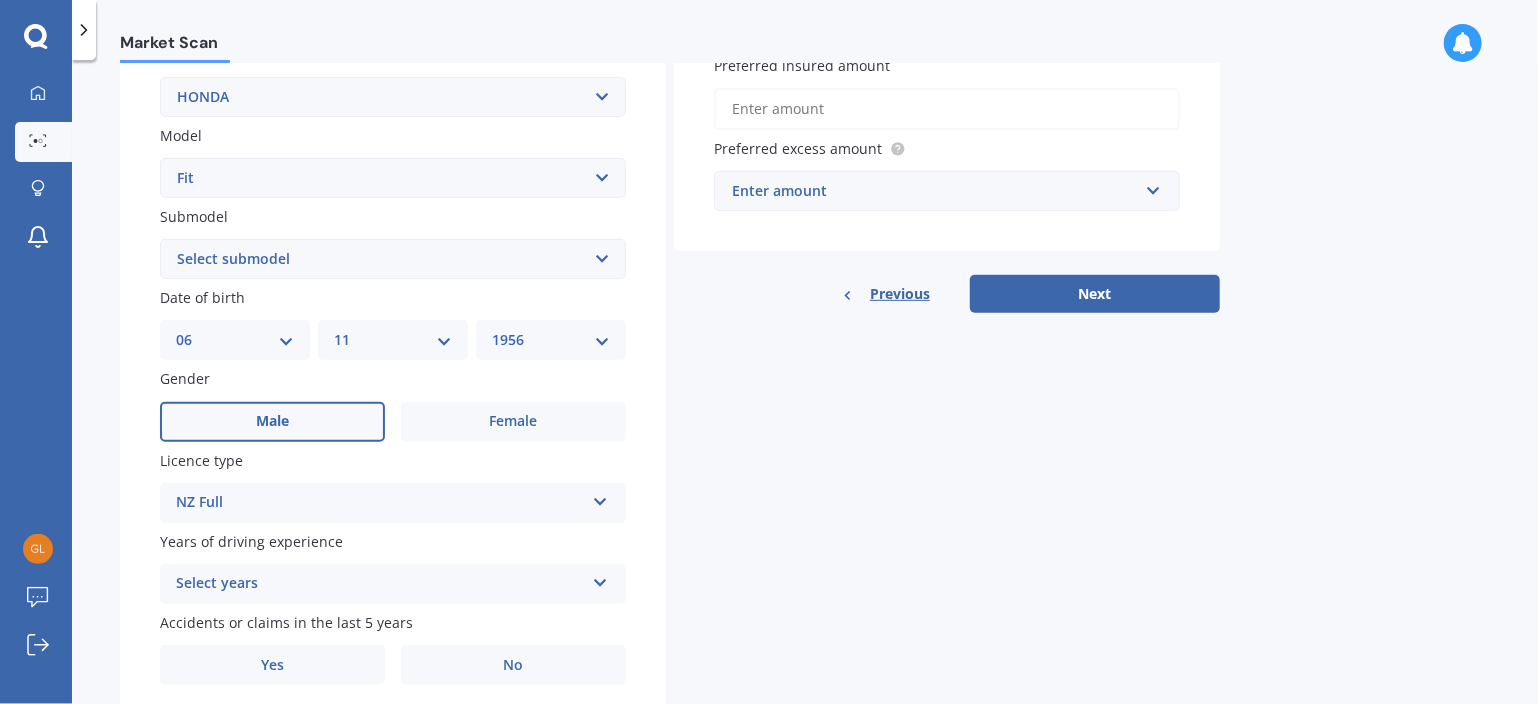 scroll, scrollTop: 473, scrollLeft: 0, axis: vertical 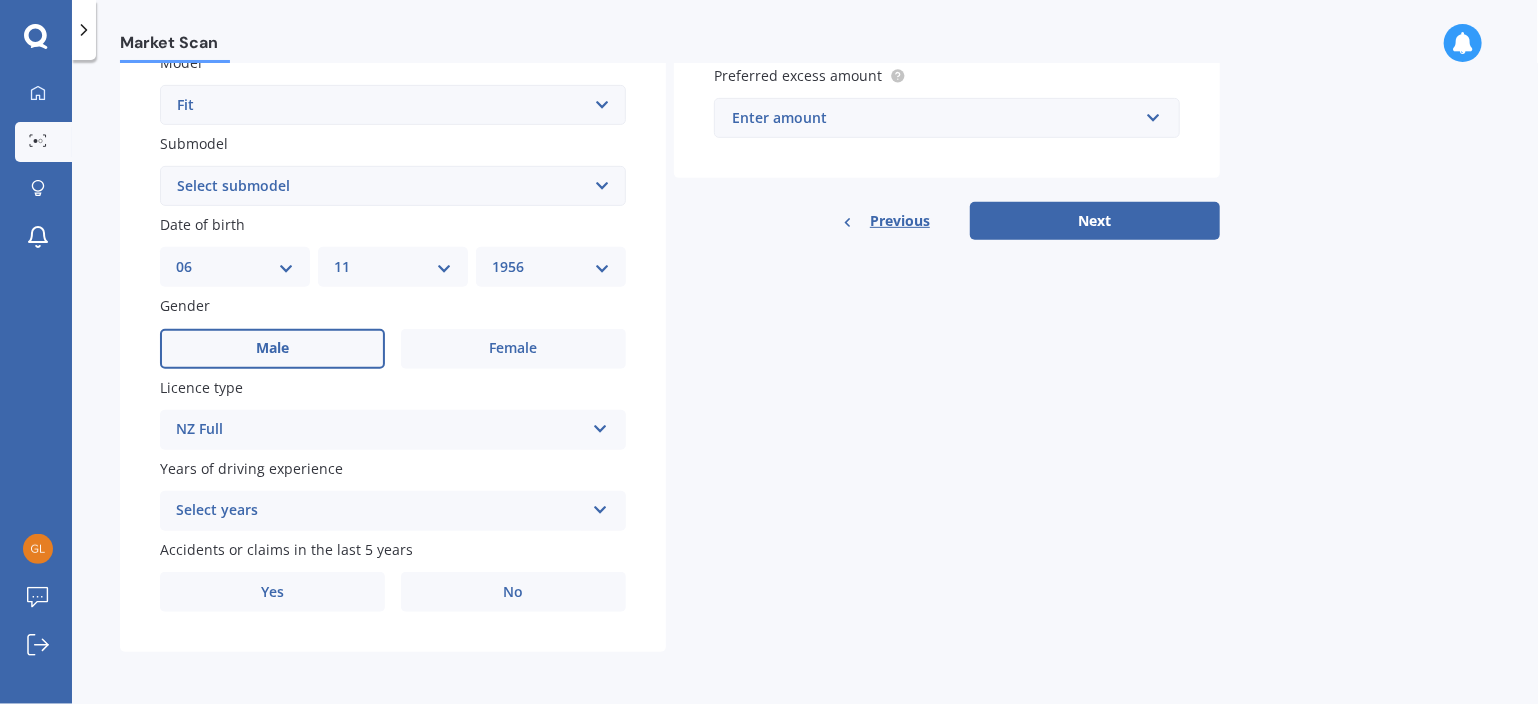 click at bounding box center [600, 425] 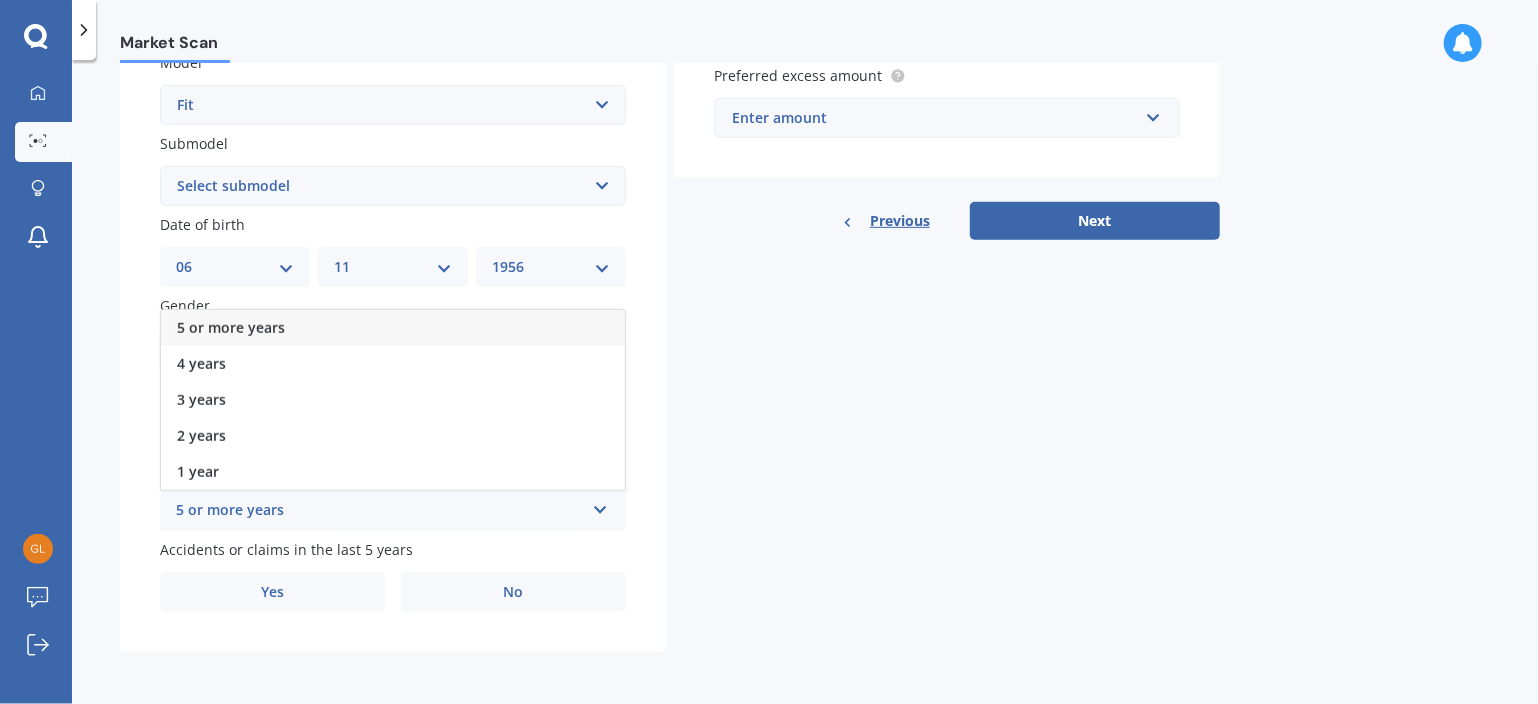 click on "5 or more years" at bounding box center [393, 328] 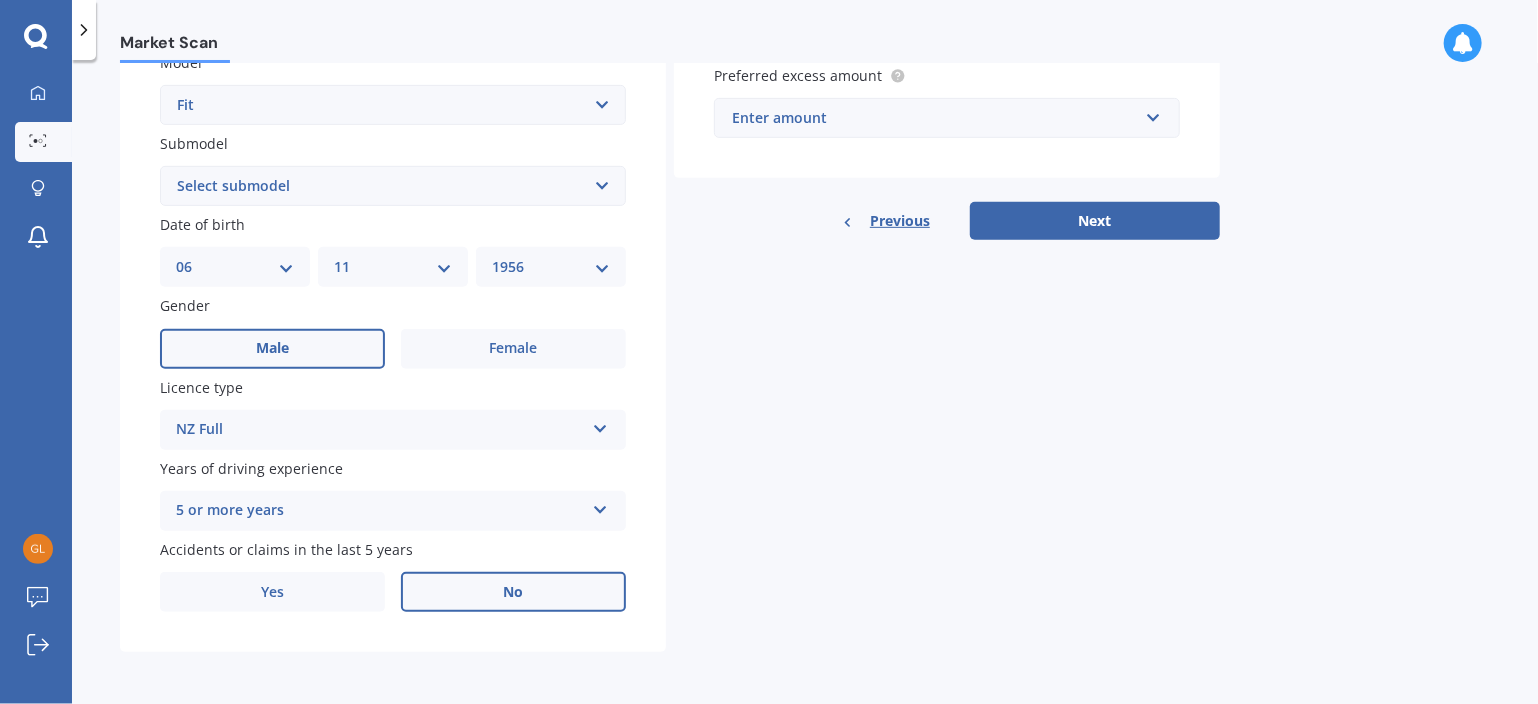click on "No" at bounding box center (513, 592) 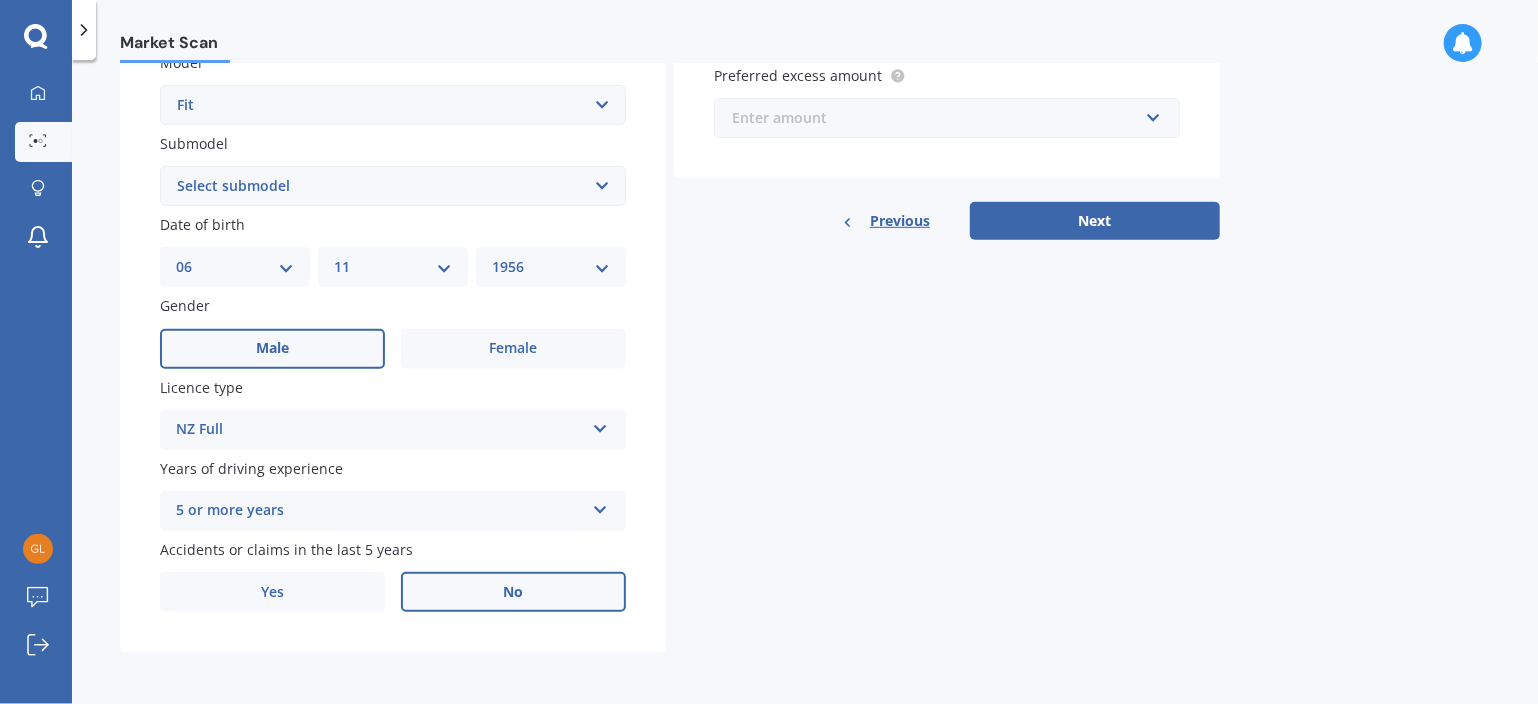 click at bounding box center (940, 118) 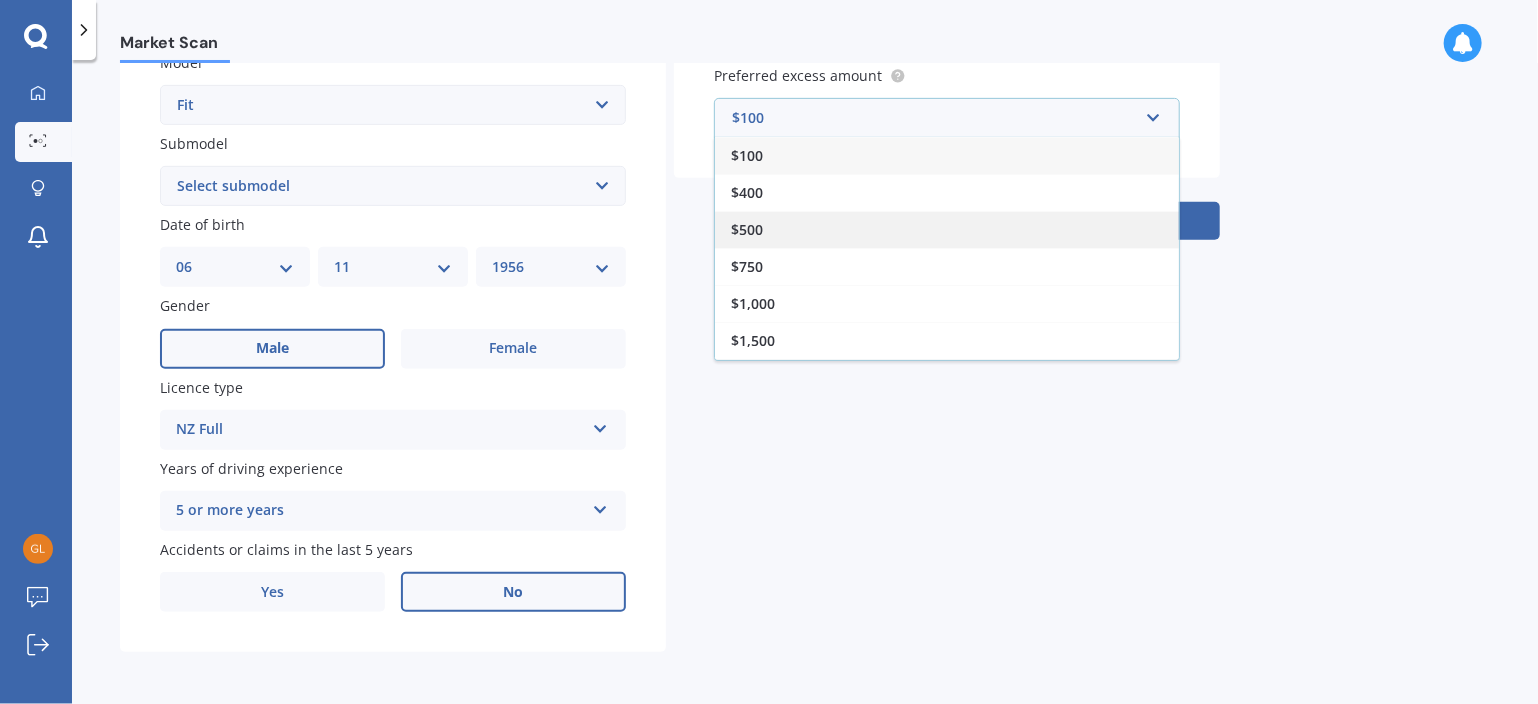click on "$500" at bounding box center [747, 229] 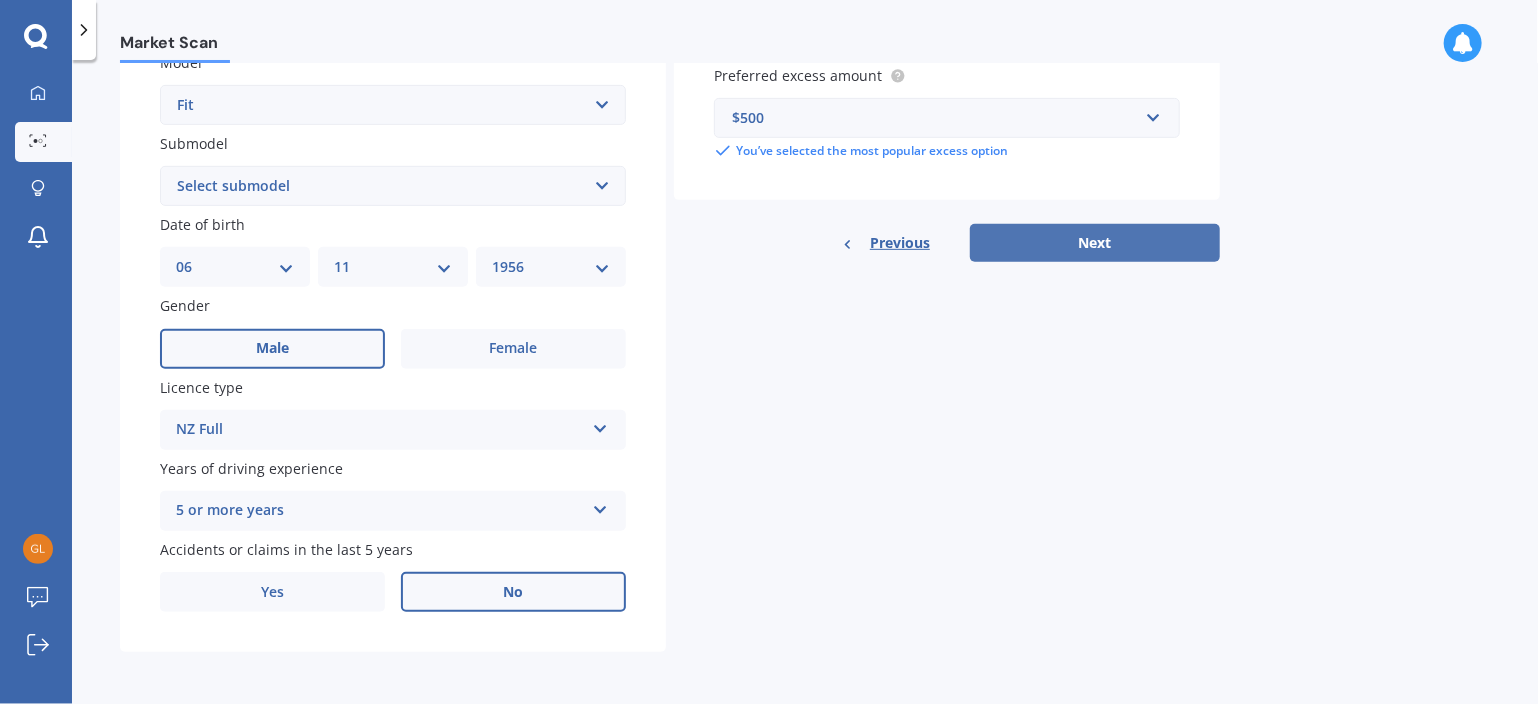 click on "Next" at bounding box center (1095, 243) 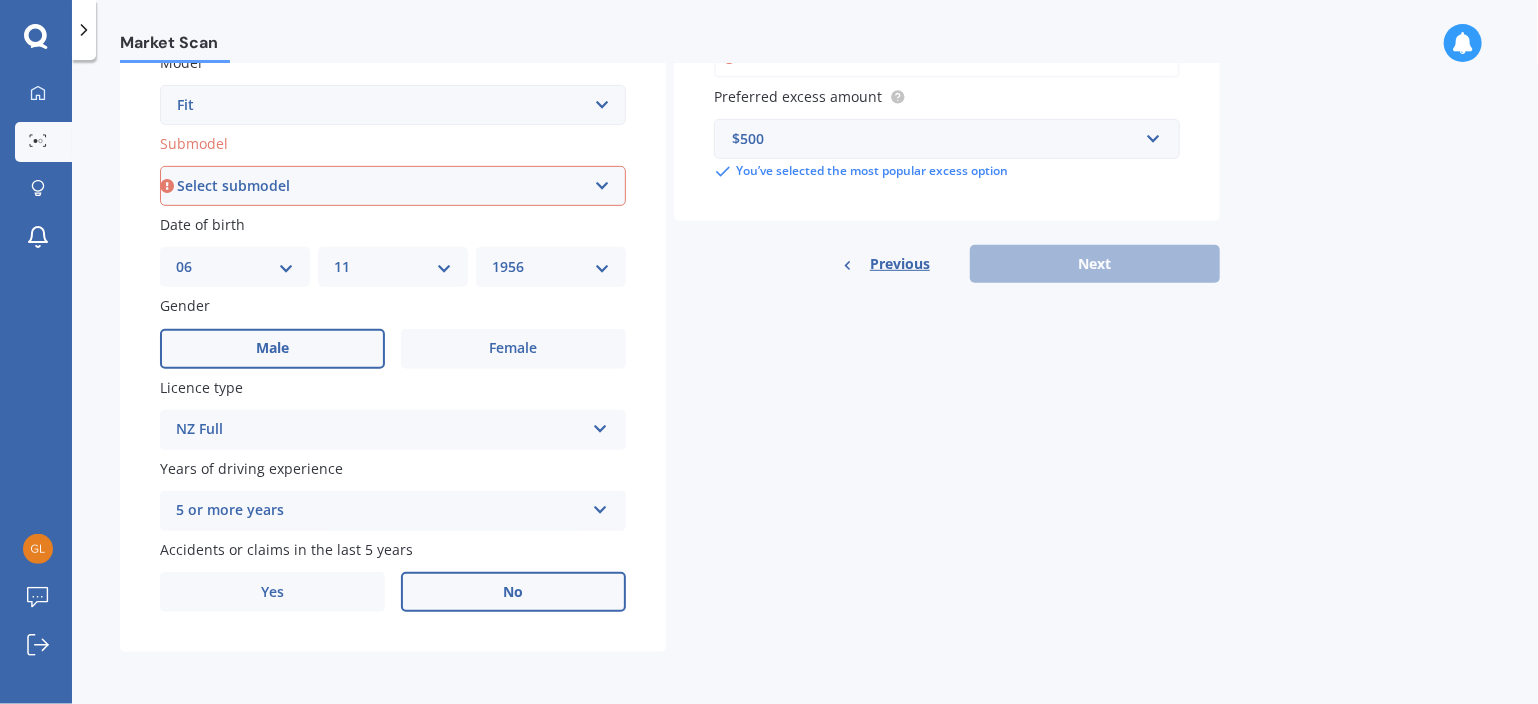 scroll, scrollTop: 122, scrollLeft: 0, axis: vertical 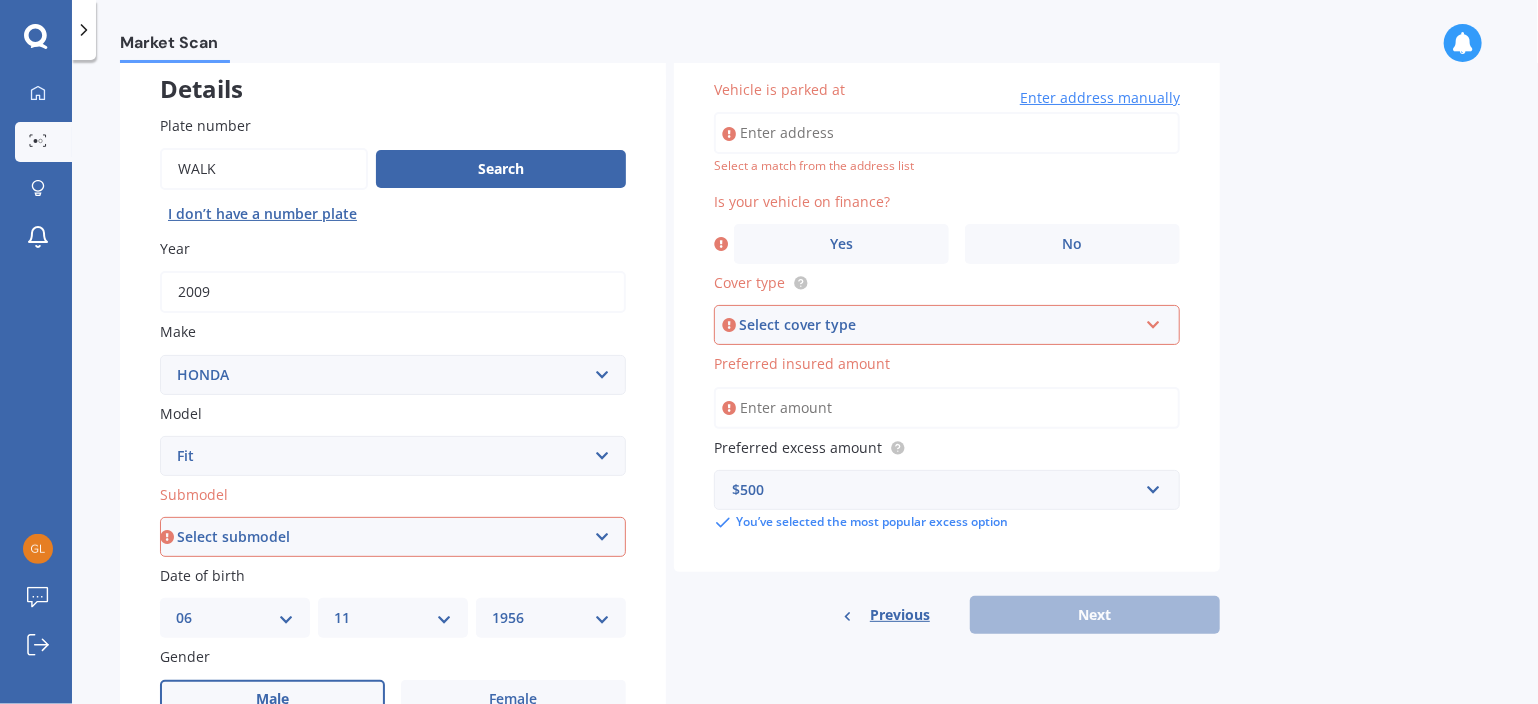 click on "Vehicle is parked at" at bounding box center (947, 133) 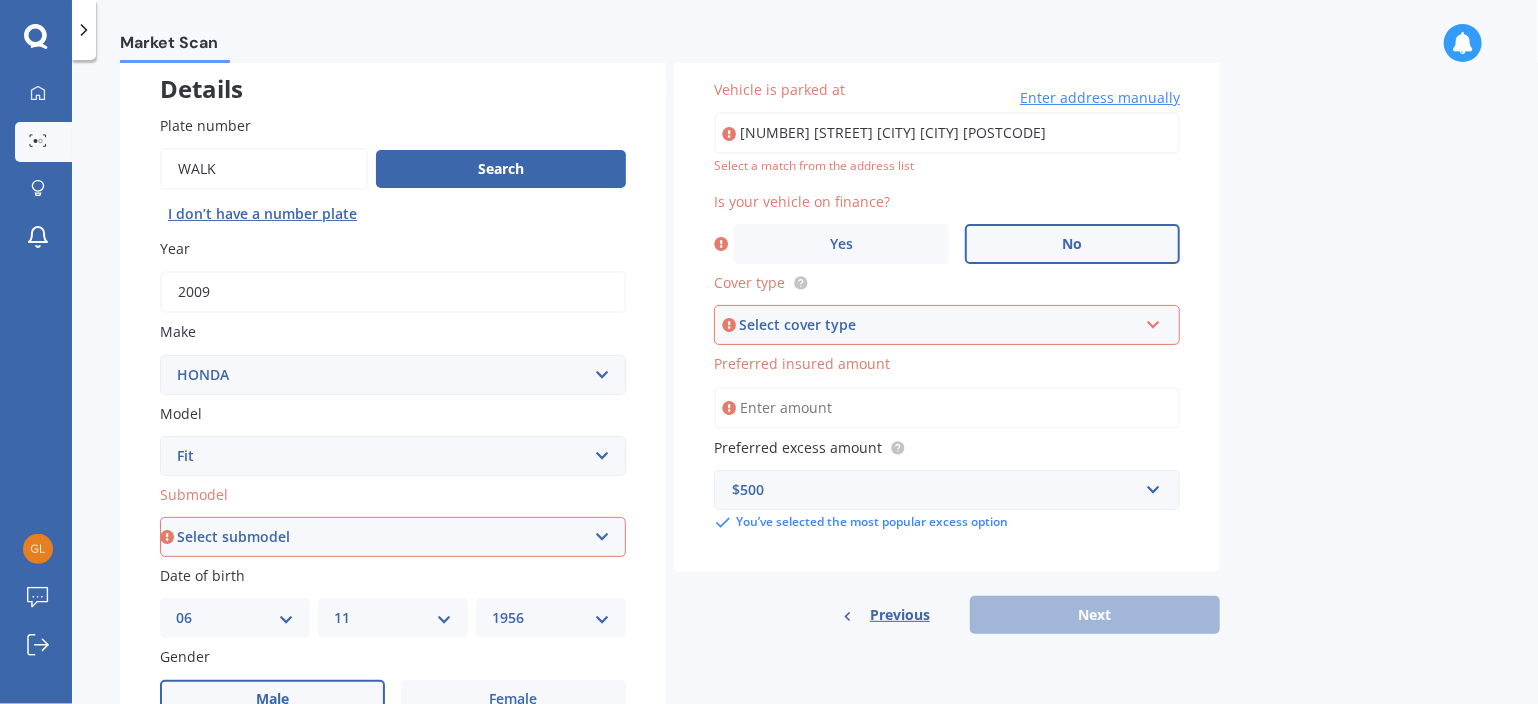 click on "No" at bounding box center (1073, 244) 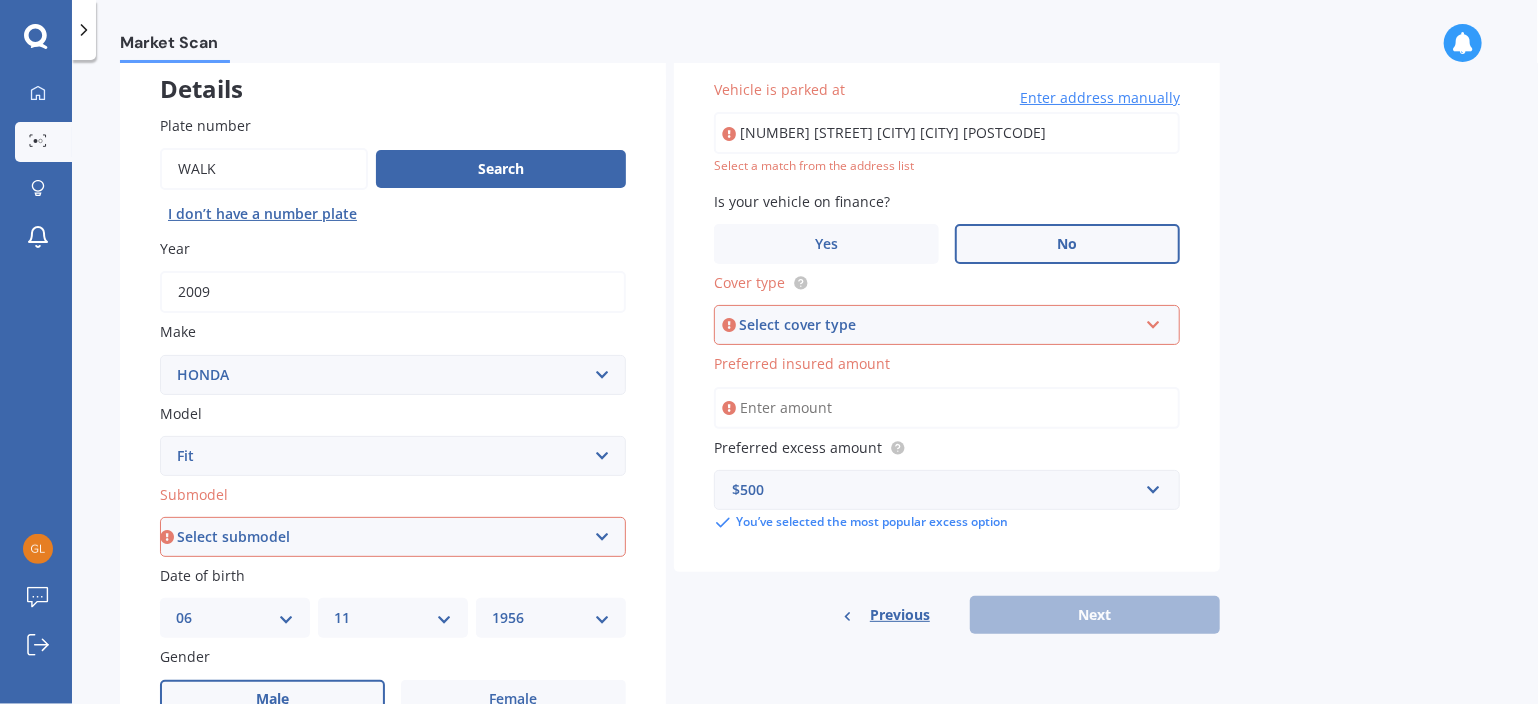 click at bounding box center [1153, 321] 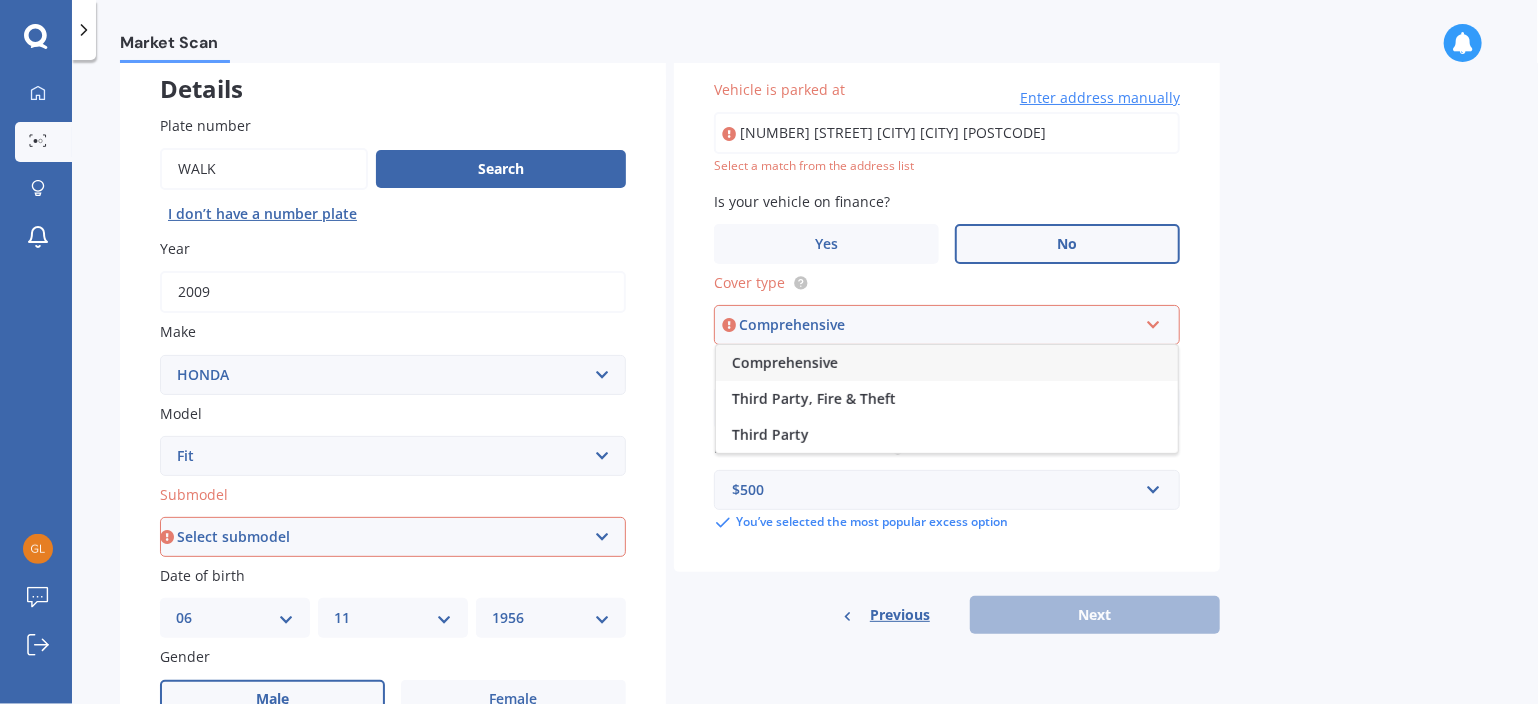 click on "Comprehensive" at bounding box center (785, 362) 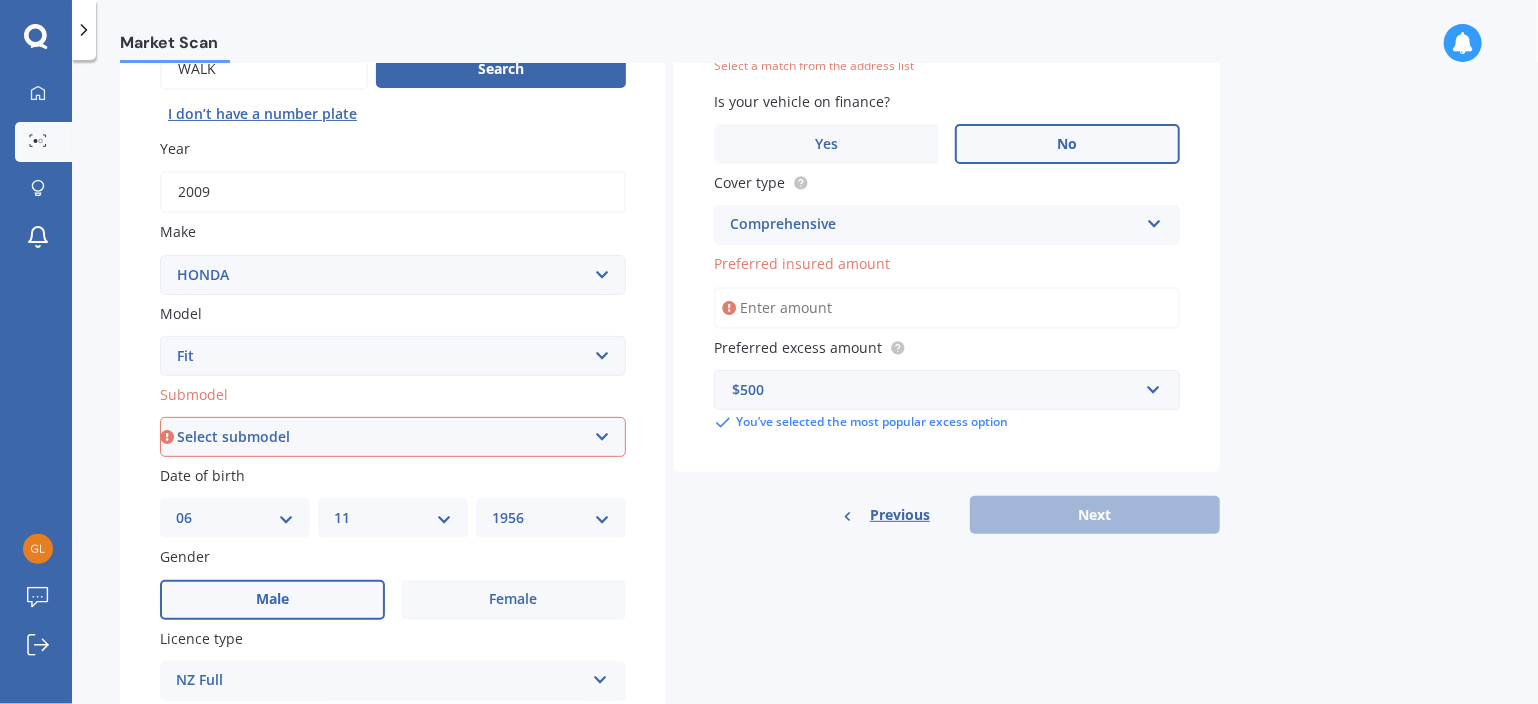 scroll, scrollTop: 122, scrollLeft: 0, axis: vertical 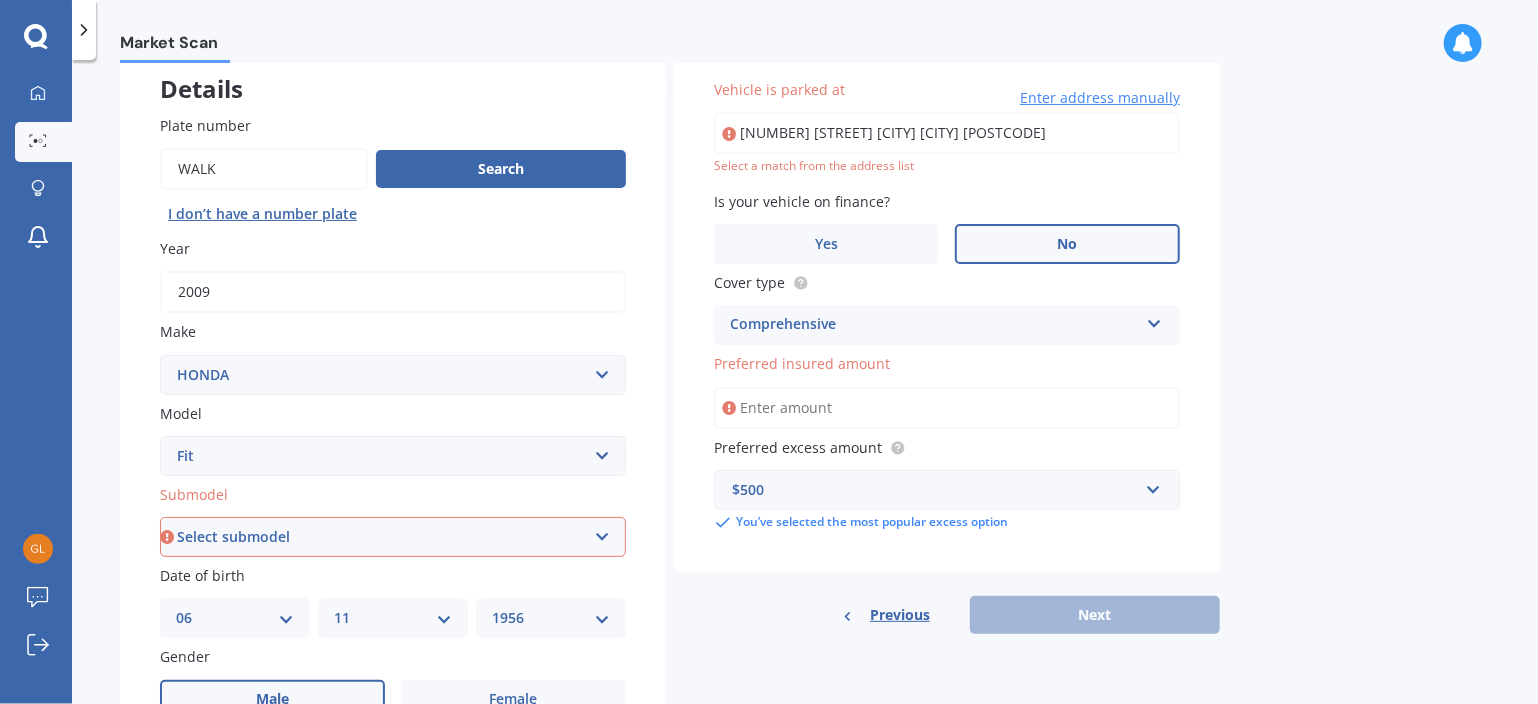 click on "Preferred insured amount" at bounding box center (802, 364) 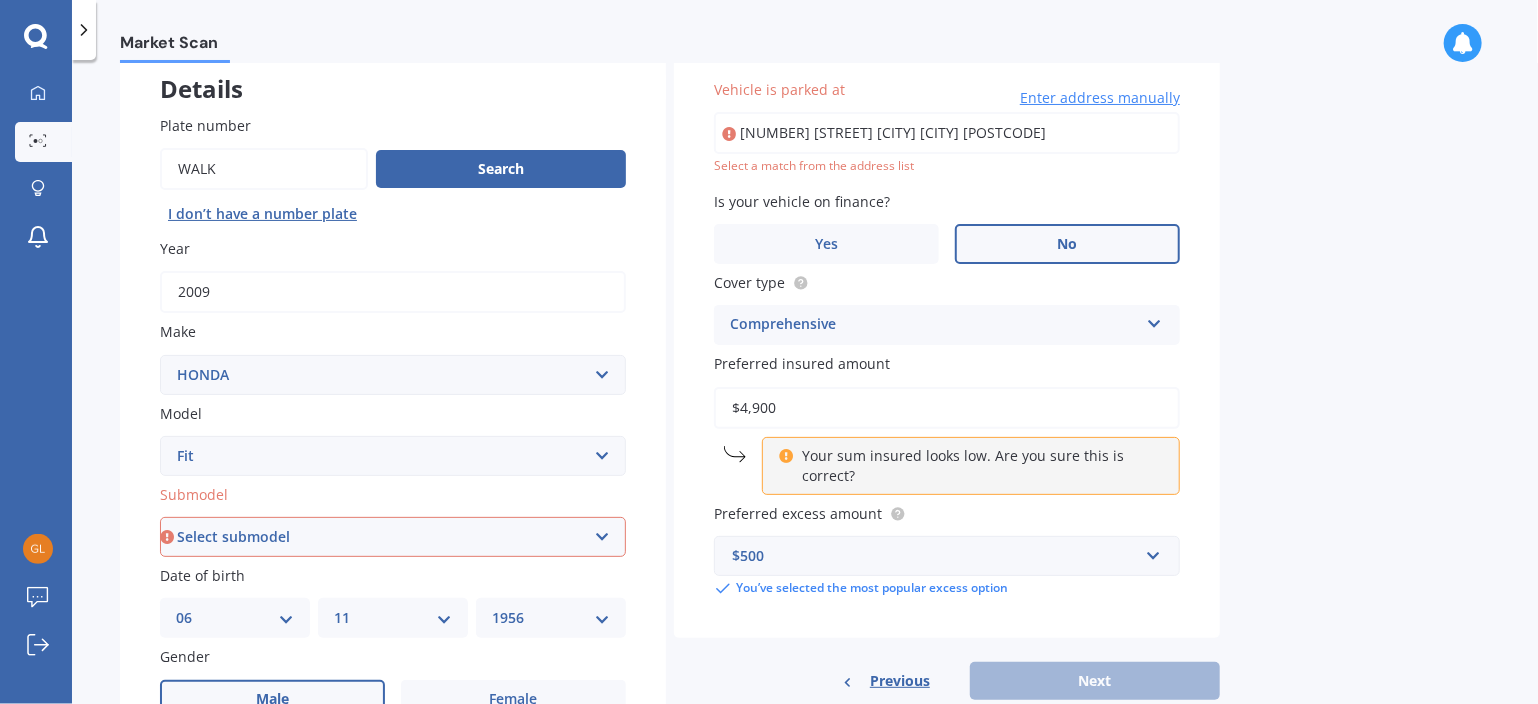 click on "$4,900" at bounding box center [947, 408] 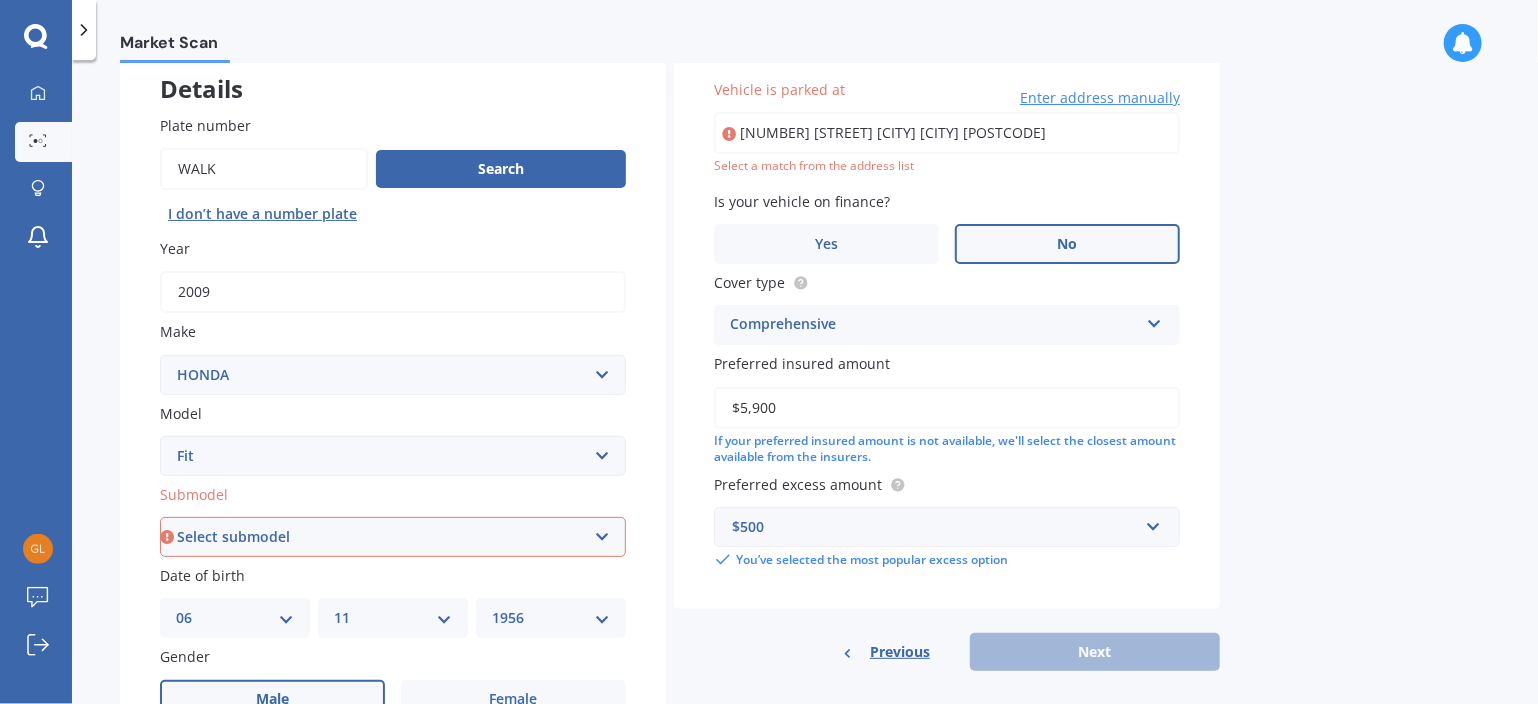 type on "$5,900" 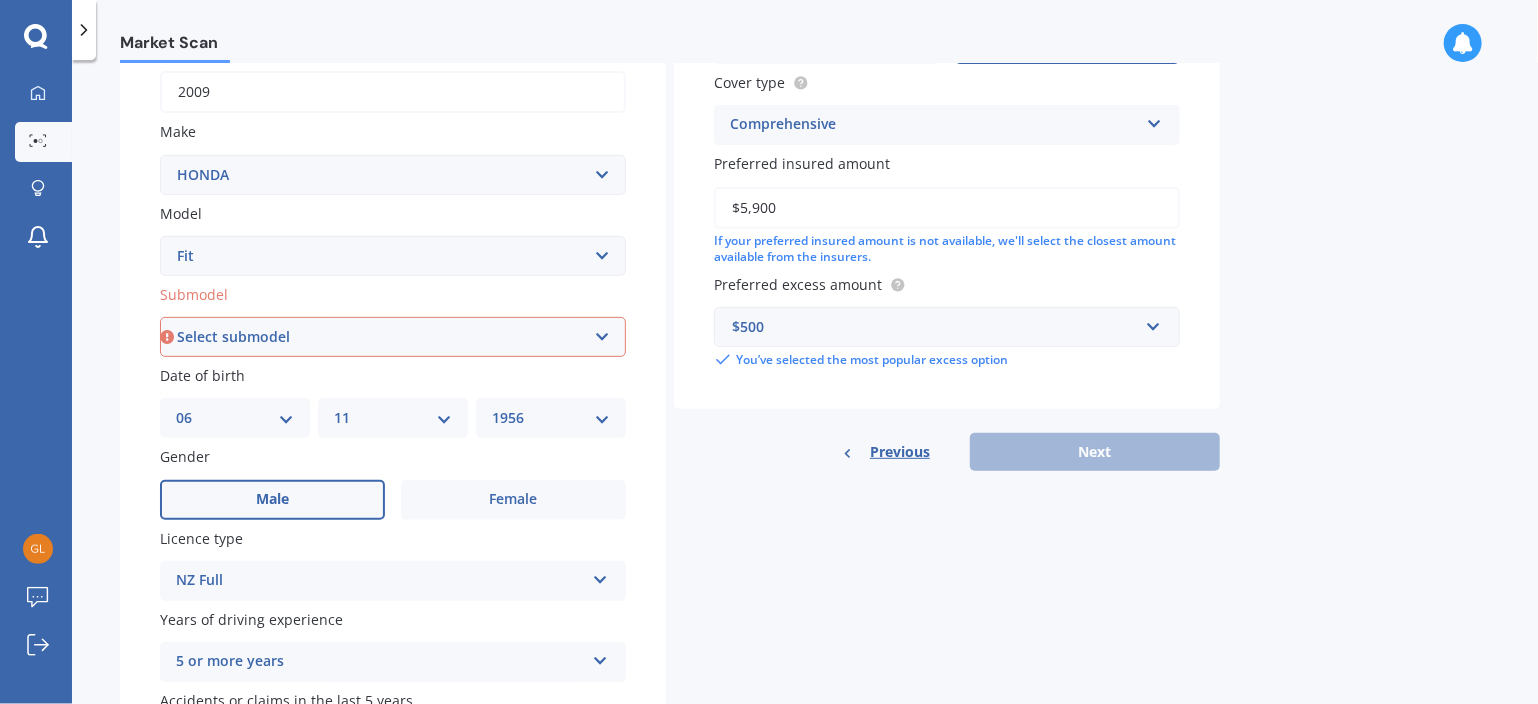 click on "Select submodel Diesel EV Hybrid Petrol" at bounding box center [393, 337] 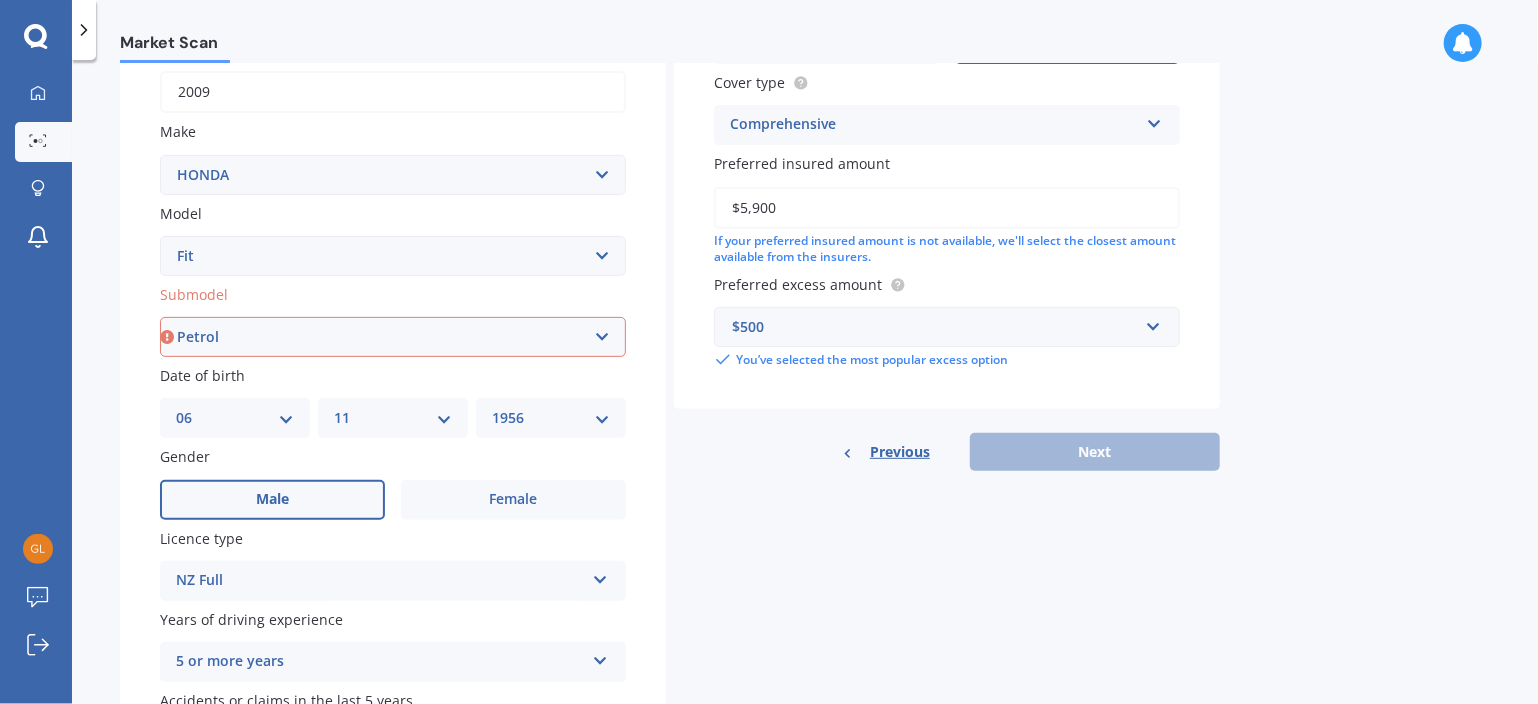 click on "Select submodel Diesel EV Hybrid Petrol" at bounding box center [393, 337] 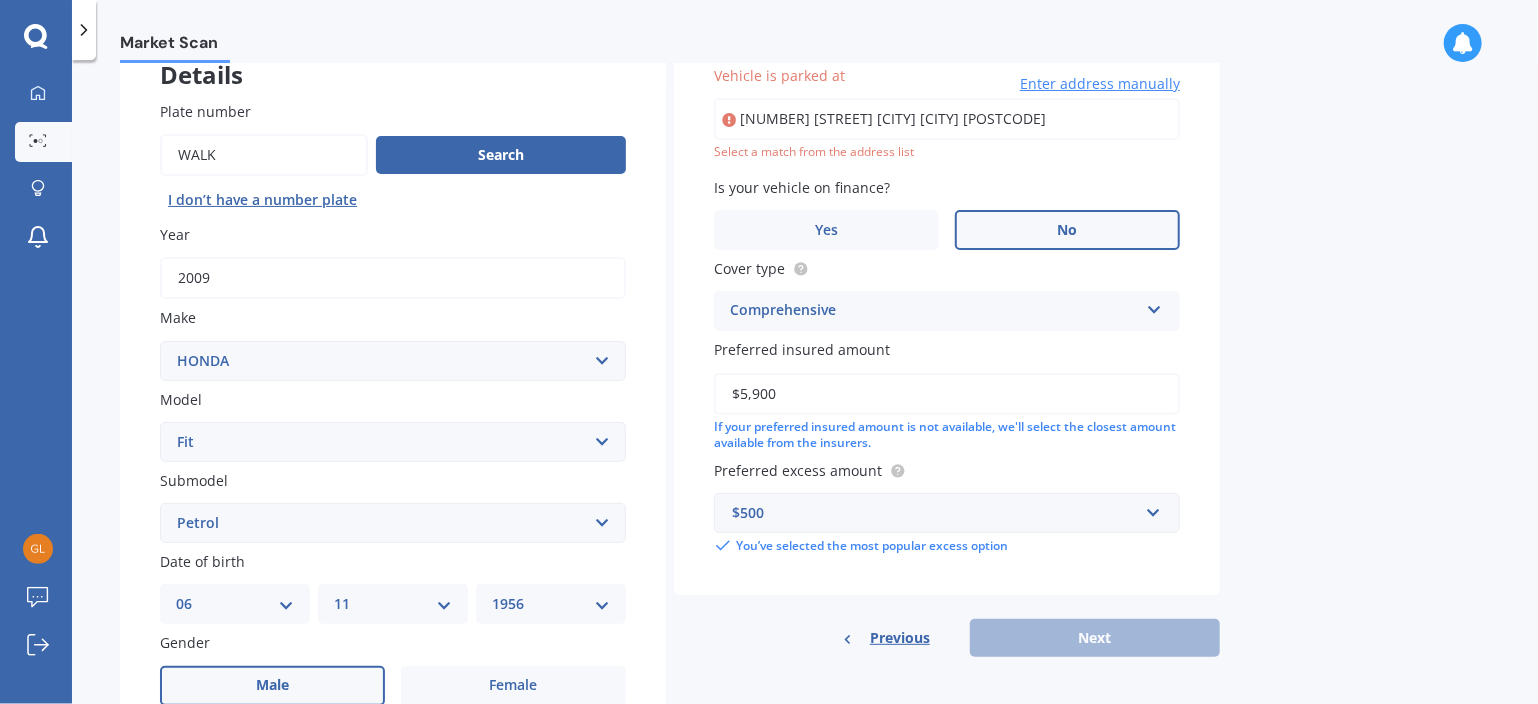 scroll, scrollTop: 236, scrollLeft: 0, axis: vertical 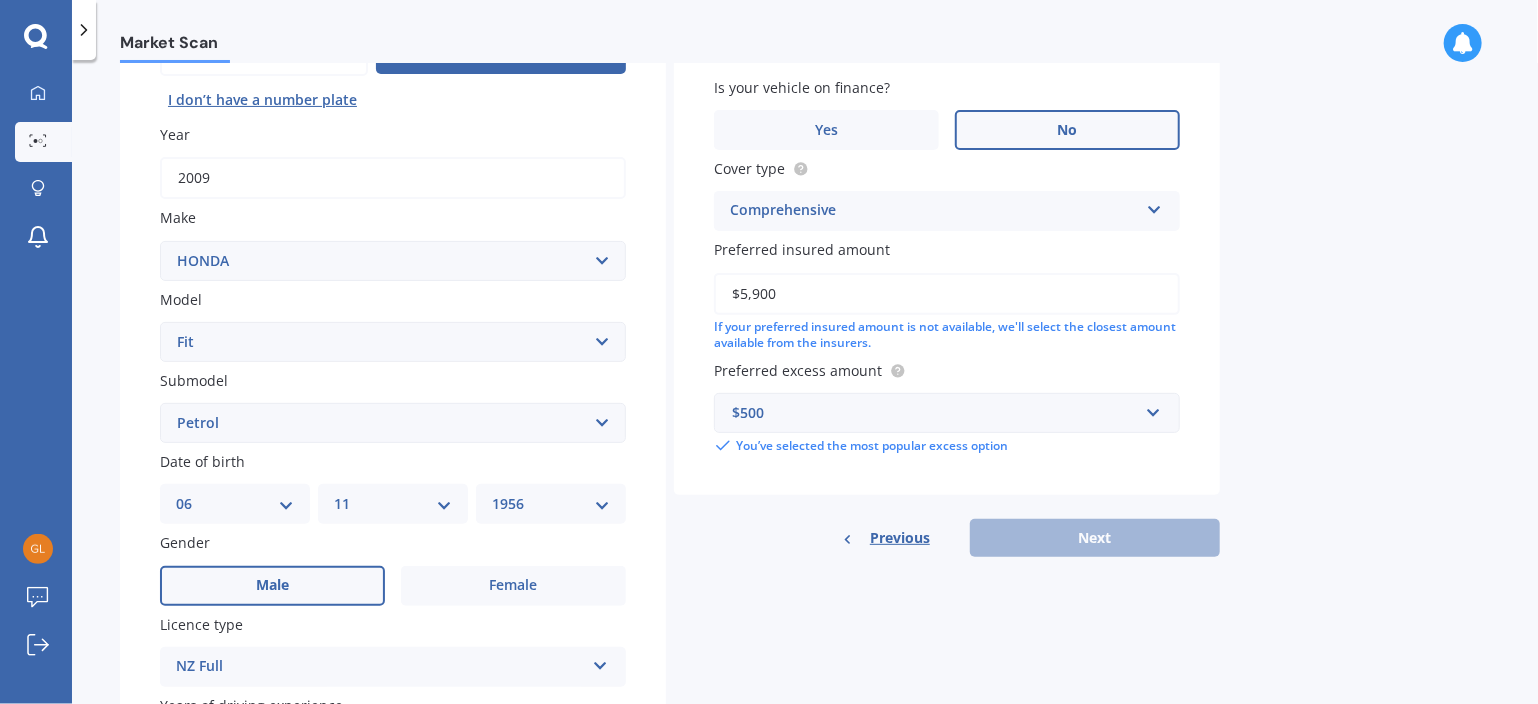 click on "Previous Next" at bounding box center [947, 538] 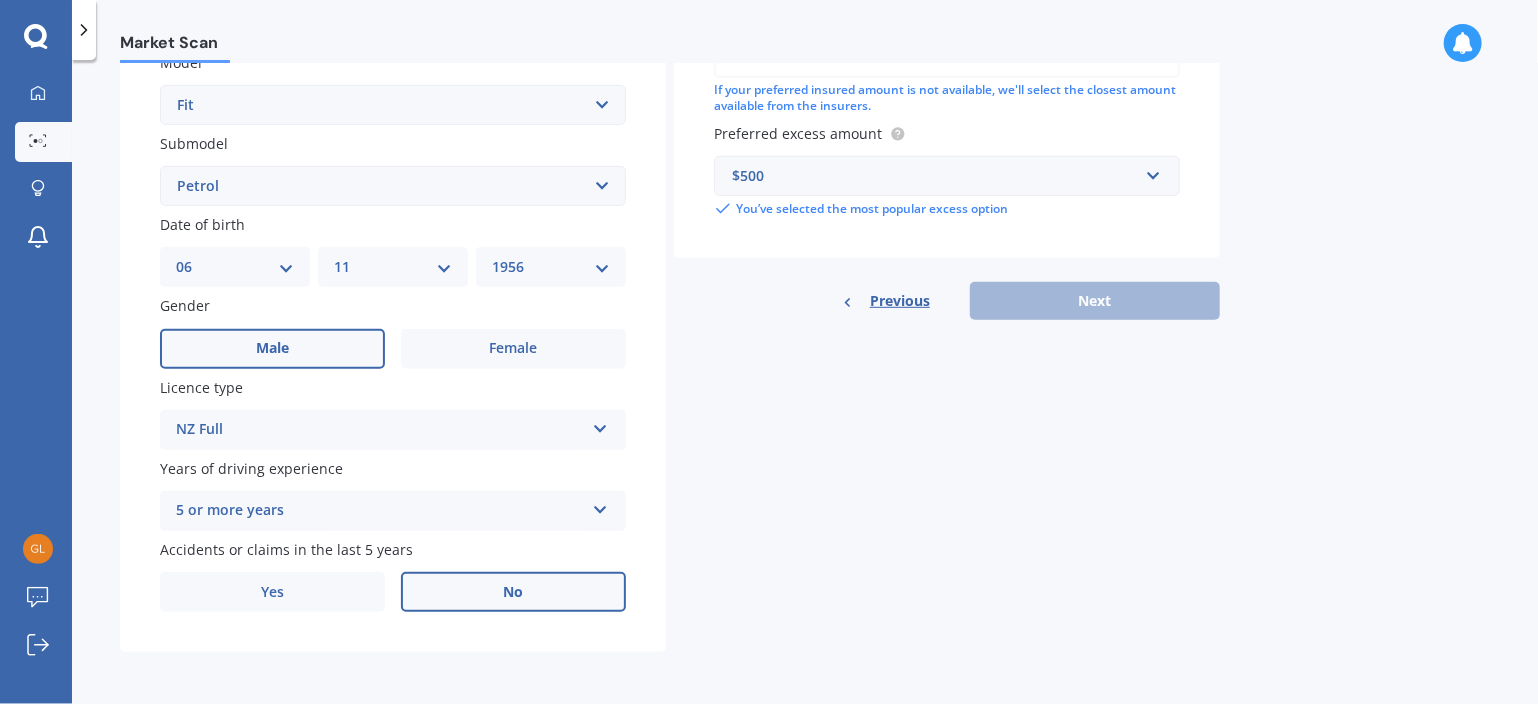 scroll, scrollTop: 0, scrollLeft: 0, axis: both 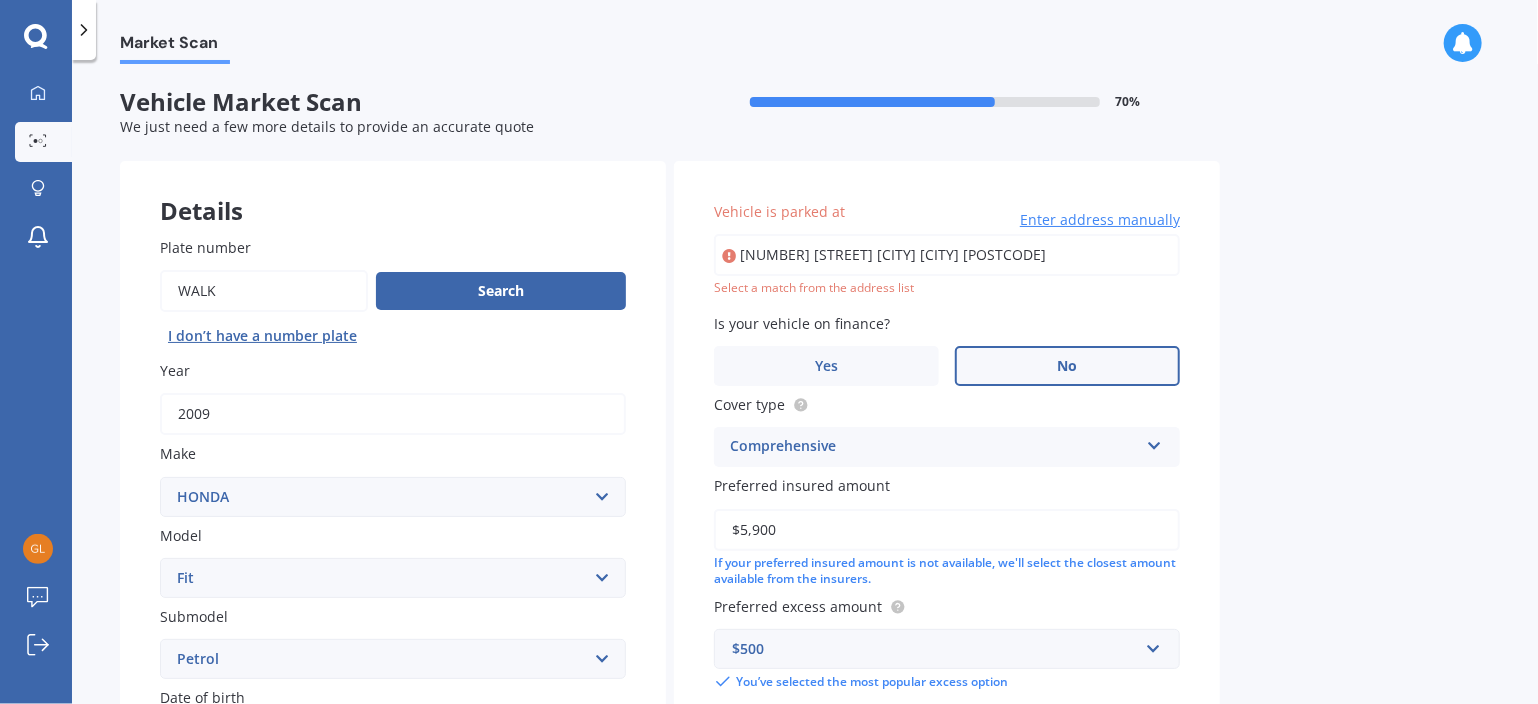 click on "9C Lady Cobham Grove AnakiwaPicton 7281" at bounding box center [947, 255] 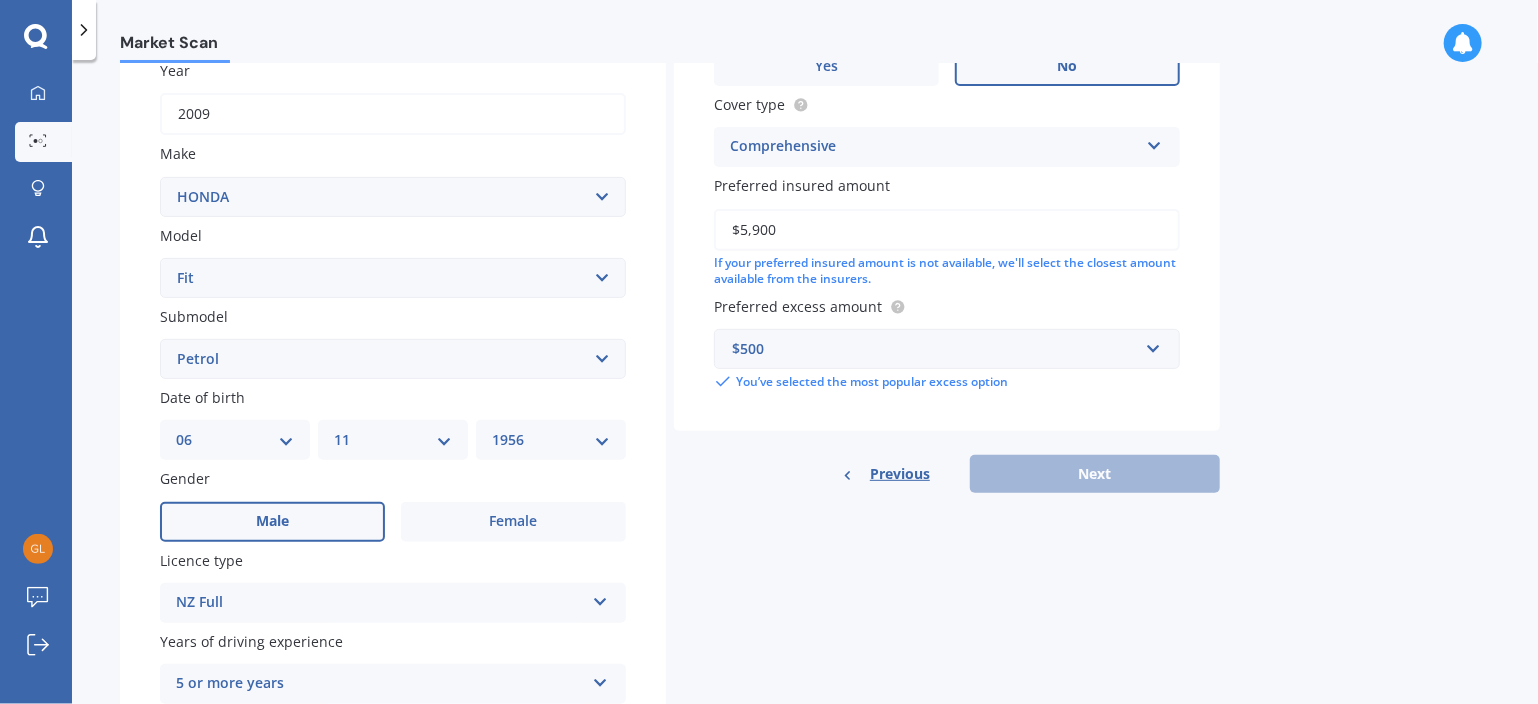 scroll, scrollTop: 400, scrollLeft: 0, axis: vertical 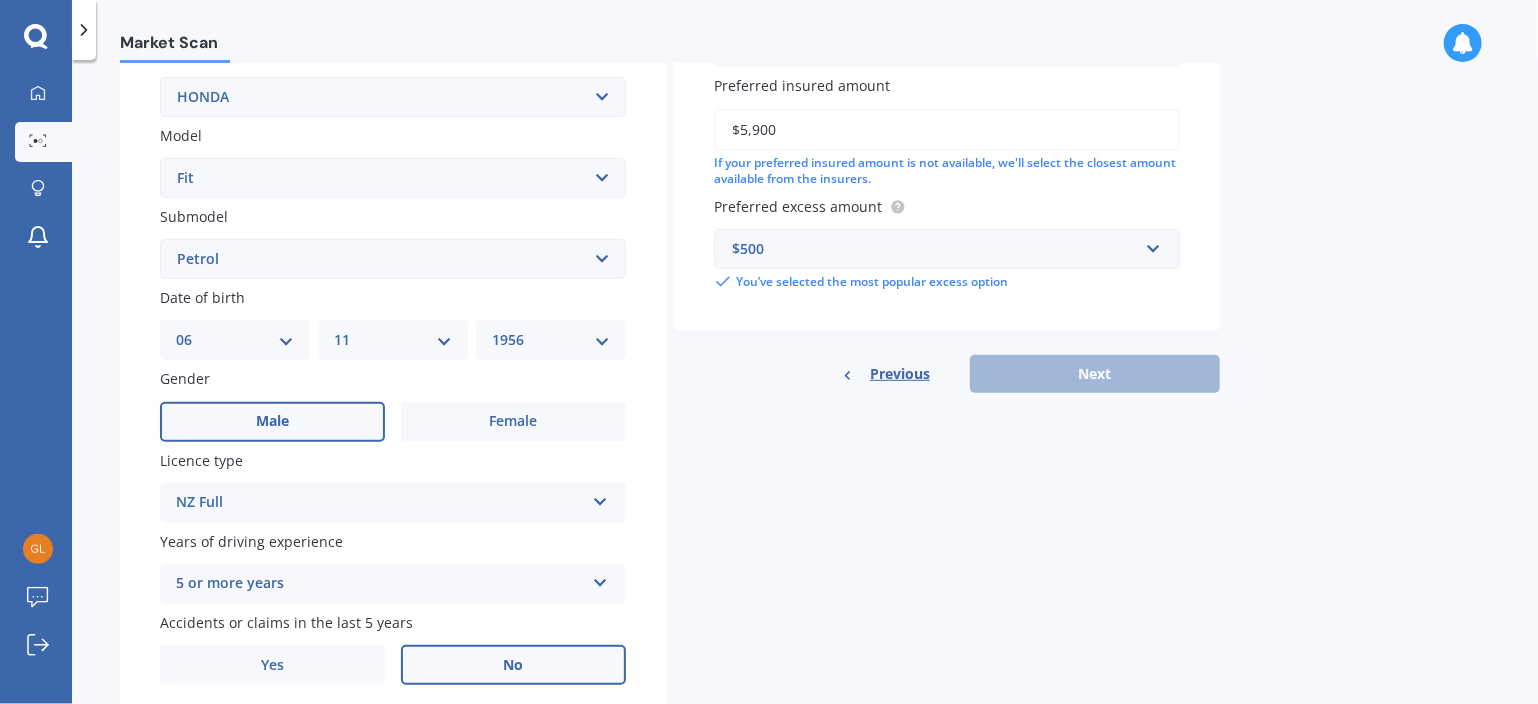 click on "Previous Next" at bounding box center [947, 374] 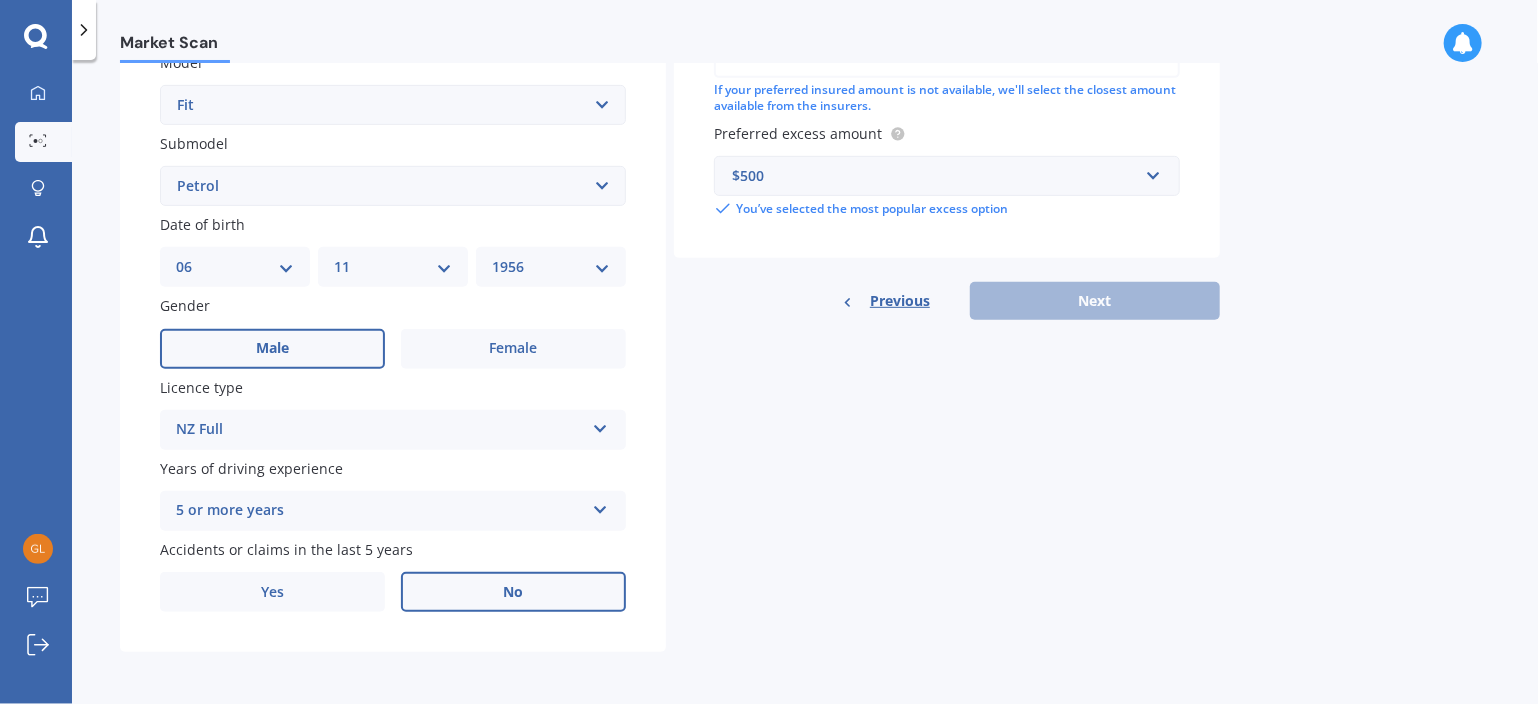 scroll, scrollTop: 0, scrollLeft: 0, axis: both 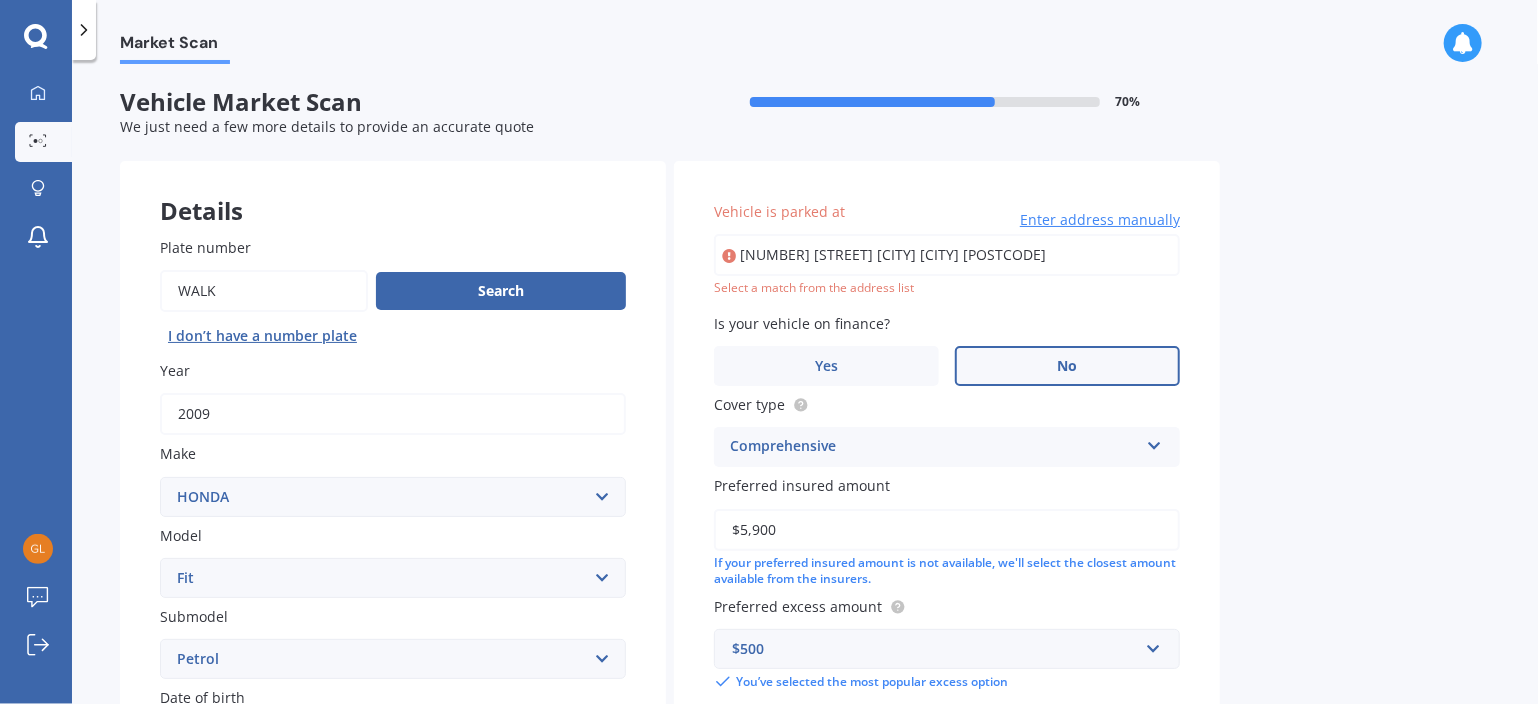 click on "Enter address manually" at bounding box center (1100, 220) 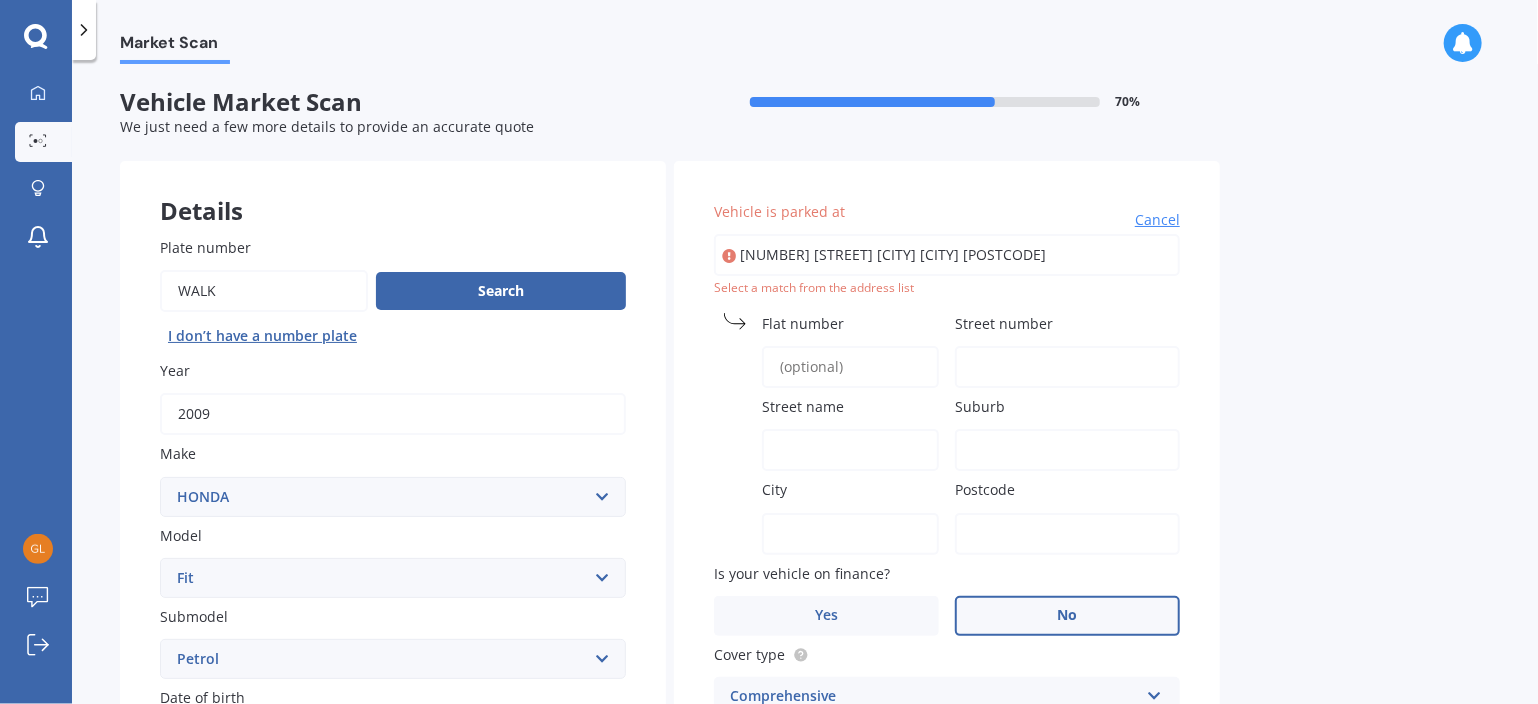 scroll, scrollTop: 400, scrollLeft: 0, axis: vertical 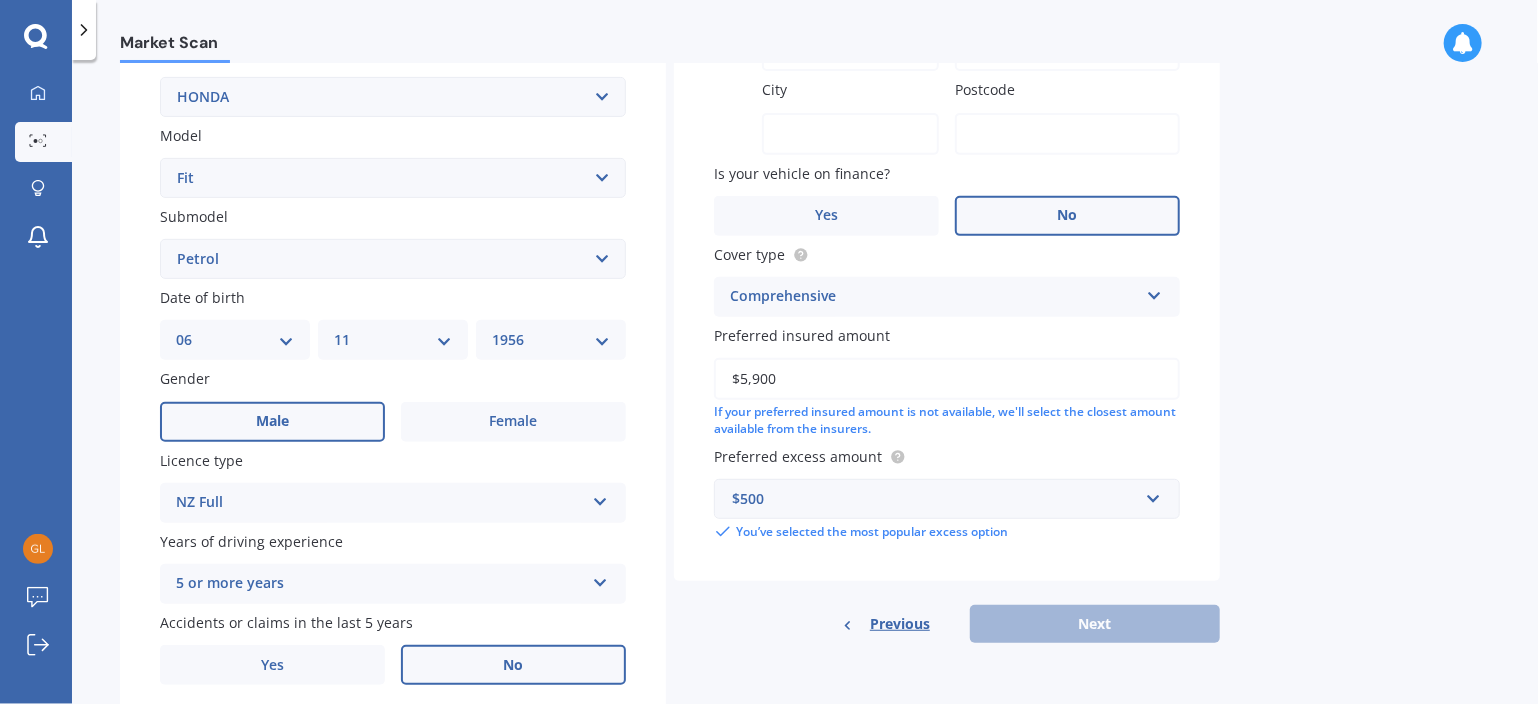 click on "Previous Next" at bounding box center [947, 624] 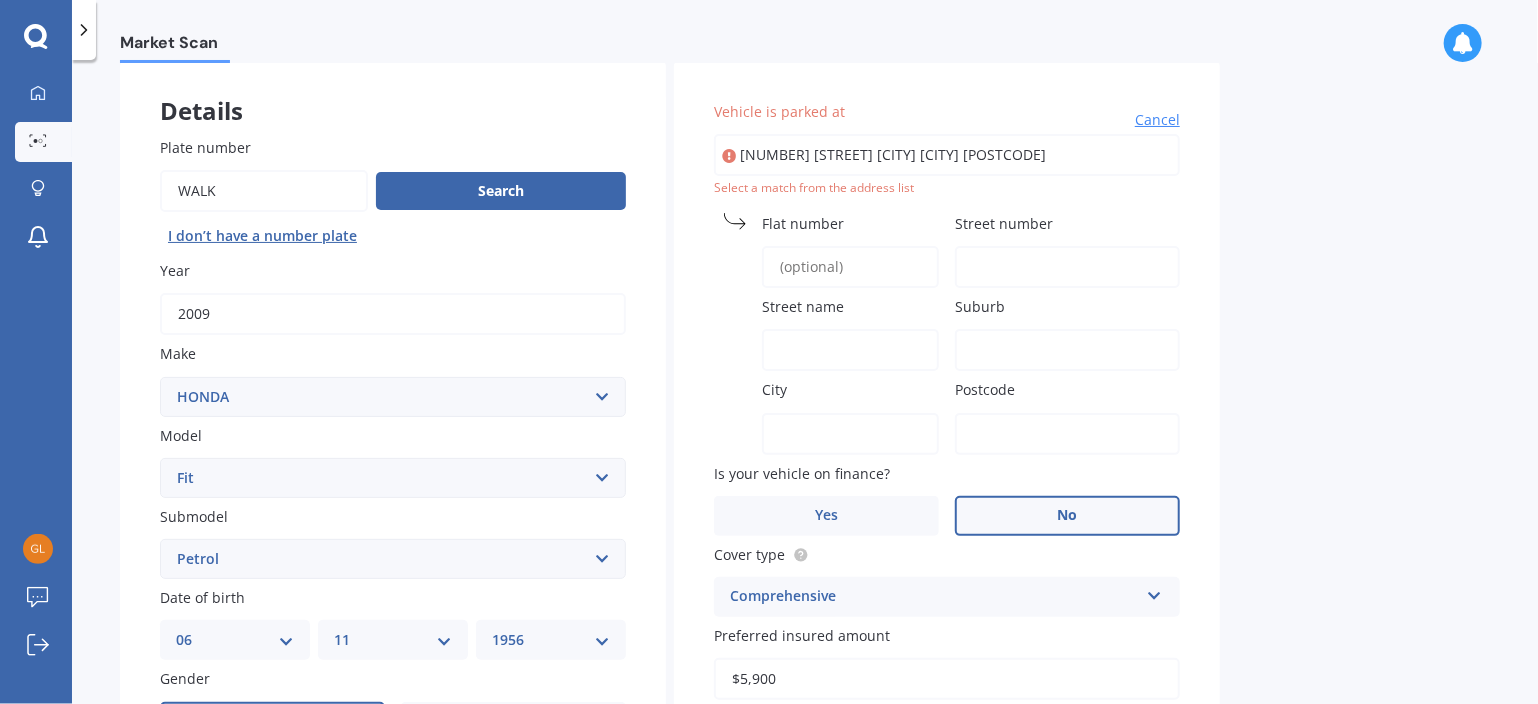 click on "Flat number" at bounding box center [850, 267] 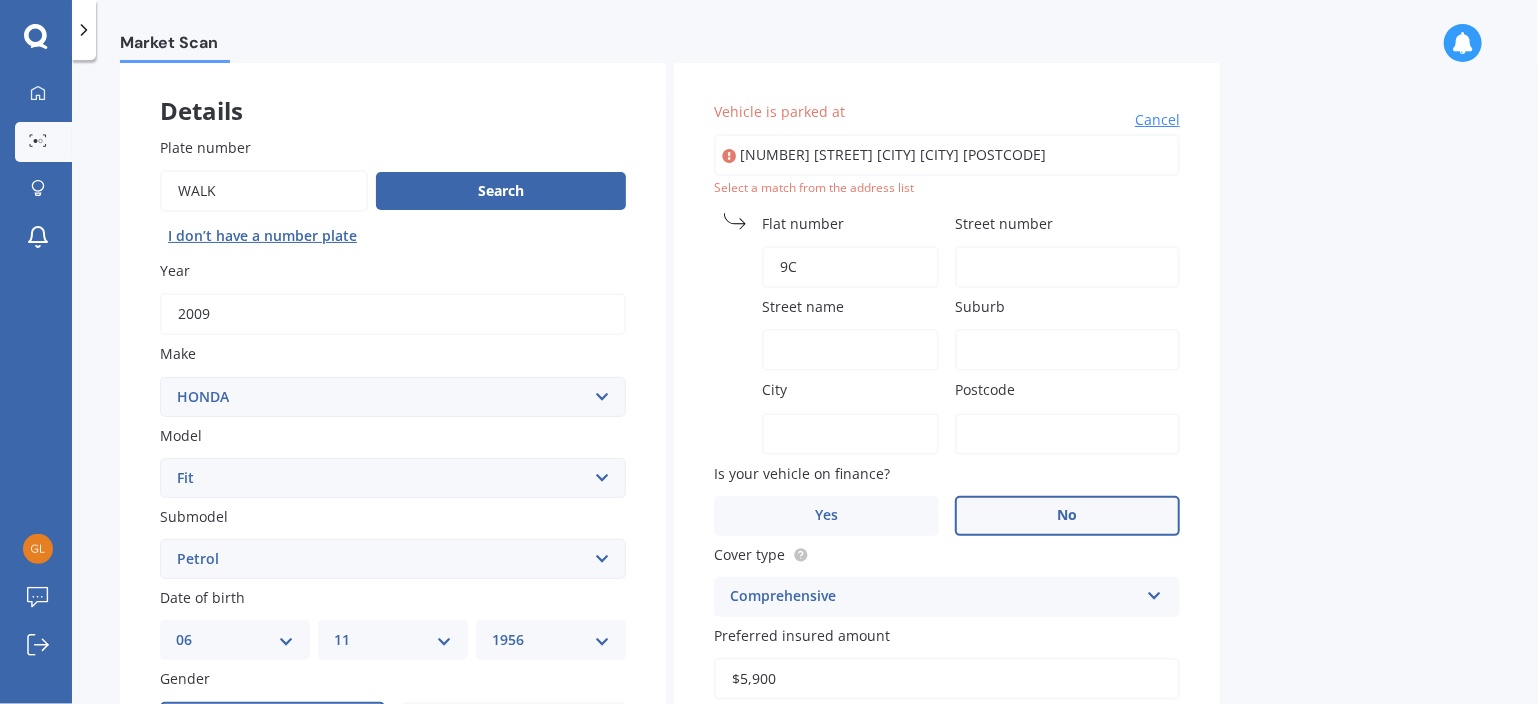 type on "9C" 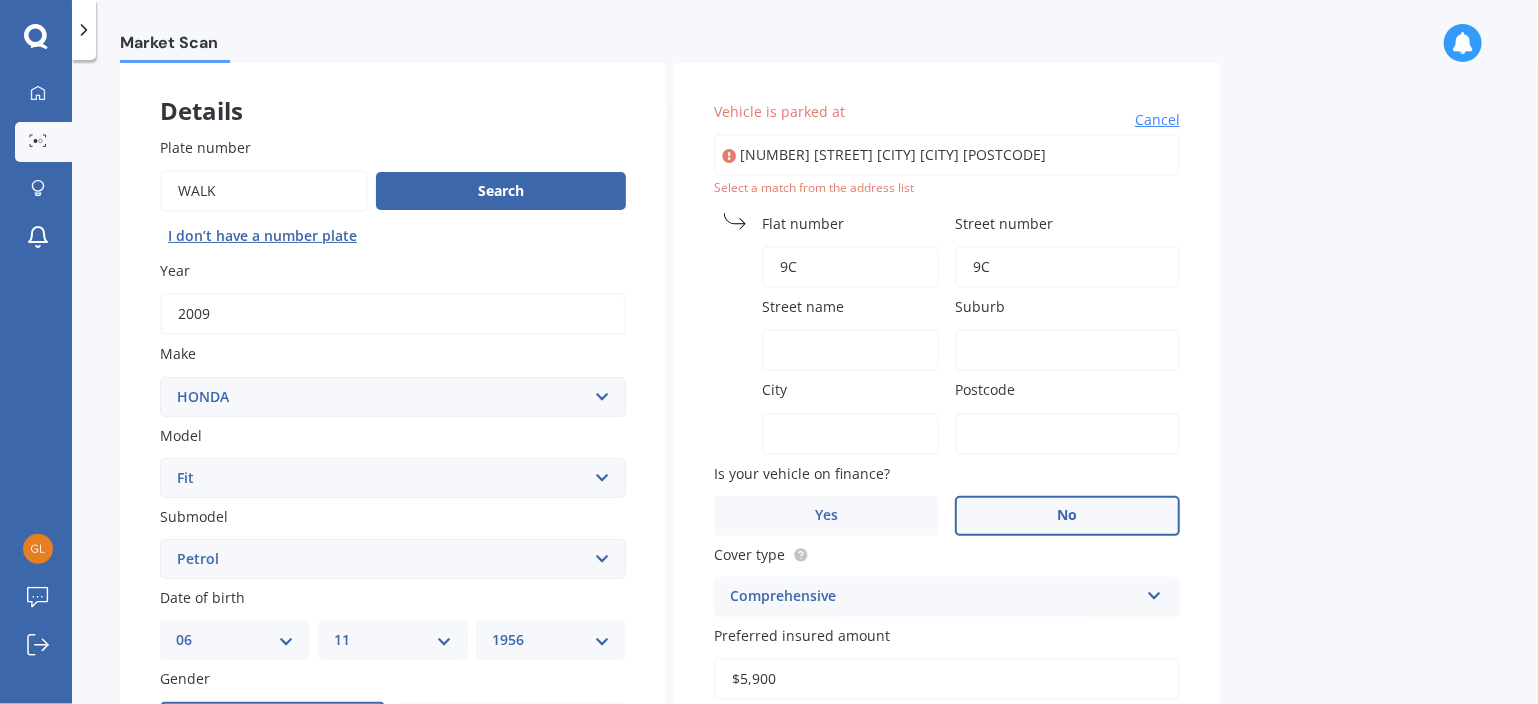 type on "Lady Cobham Grove" 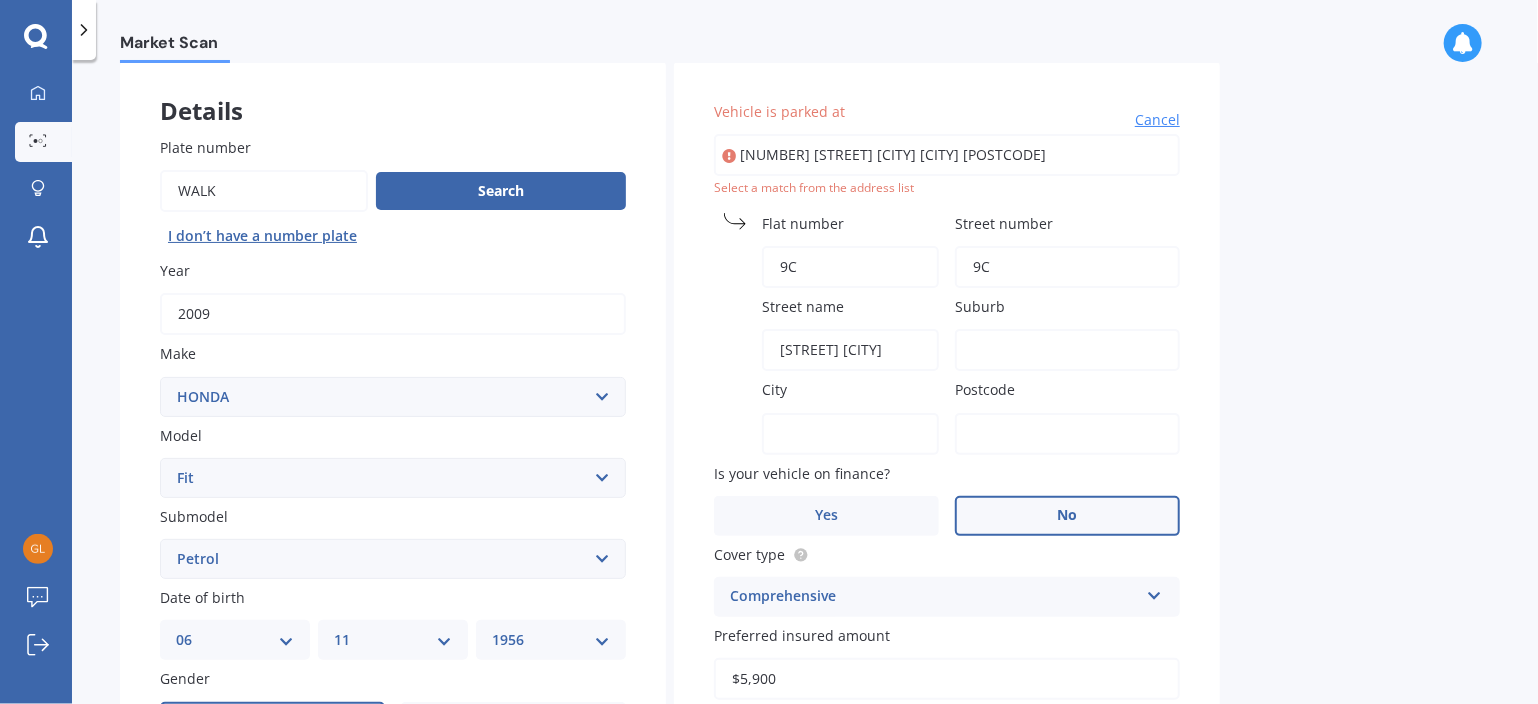 type on "Picton" 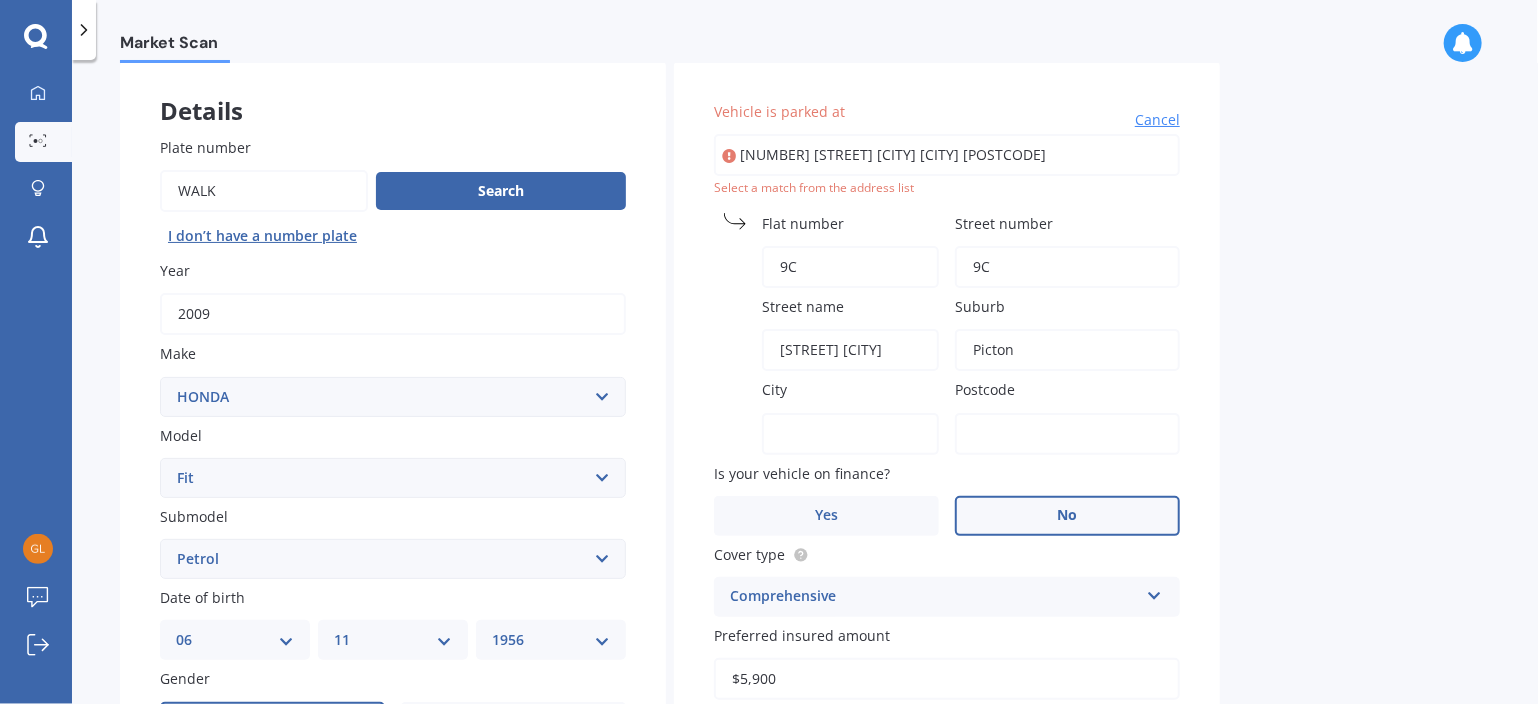 type on "Picton" 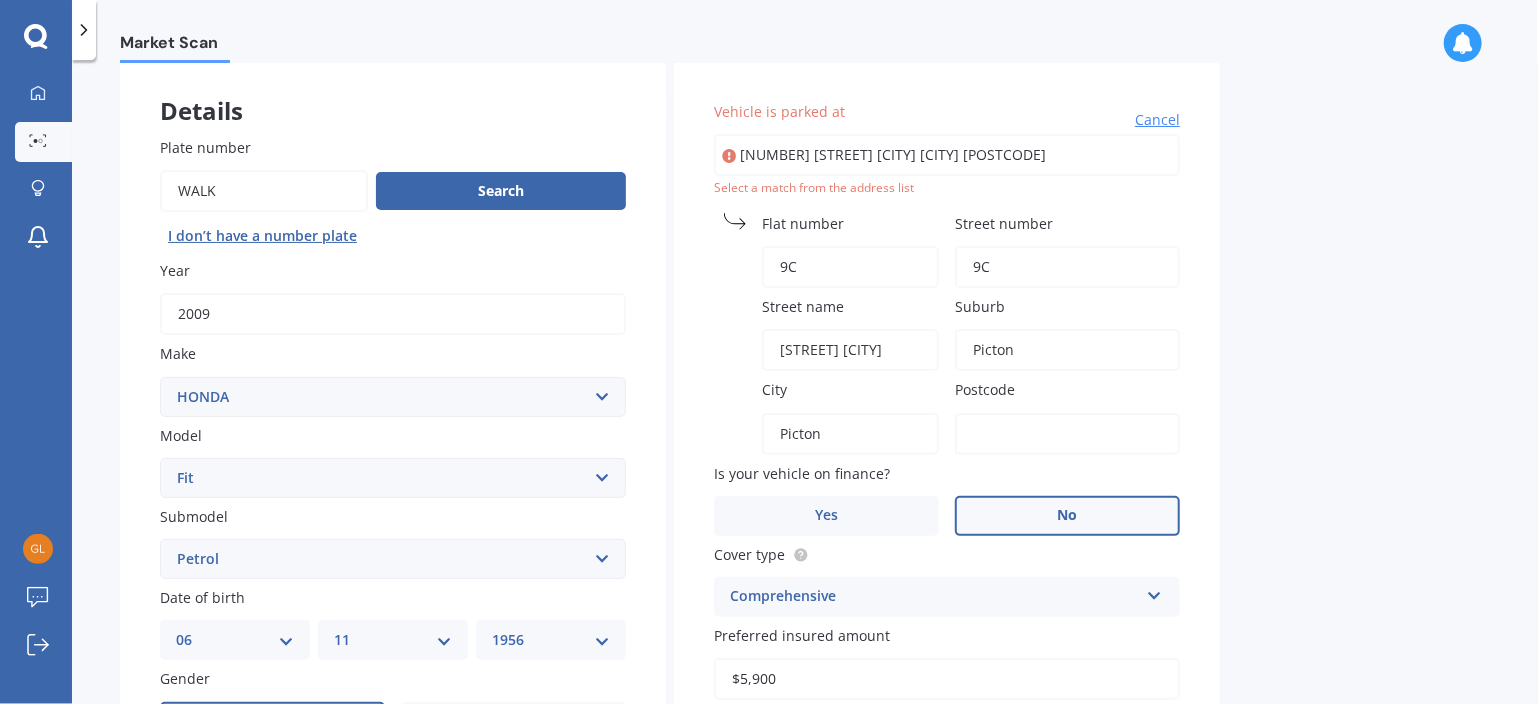 type on "7281" 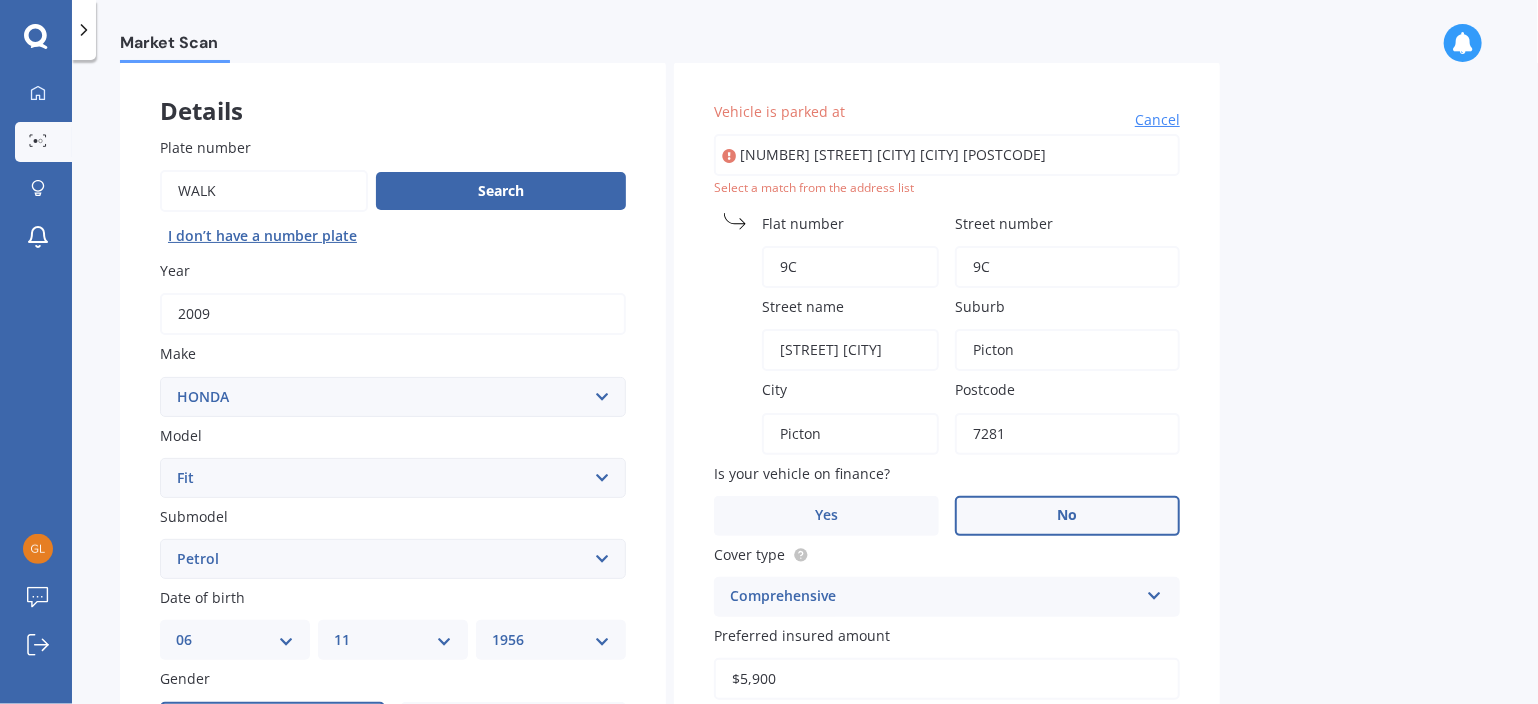 type 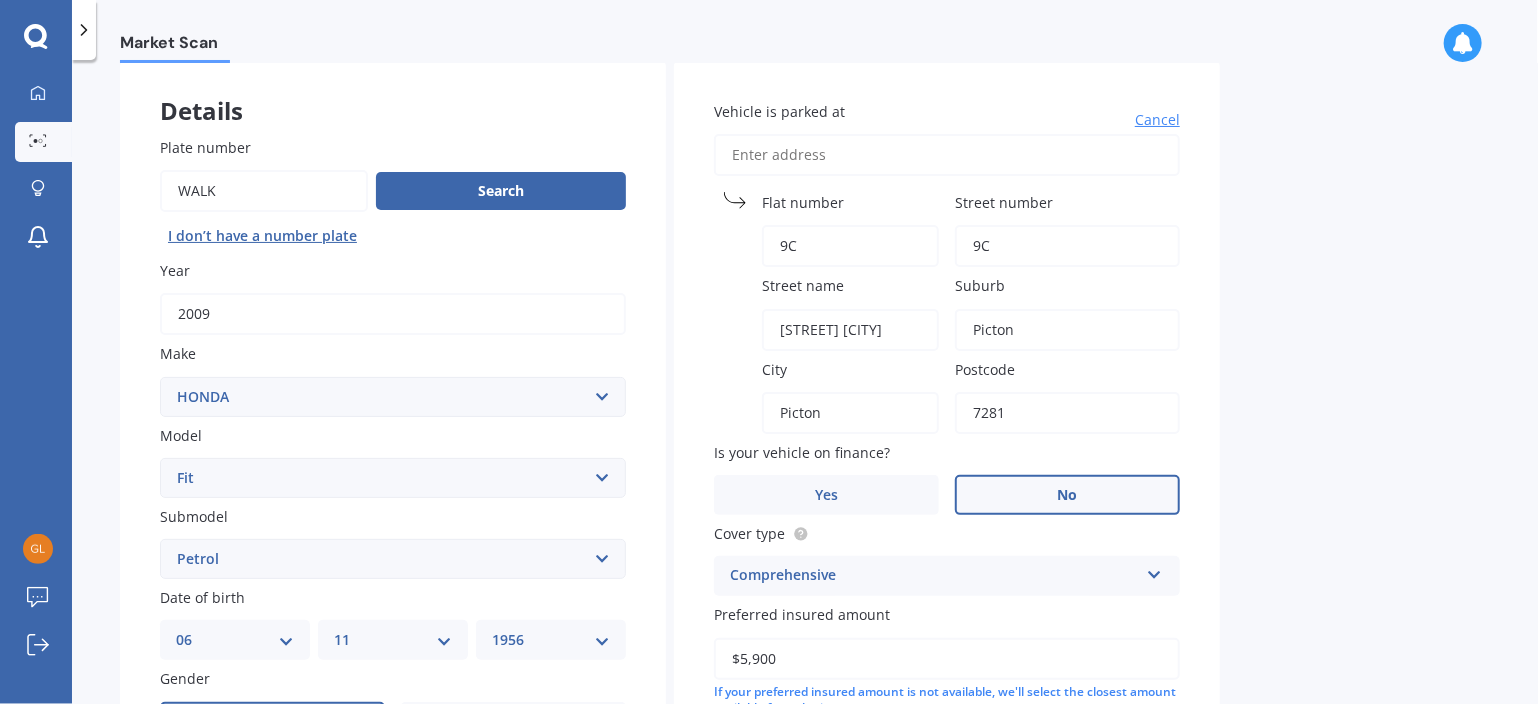 scroll, scrollTop: 400, scrollLeft: 0, axis: vertical 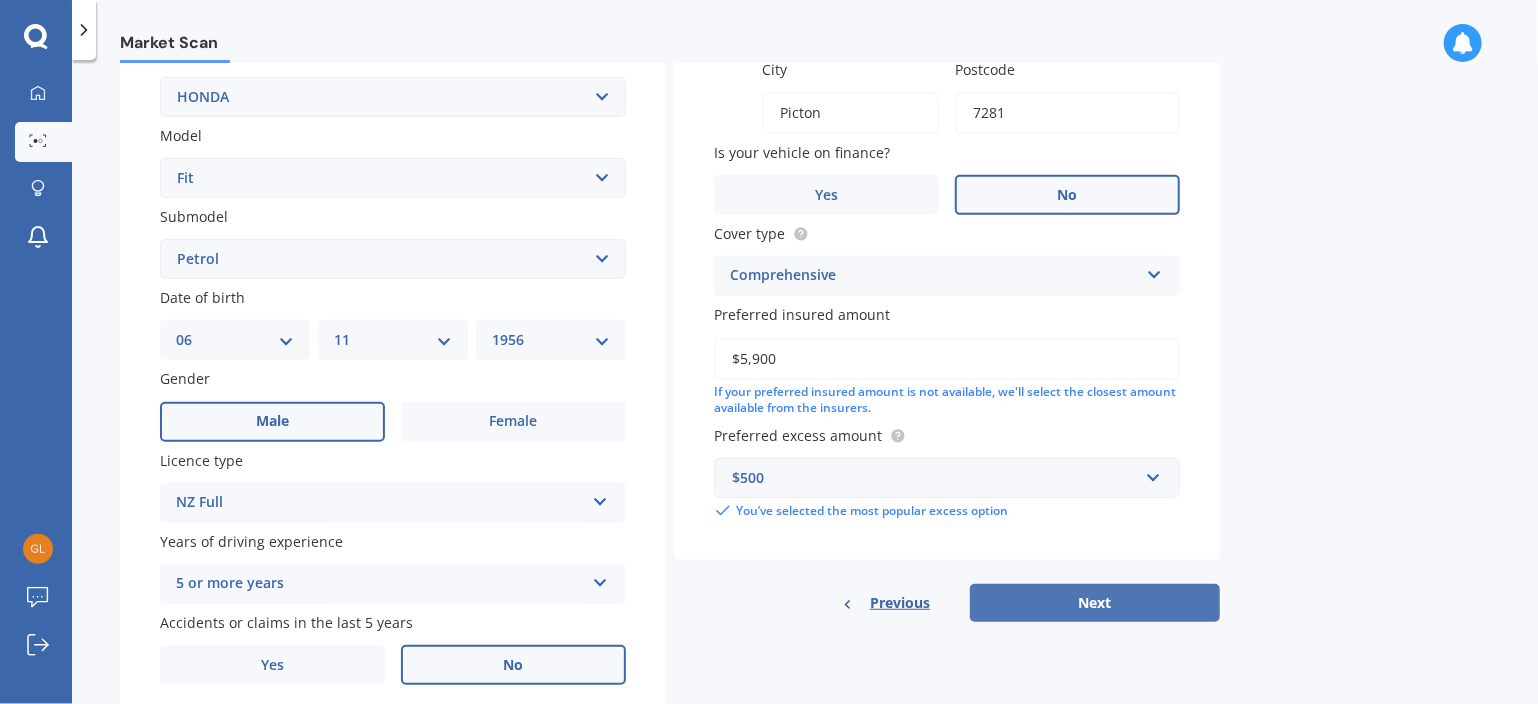 click on "Next" at bounding box center [1095, 603] 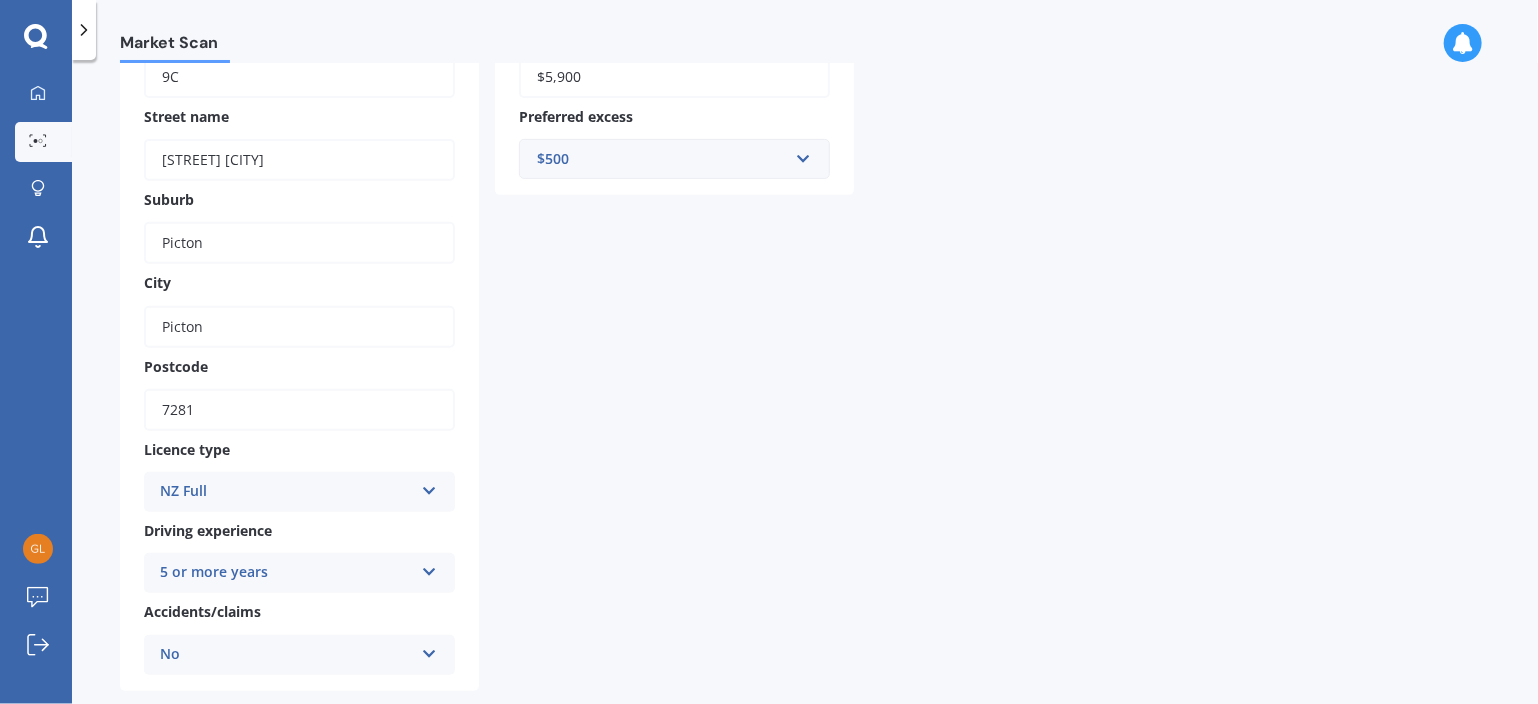 scroll, scrollTop: 0, scrollLeft: 0, axis: both 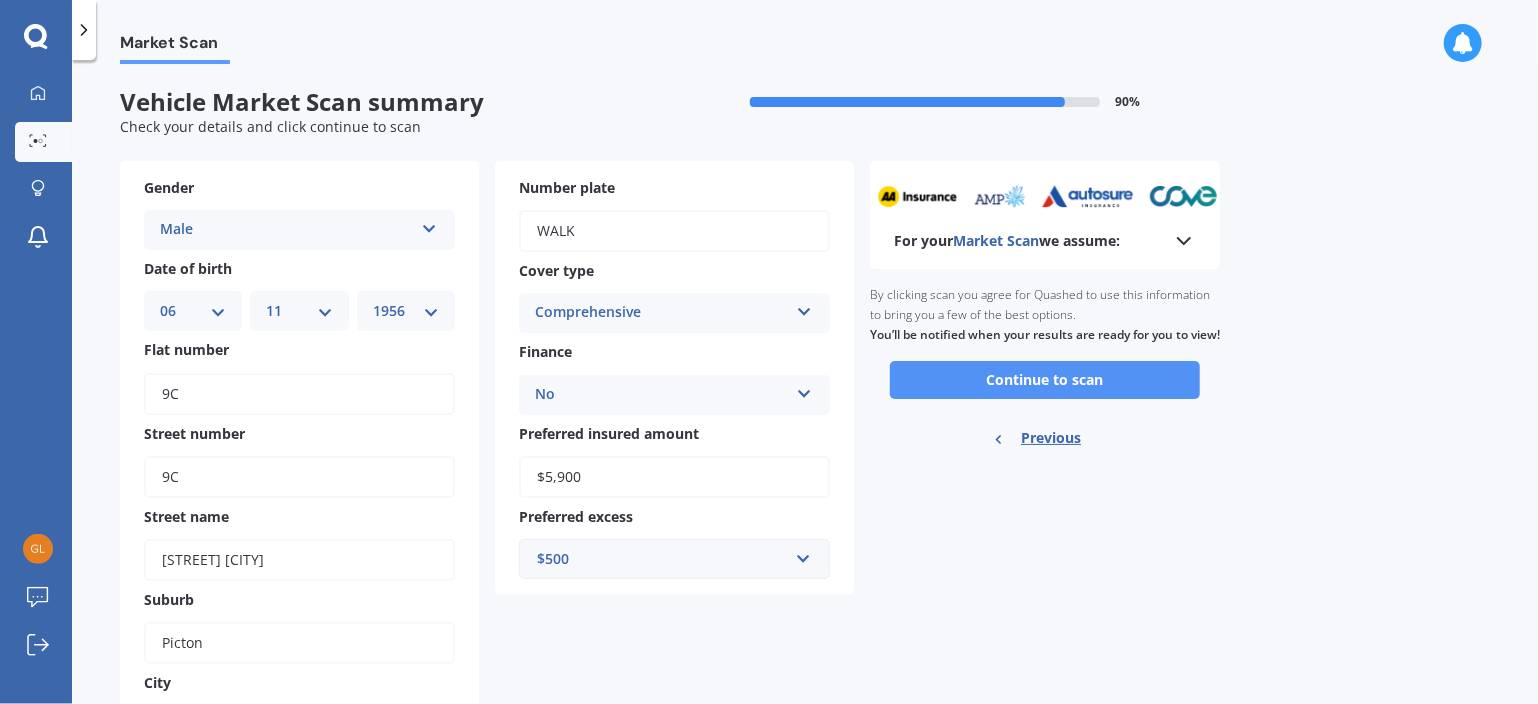 click on "Continue to scan" at bounding box center [1045, 380] 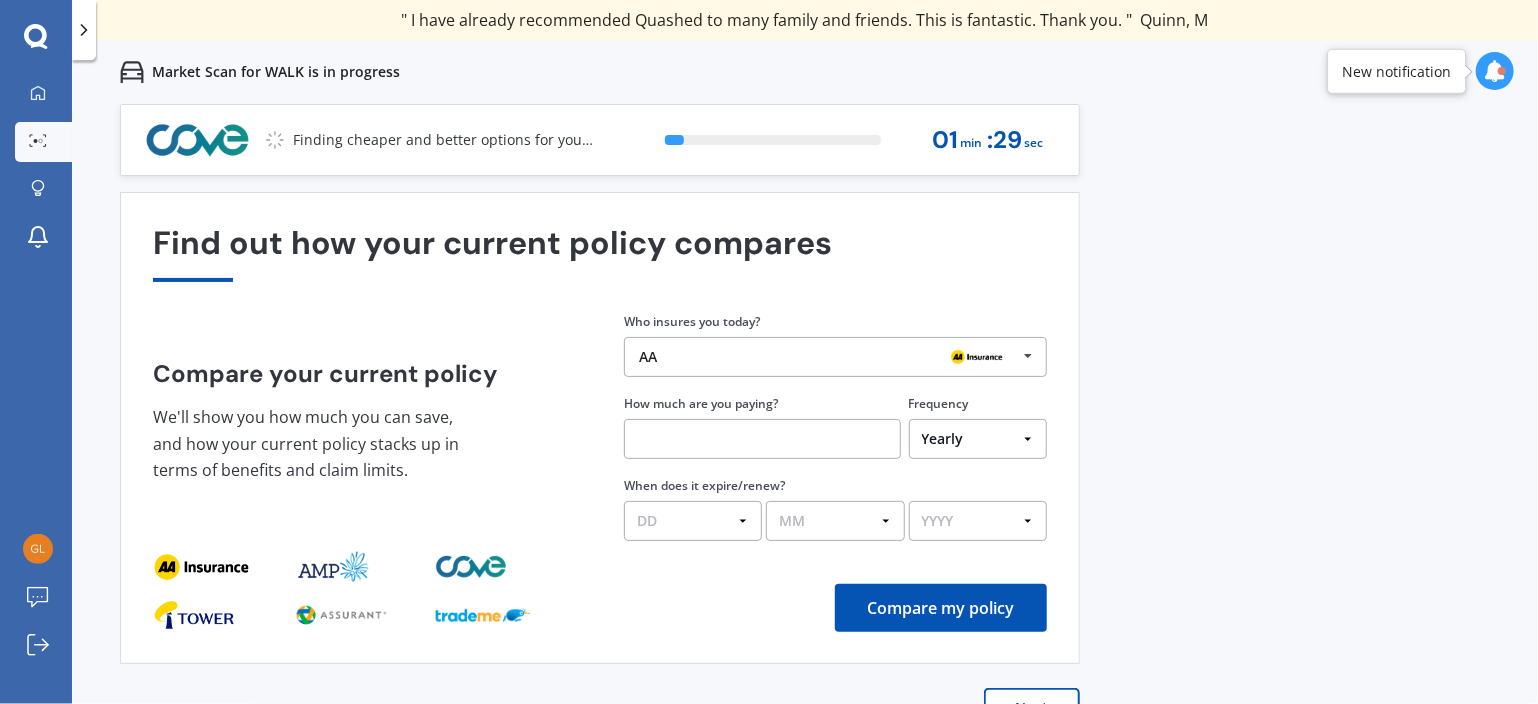 click at bounding box center (1028, 356) 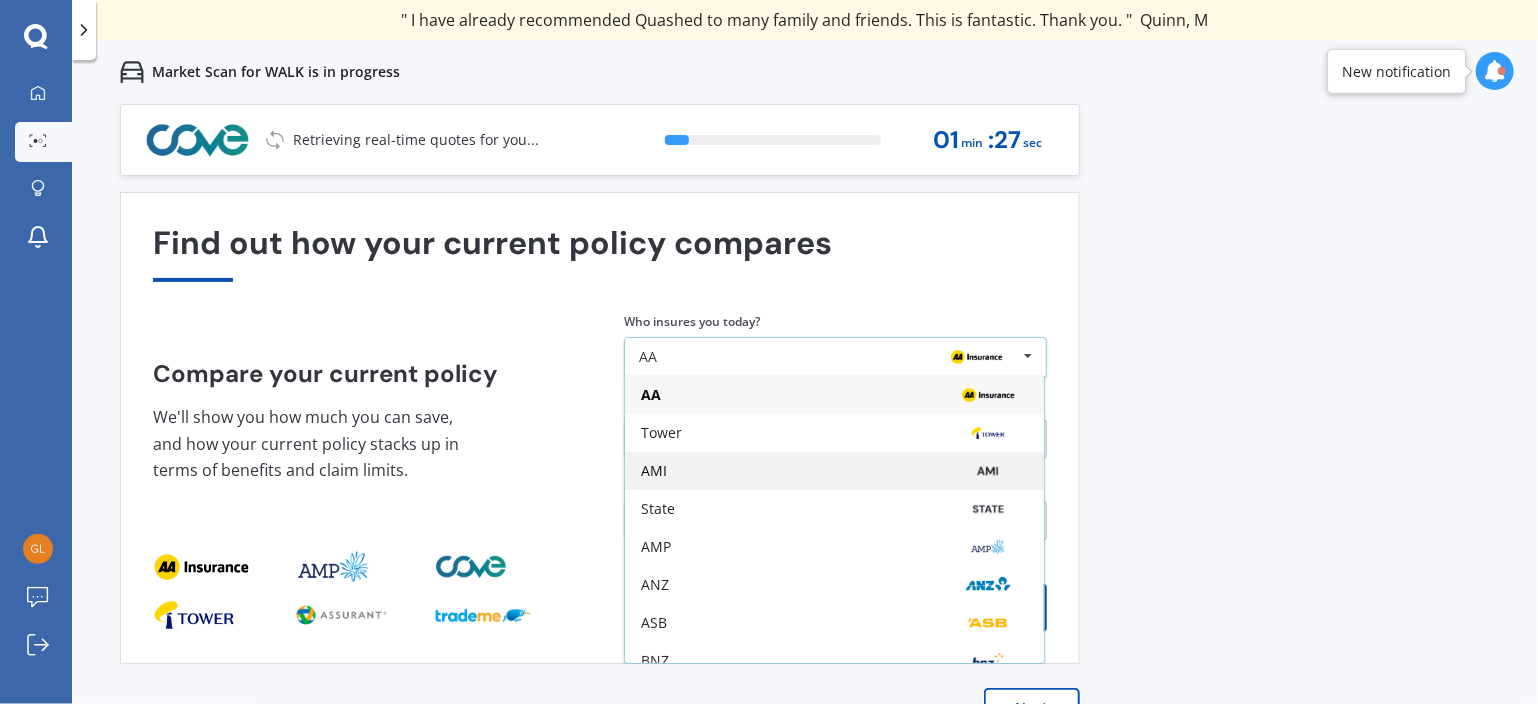 click on "AMI" at bounding box center (654, 471) 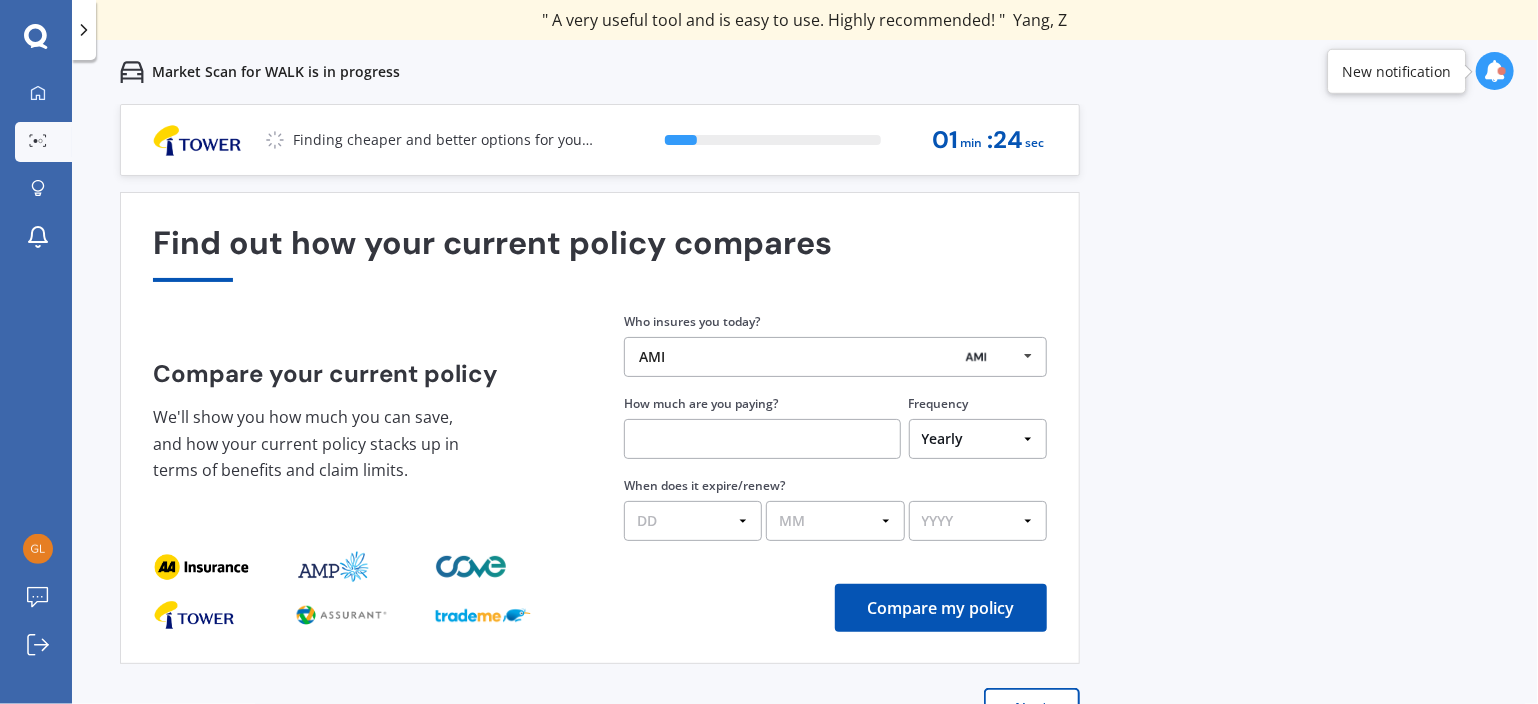 click at bounding box center [762, 439] 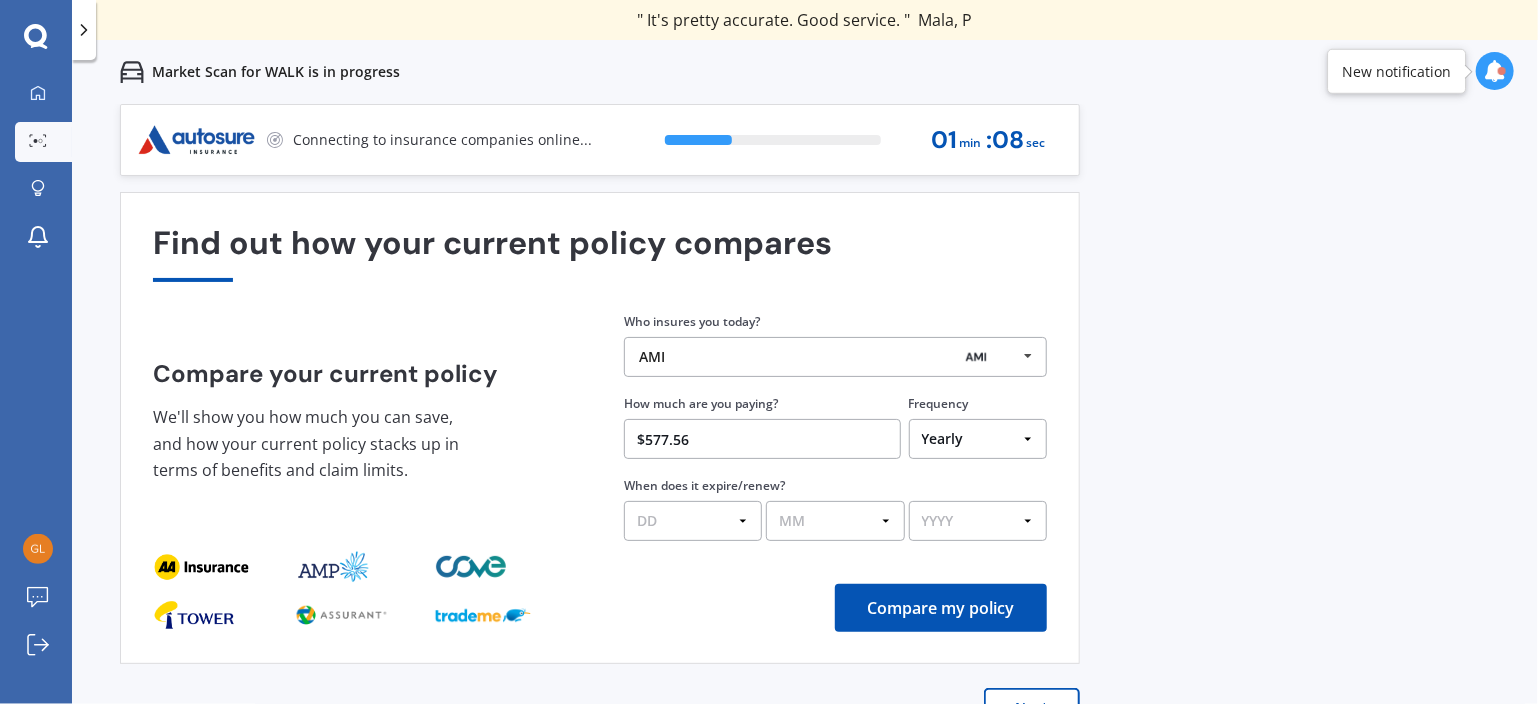 type on "$577.56" 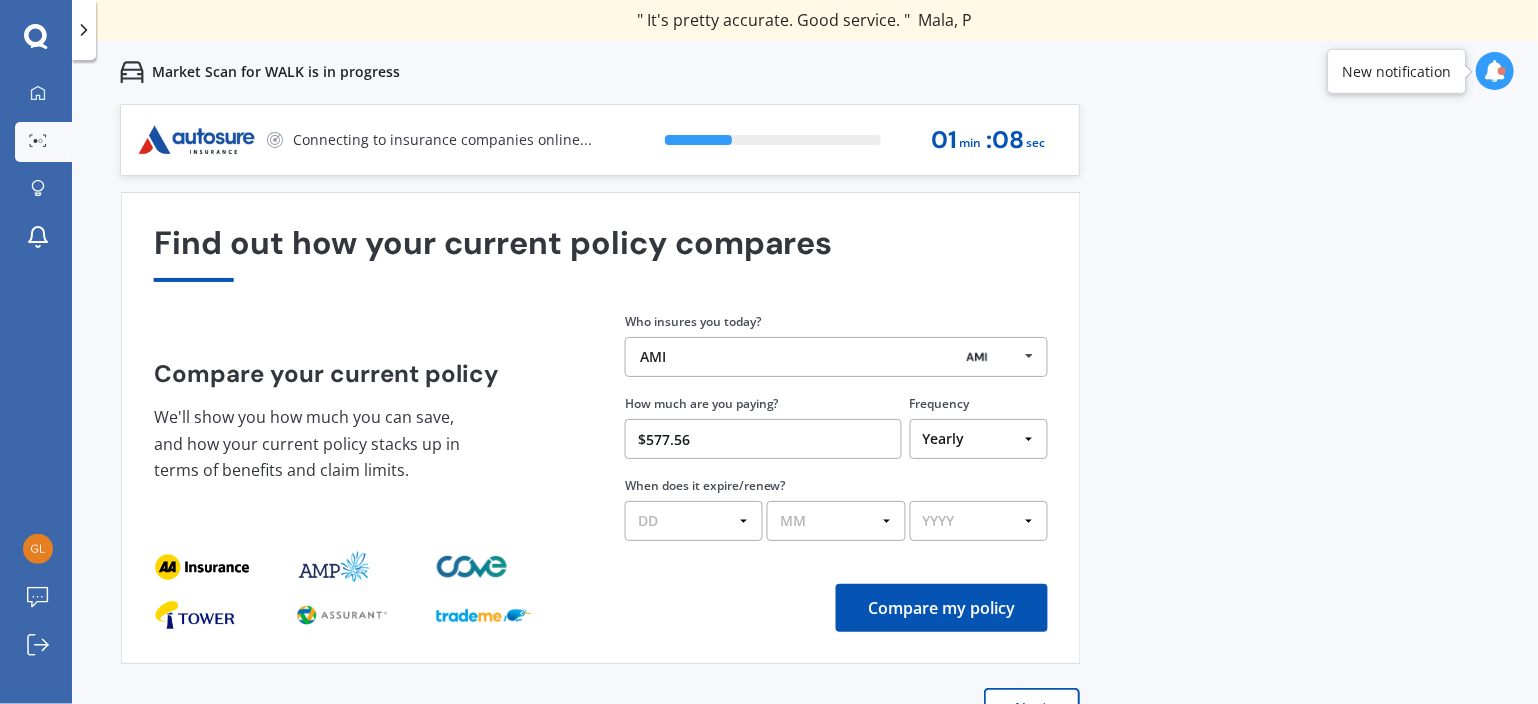 click on "DD 01 02 03 04 05 06 07 08 09 10 11 12 13 14 15 16 17 18 19 20 21 22 23 24 25 26 27 28 29 30 31" at bounding box center (694, 521) 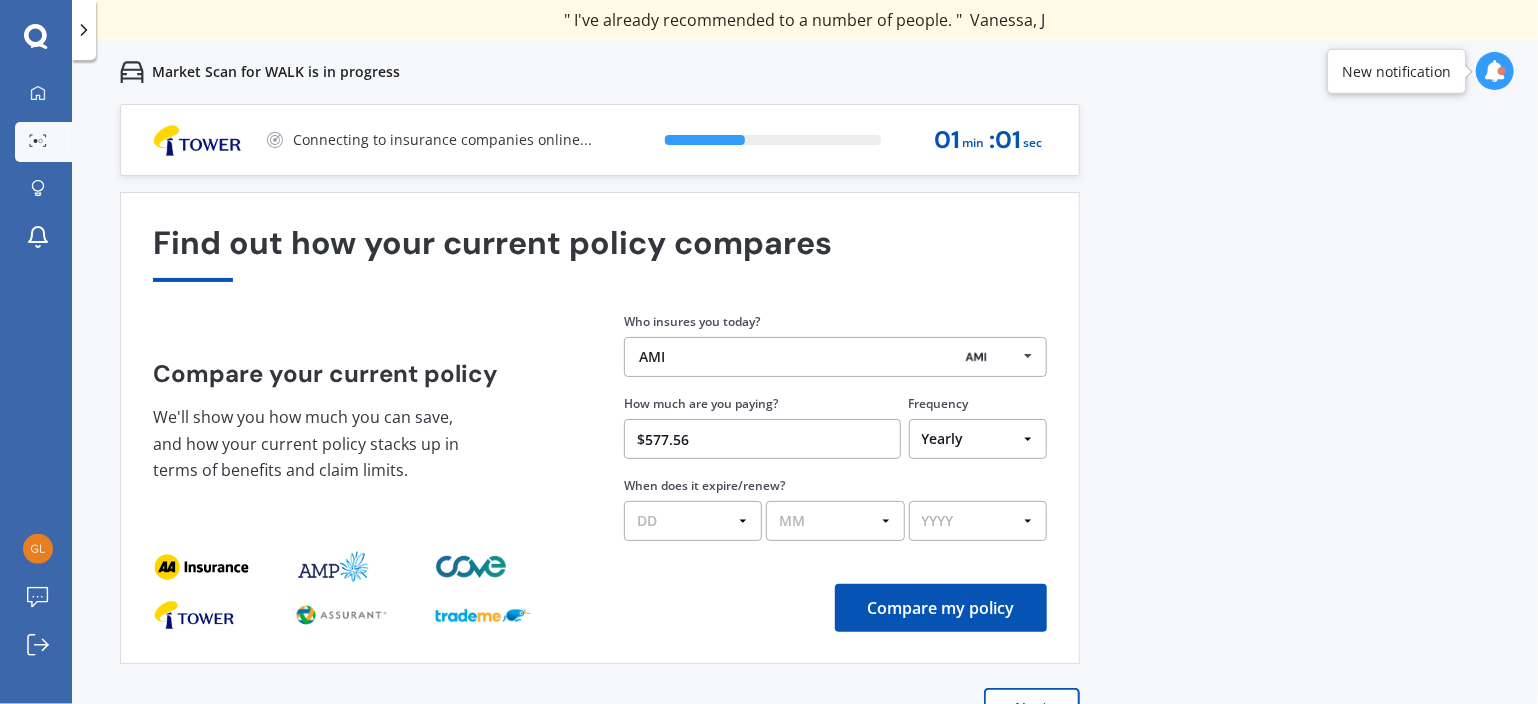 select on "03" 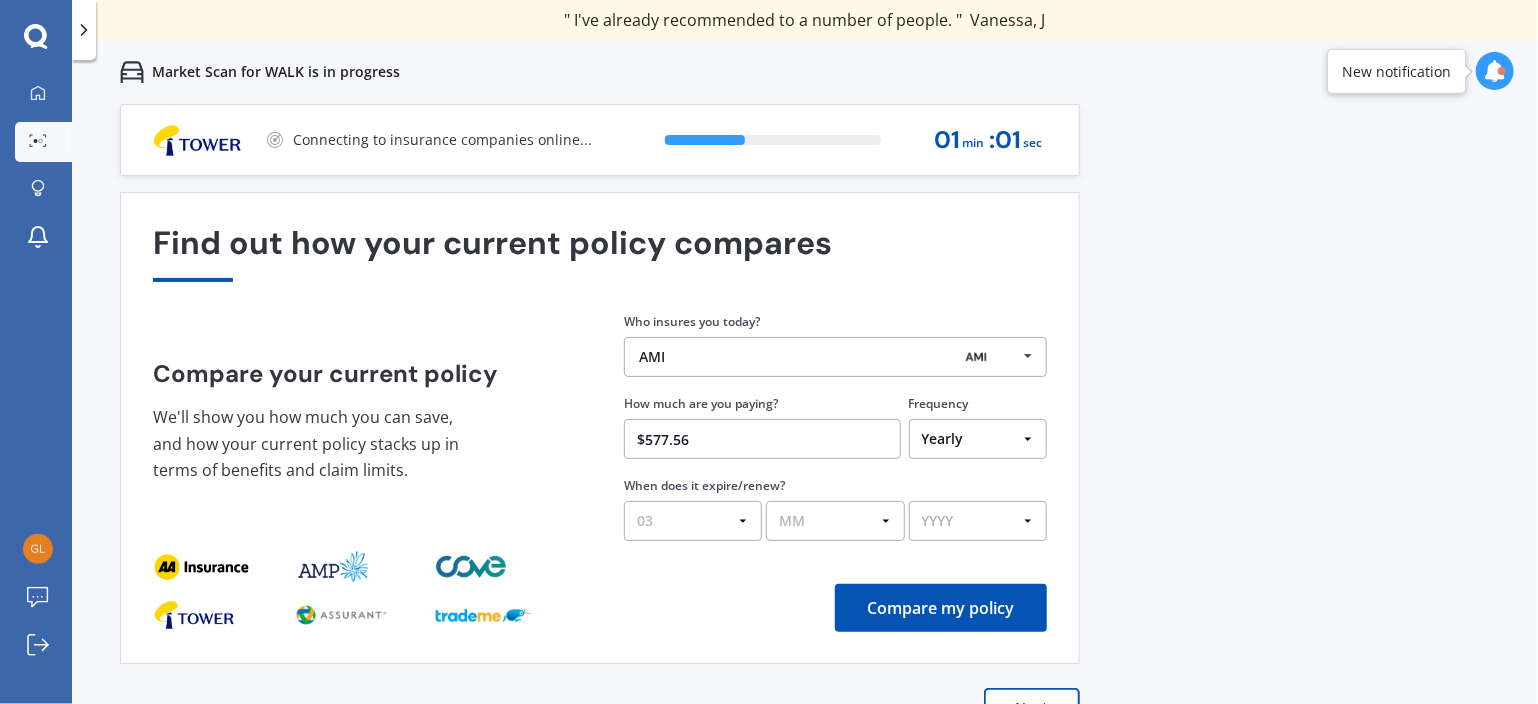 click on "DD 01 02 03 04 05 06 07 08 09 10 11 12 13 14 15 16 17 18 19 20 21 22 23 24 25 26 27 28 29 30 31" at bounding box center [693, 521] 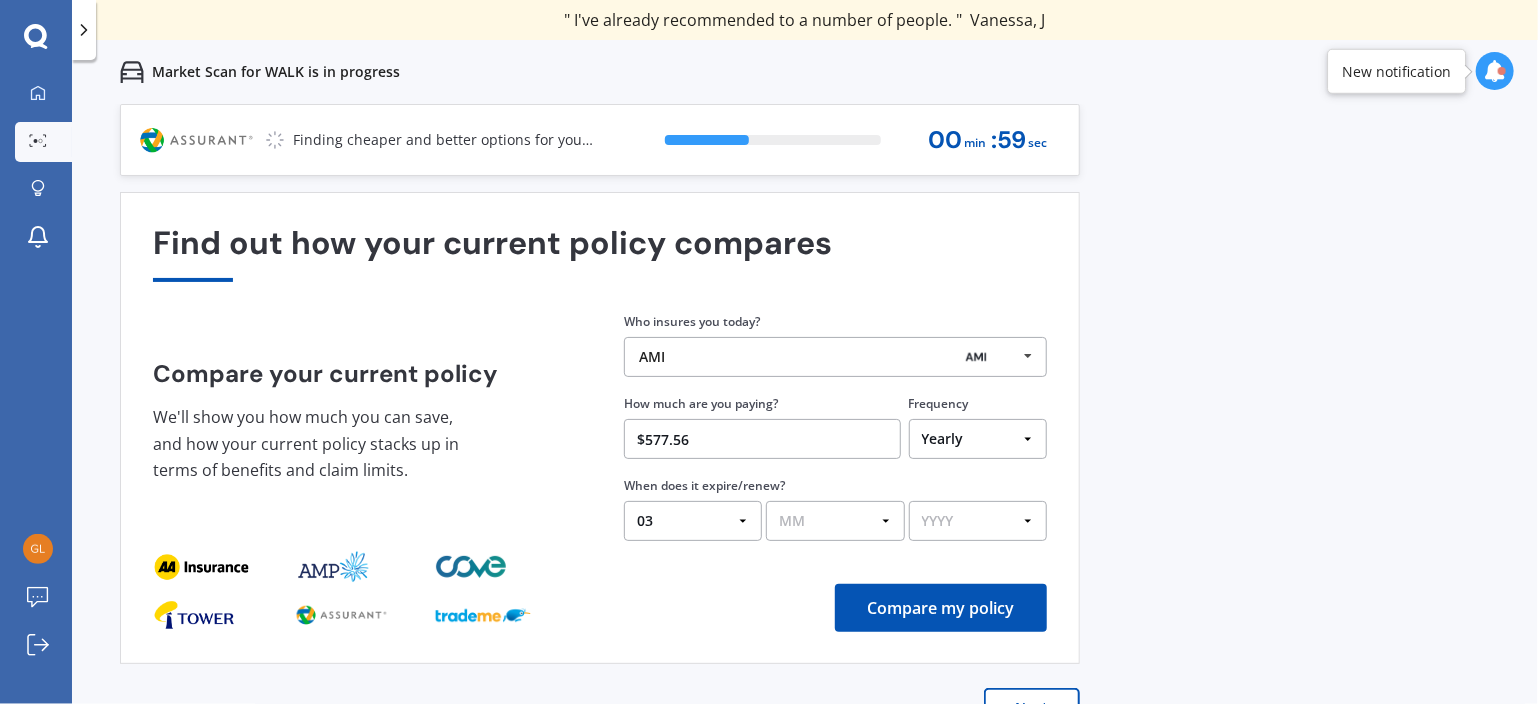 click on "MM 01 02 03 04 05 06 07 08 09 10 11 12" at bounding box center [835, 521] 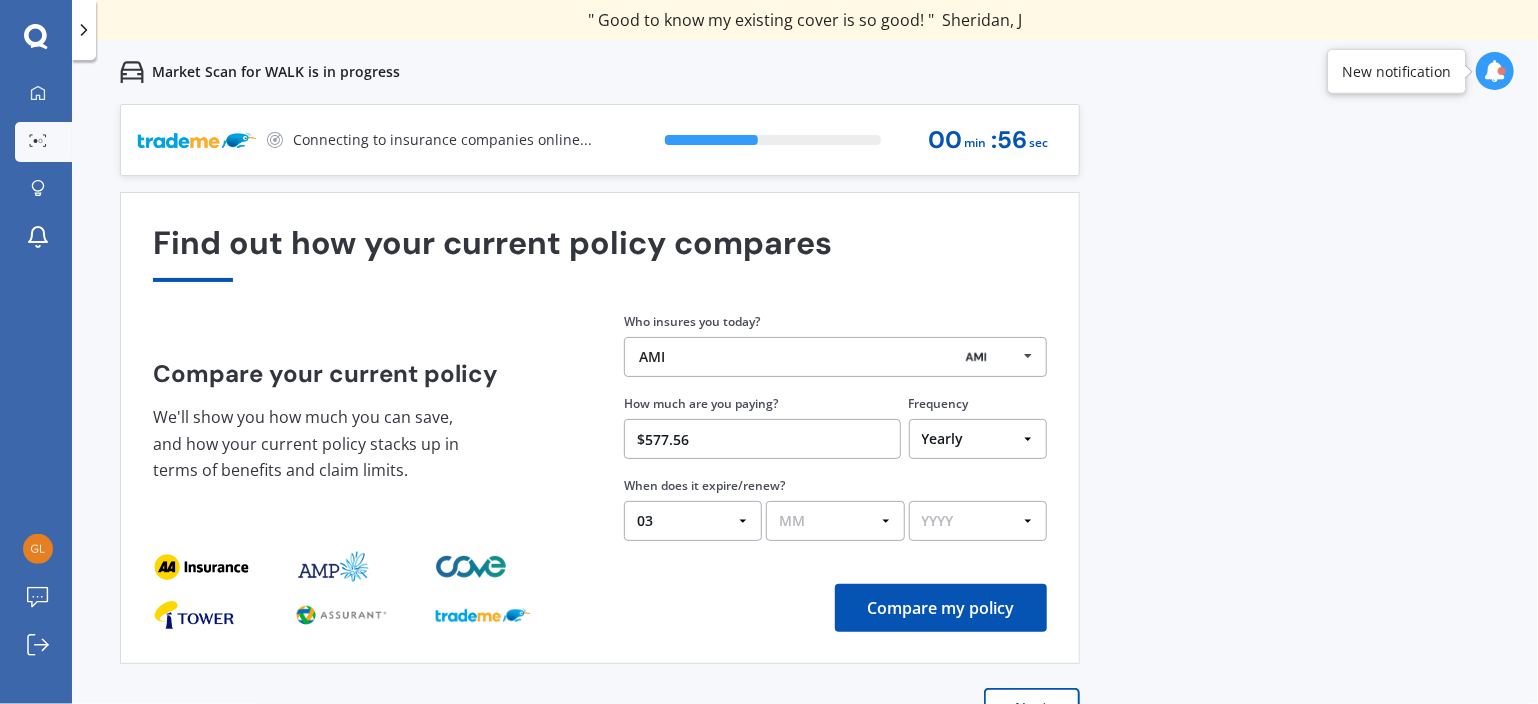 select on "08" 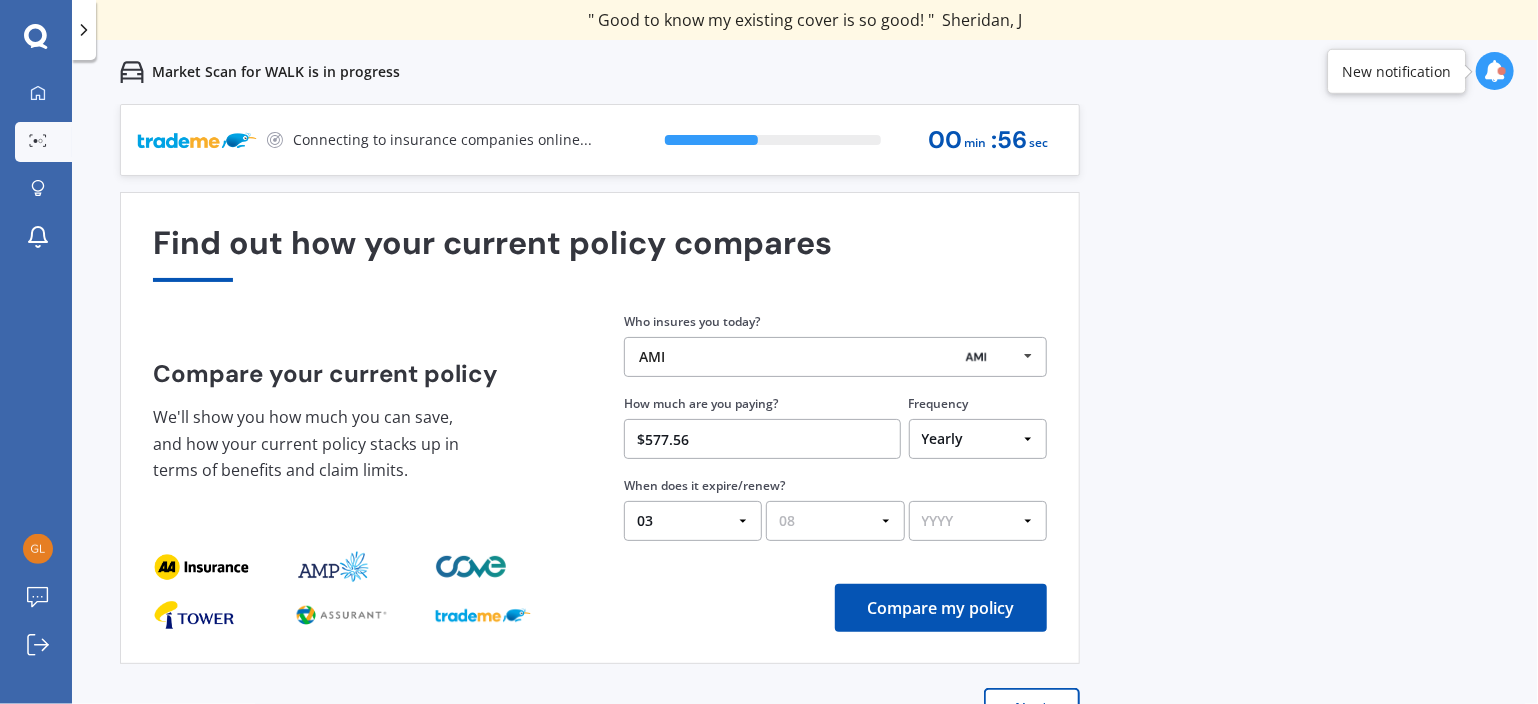 click on "MM 01 02 03 04 05 06 07 08 09 10 11 12" at bounding box center (835, 521) 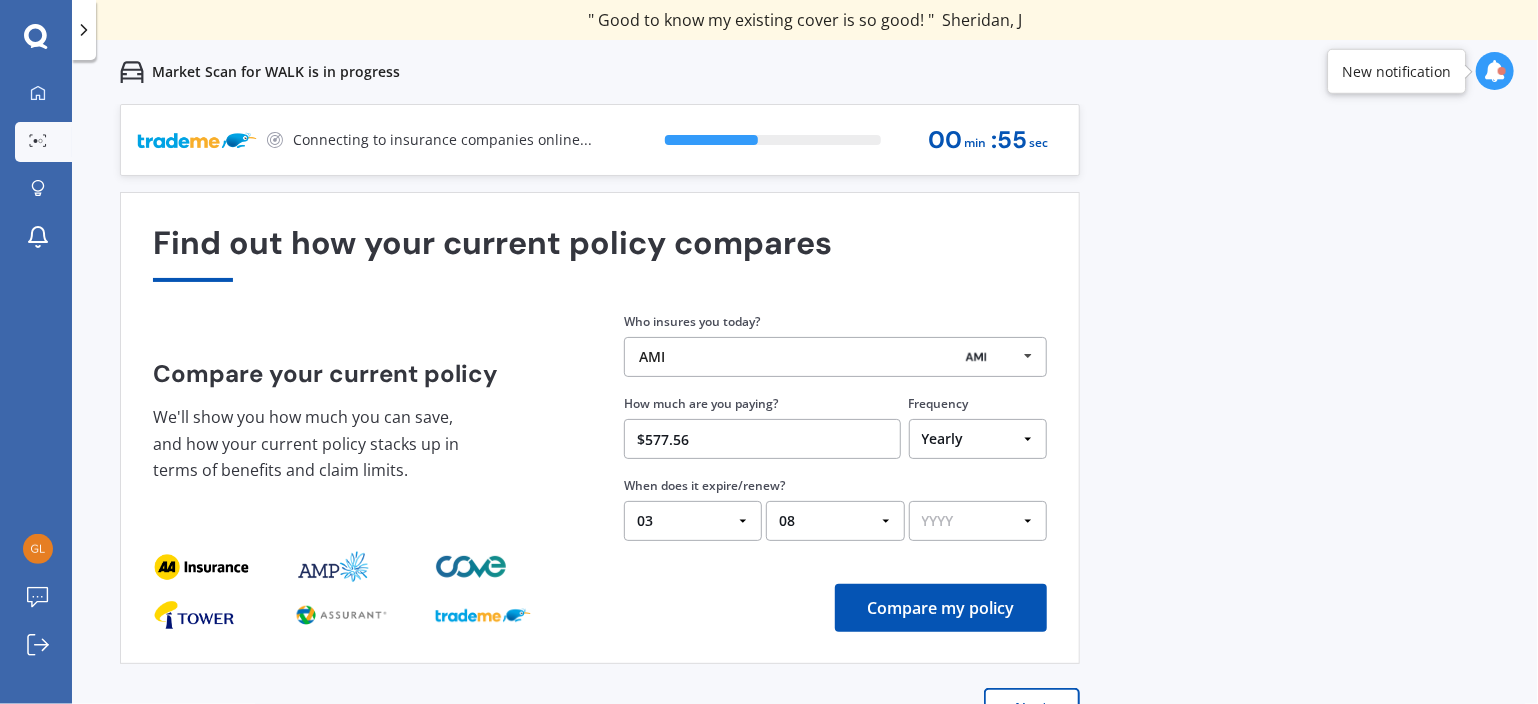 click on "YYYY 2026 2025 2024" at bounding box center (978, 521) 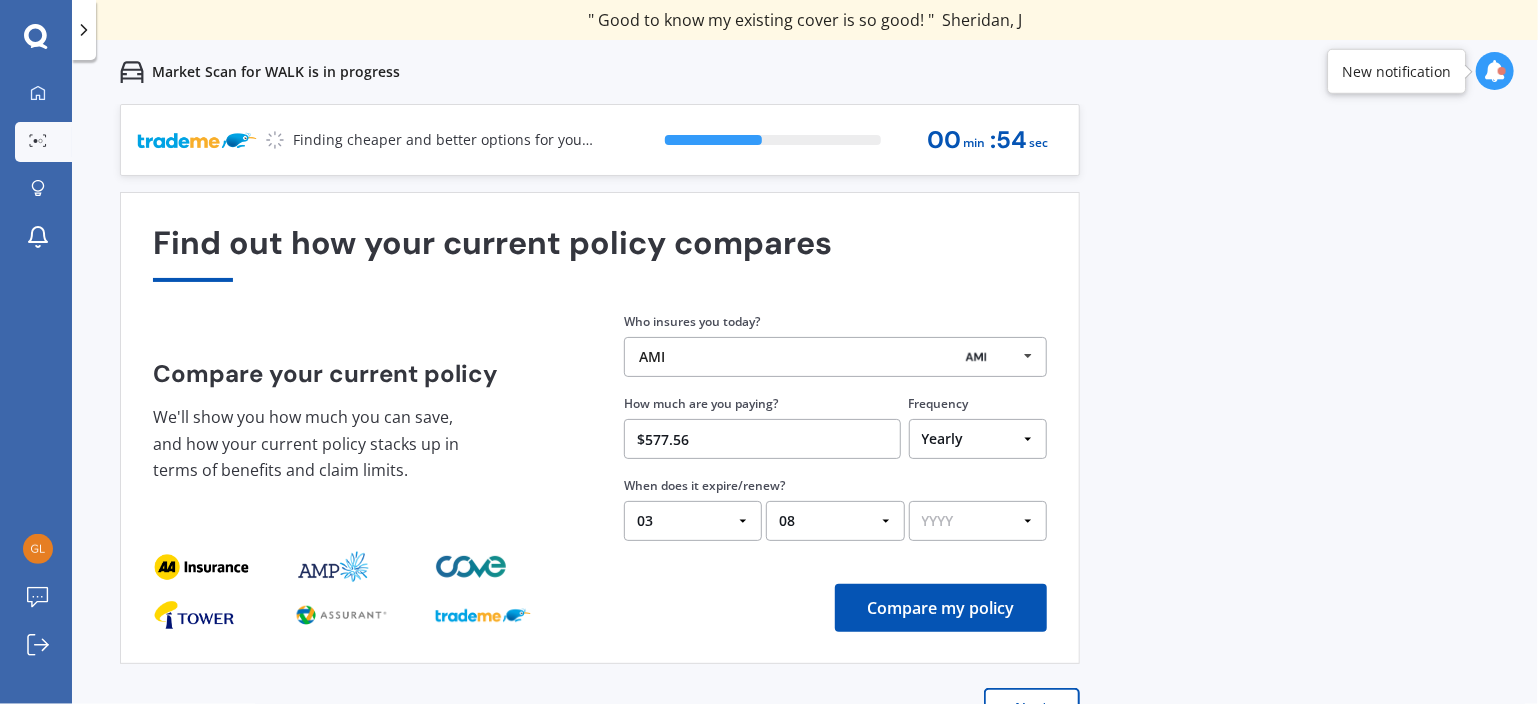select on "2025" 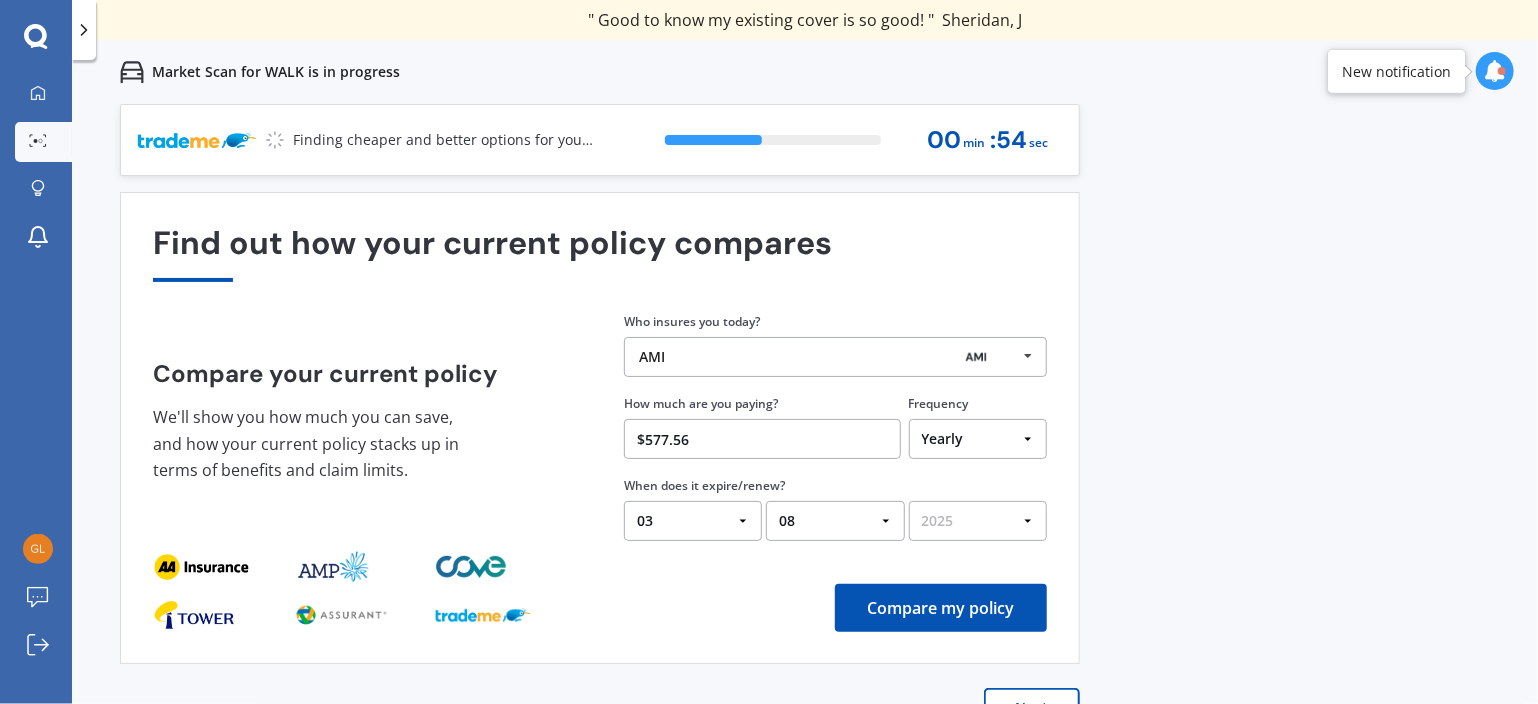 click on "YYYY 2026 2025 2024" at bounding box center [978, 521] 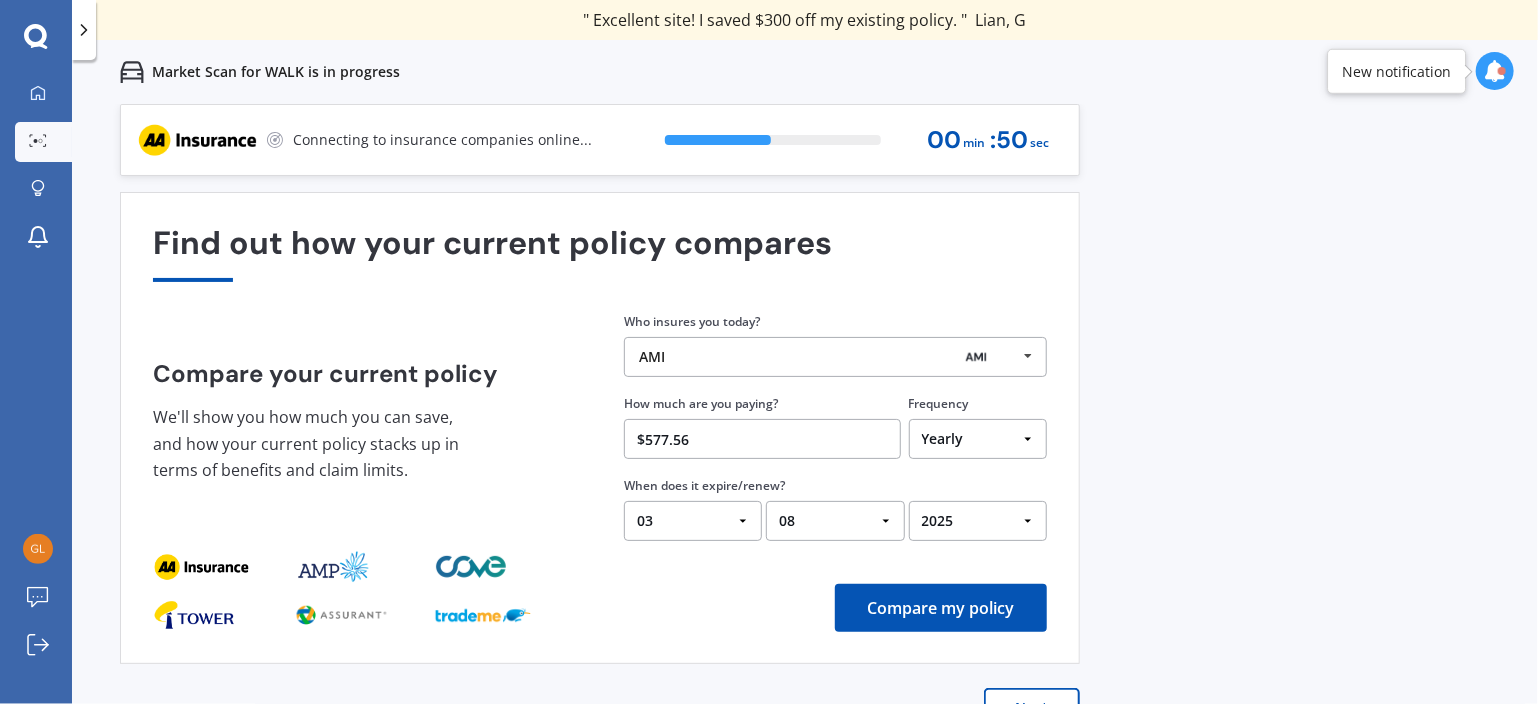 click on "Compare my policy" at bounding box center [941, 608] 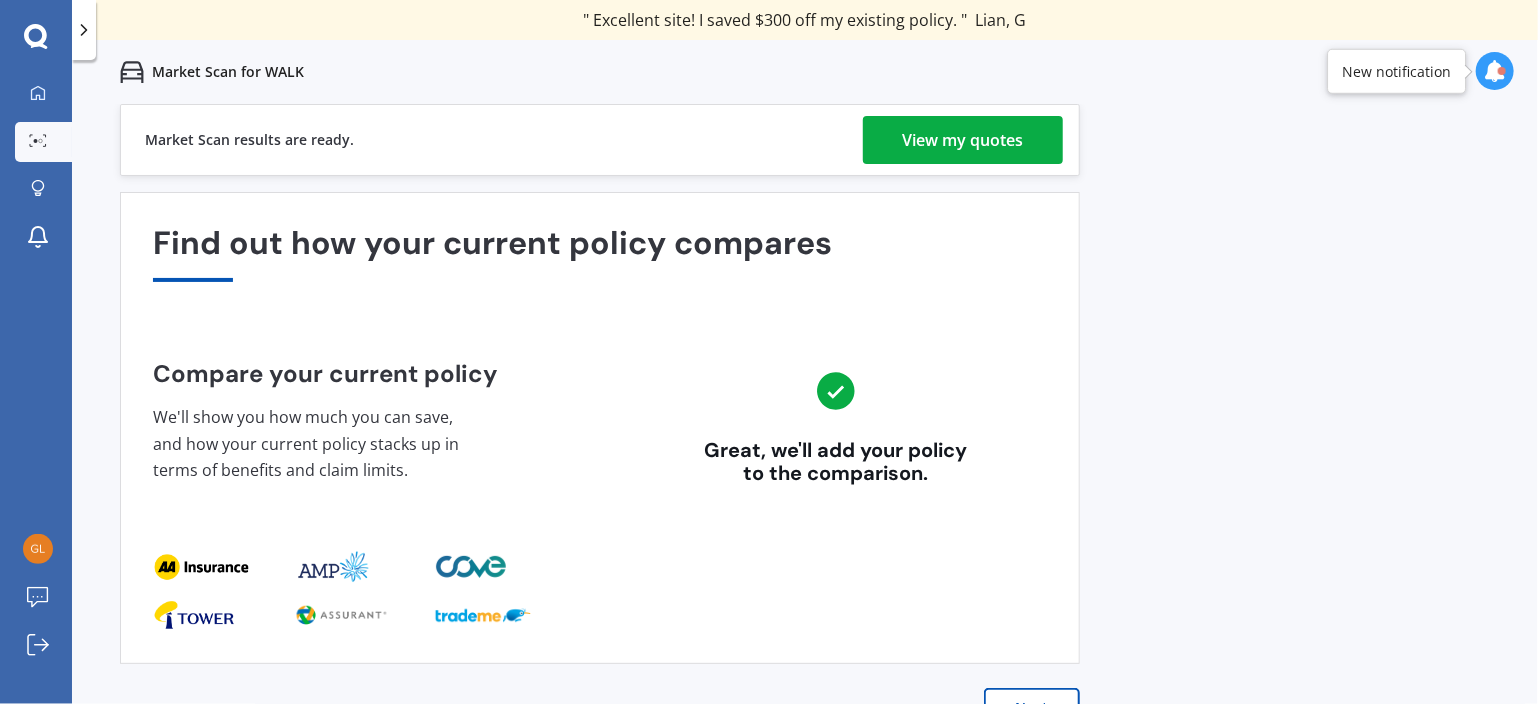 click on "View my quotes" at bounding box center (963, 140) 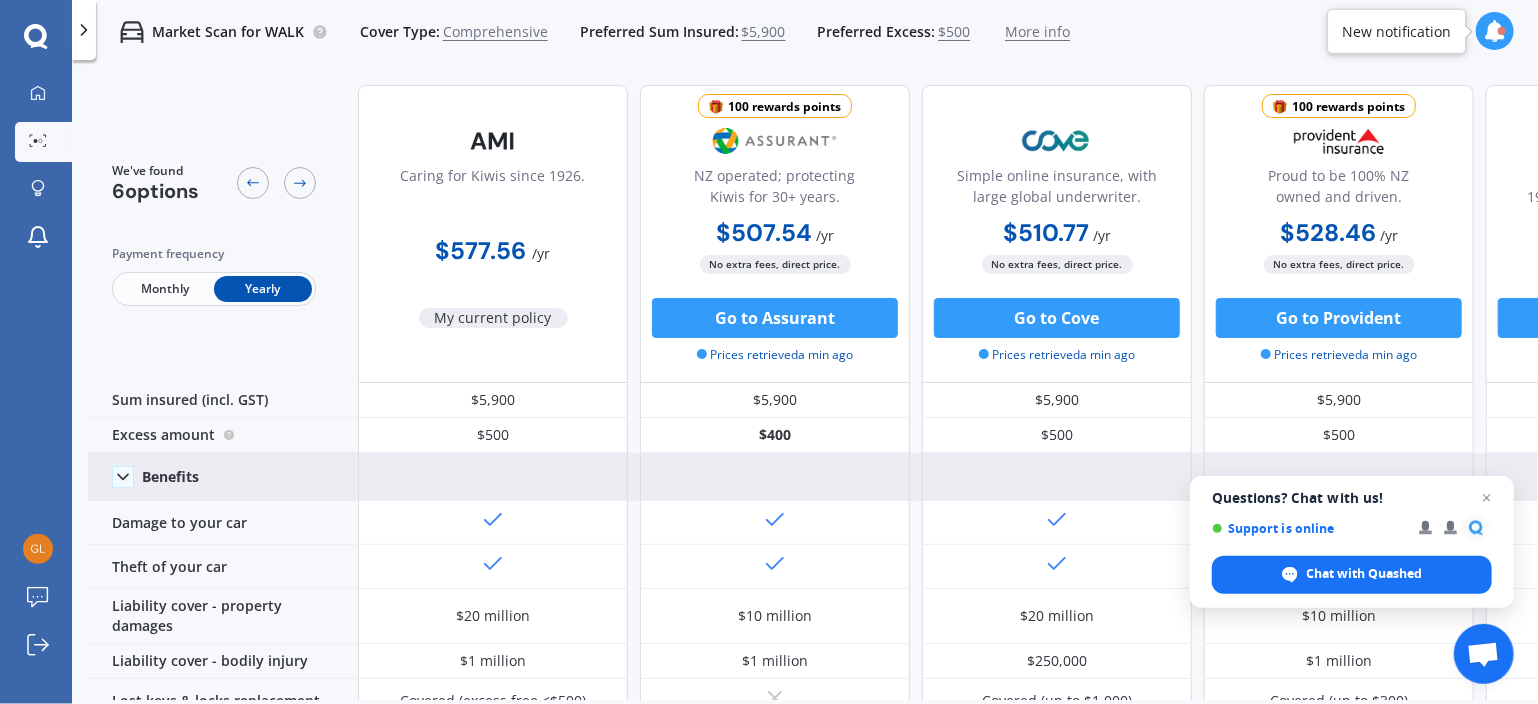 click at bounding box center (1621, 477) 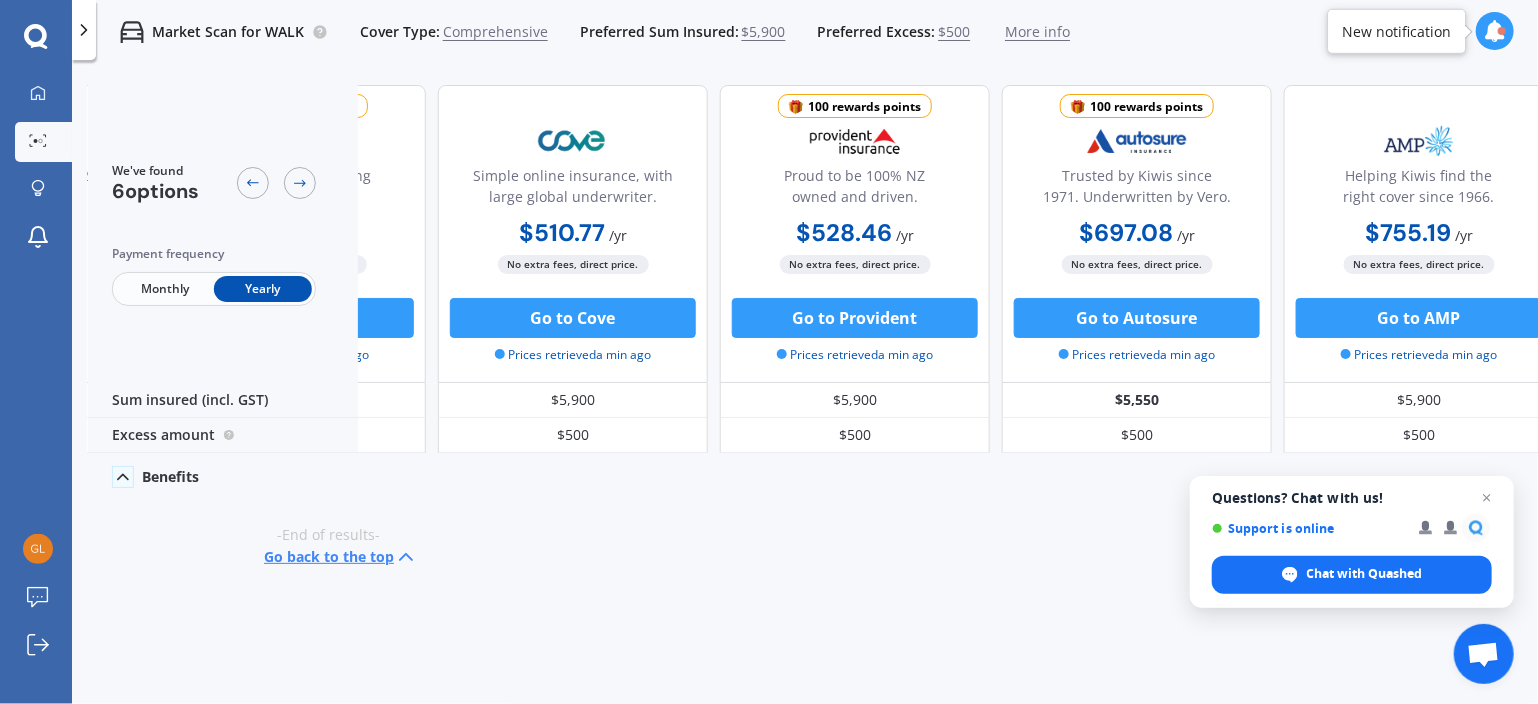 scroll, scrollTop: 0, scrollLeft: 486, axis: horizontal 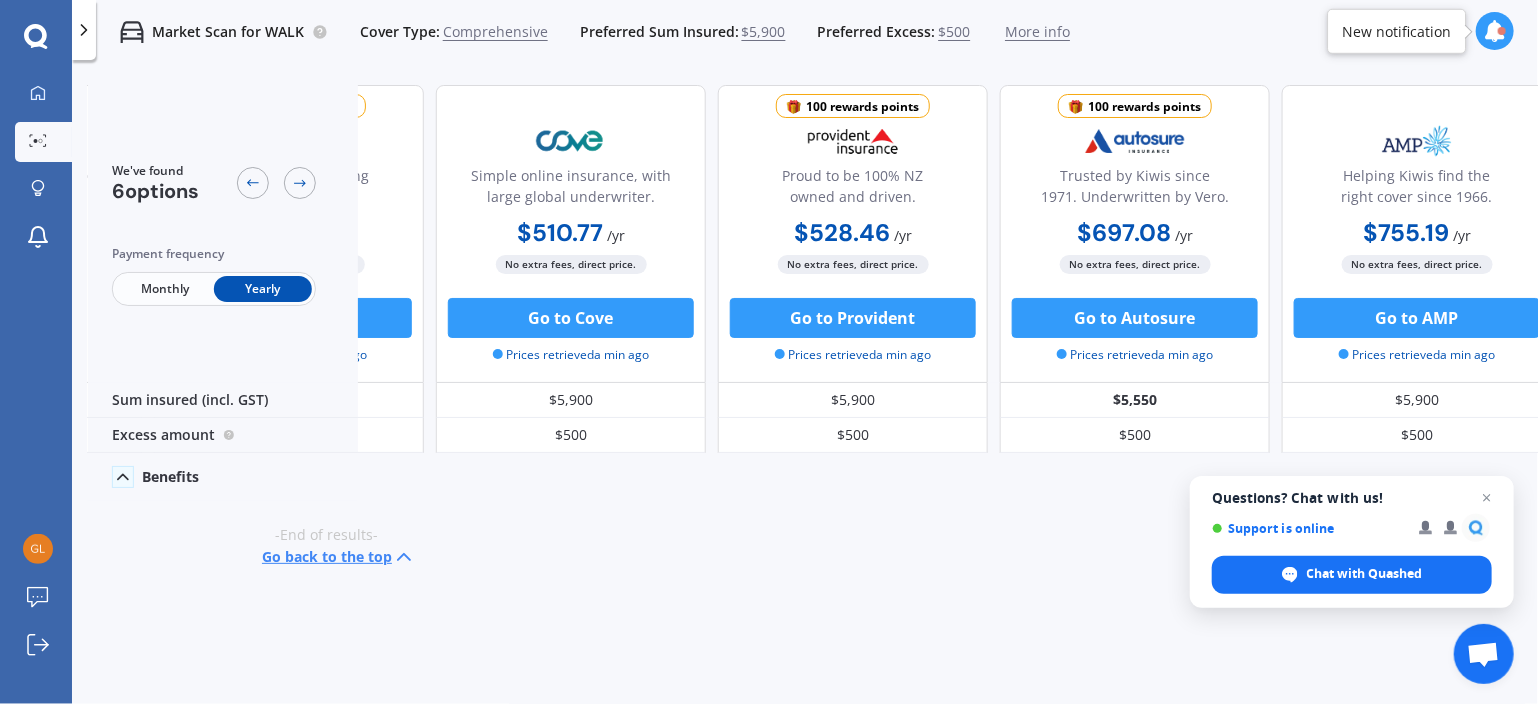 drag, startPoint x: 591, startPoint y: 686, endPoint x: 610, endPoint y: 692, distance: 19.924858 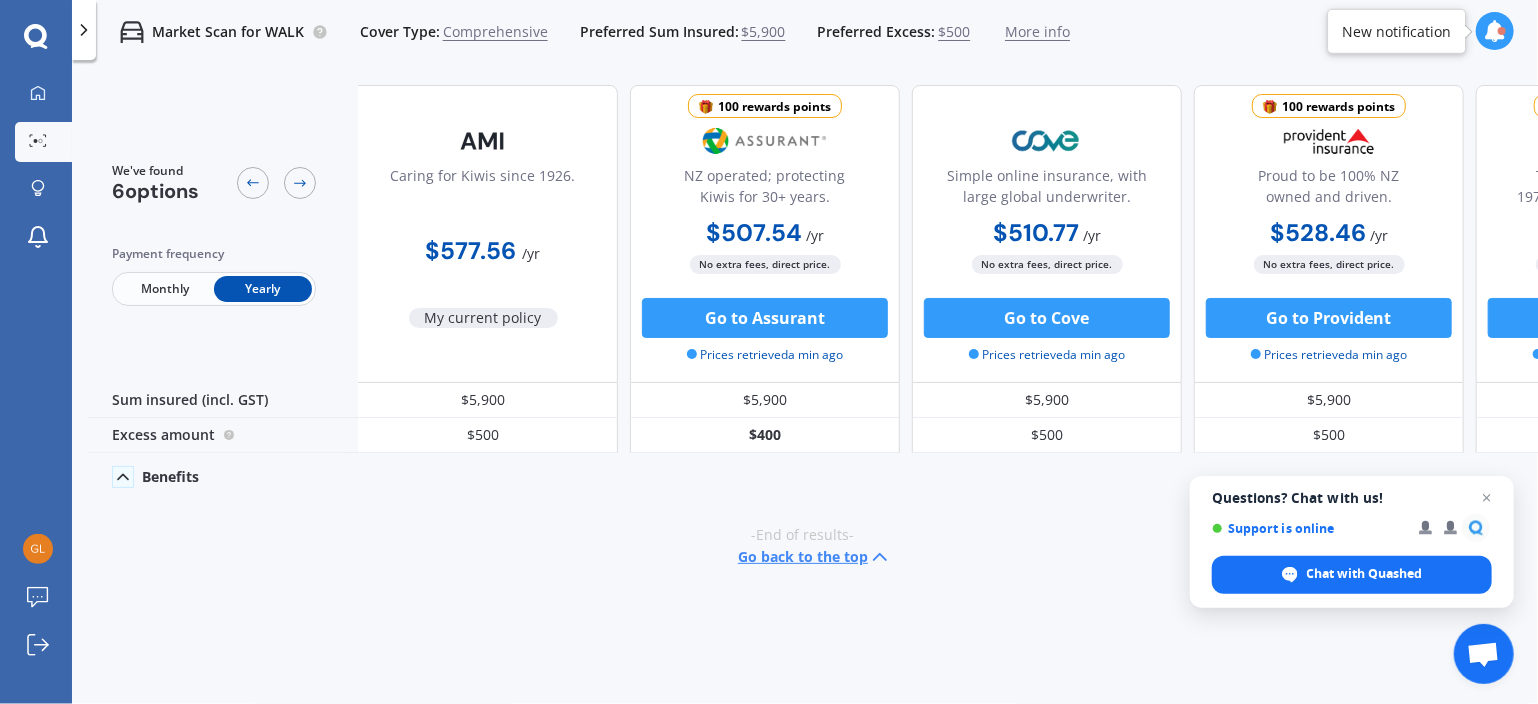 scroll, scrollTop: 0, scrollLeft: 8, axis: horizontal 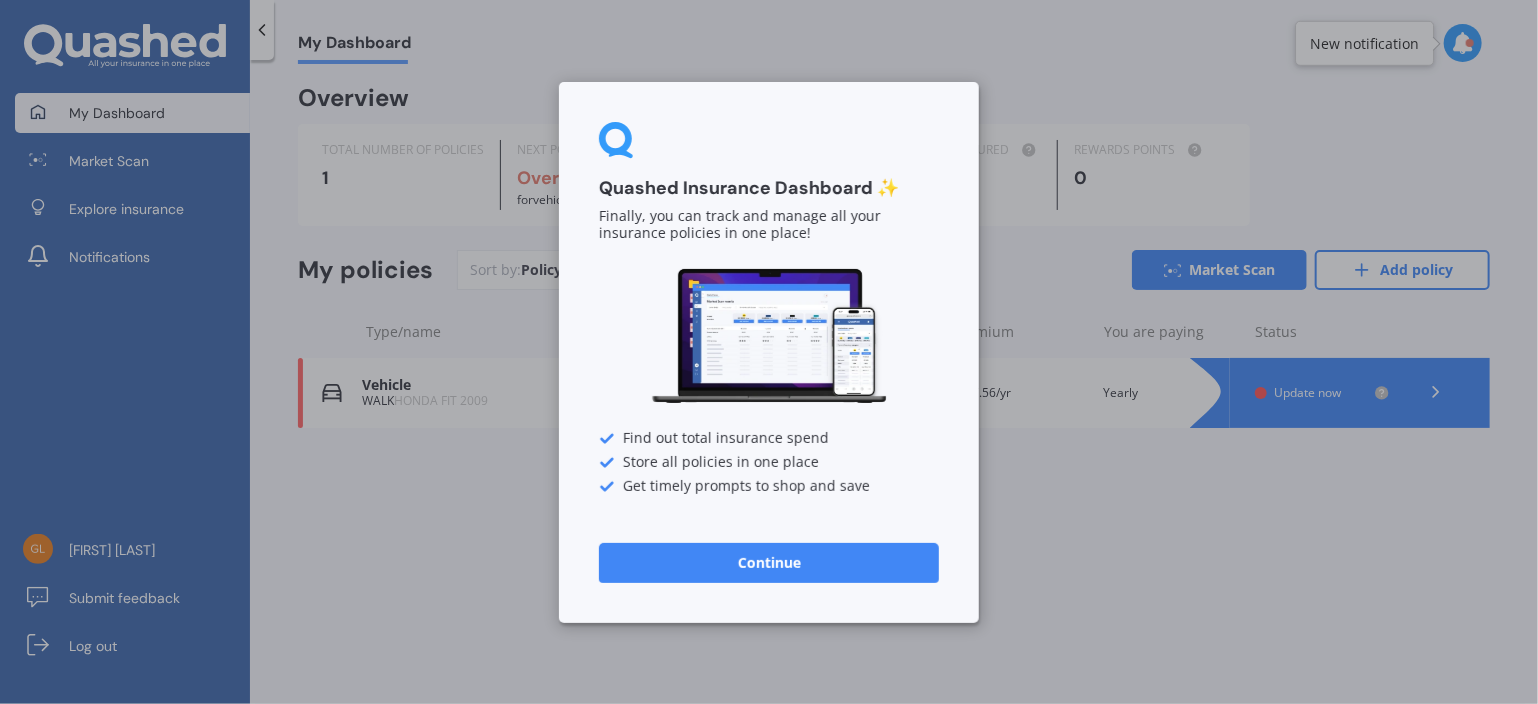 click on "Continue" at bounding box center [769, 562] 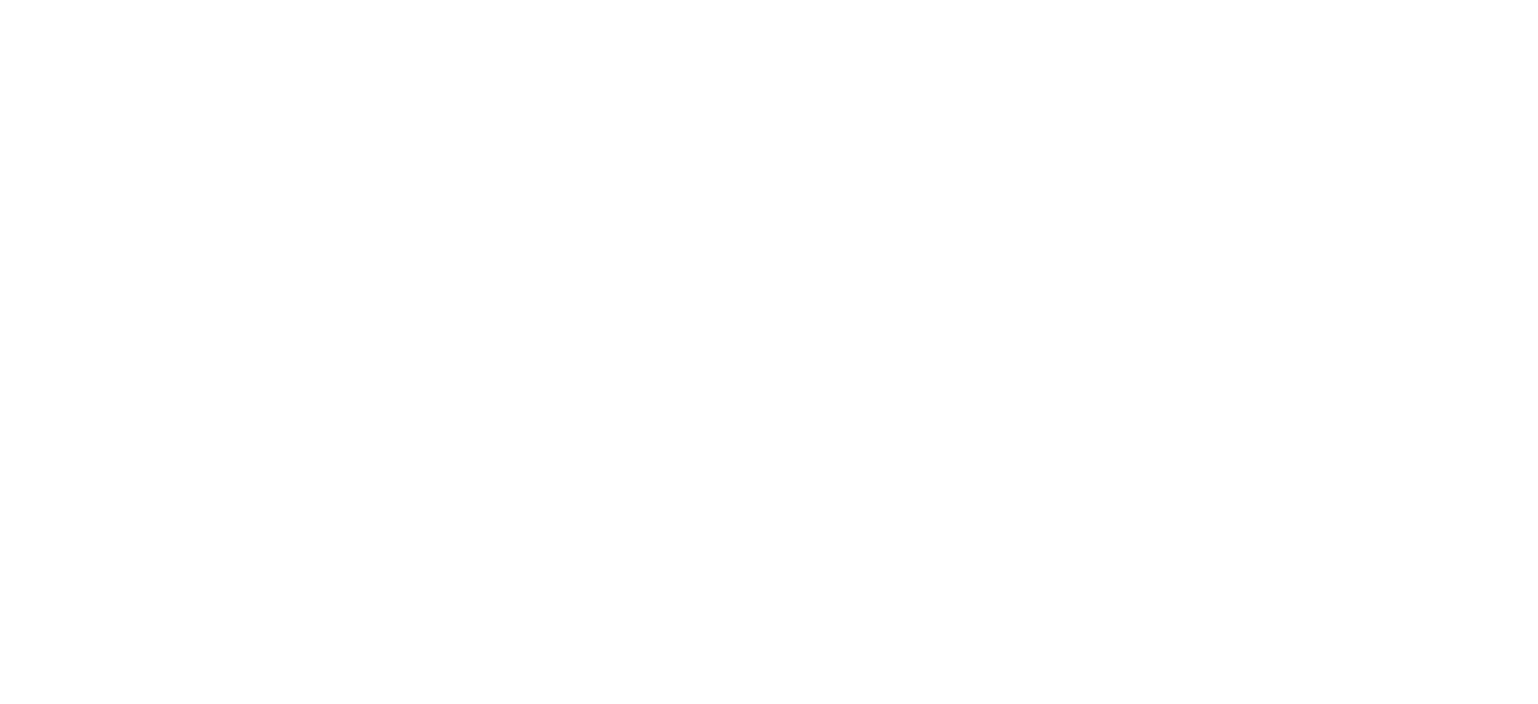 scroll, scrollTop: 0, scrollLeft: 0, axis: both 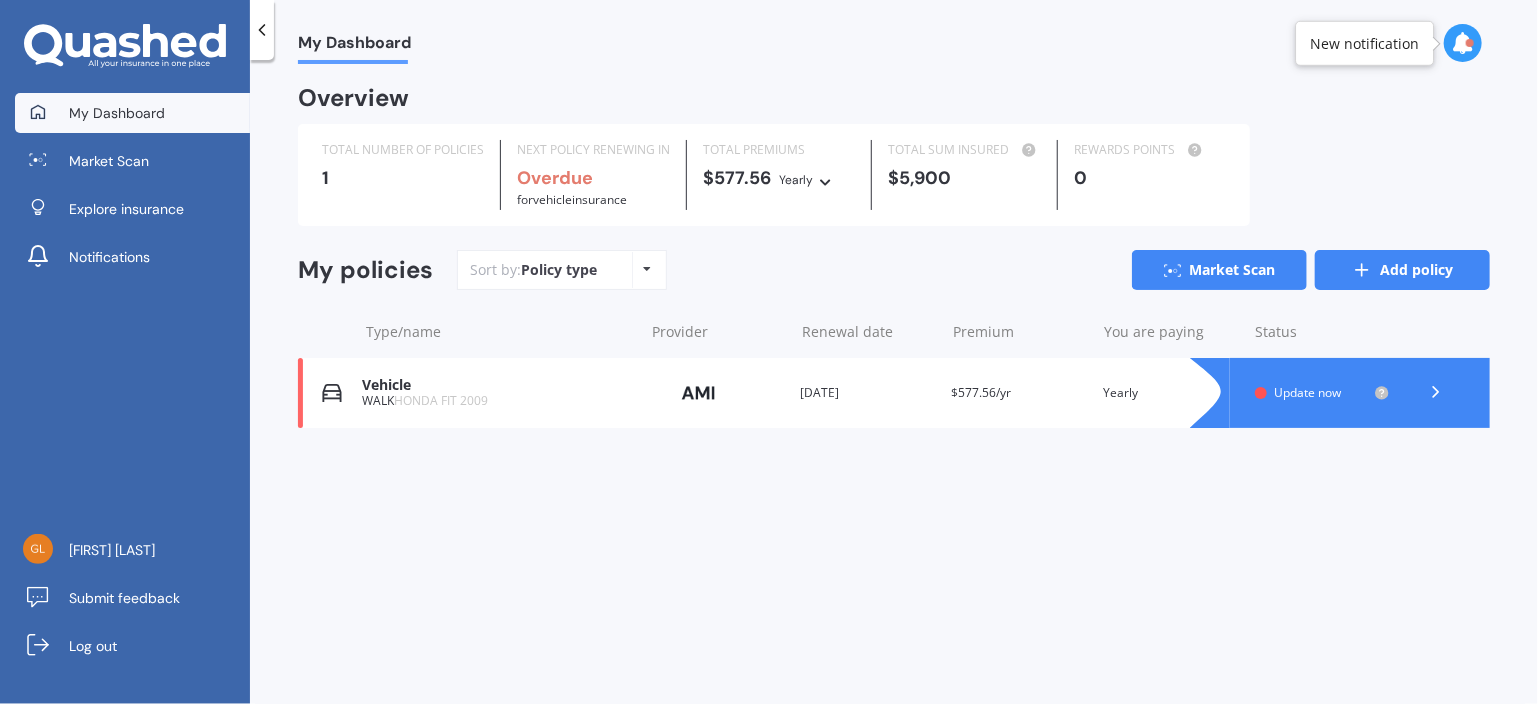 click on "Add policy" at bounding box center (1402, 270) 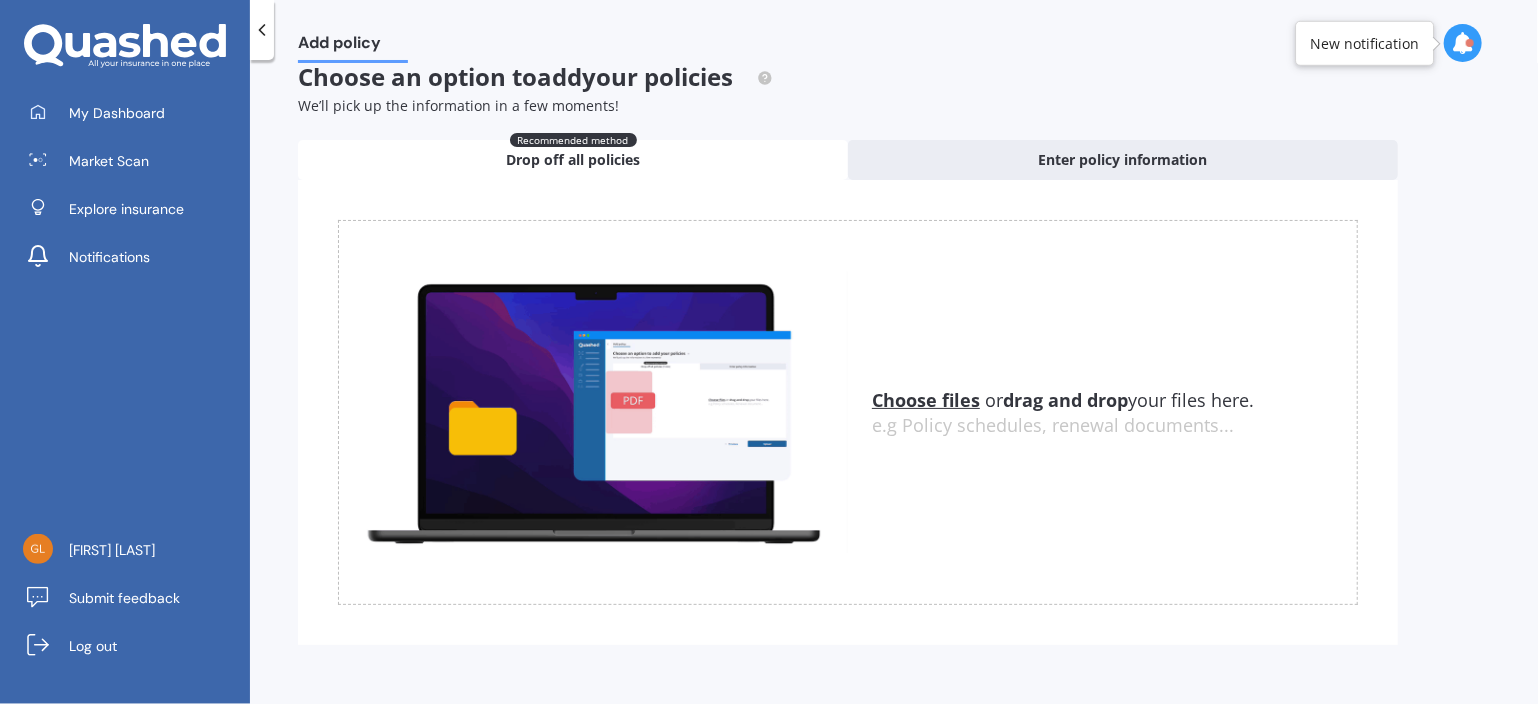 scroll, scrollTop: 0, scrollLeft: 0, axis: both 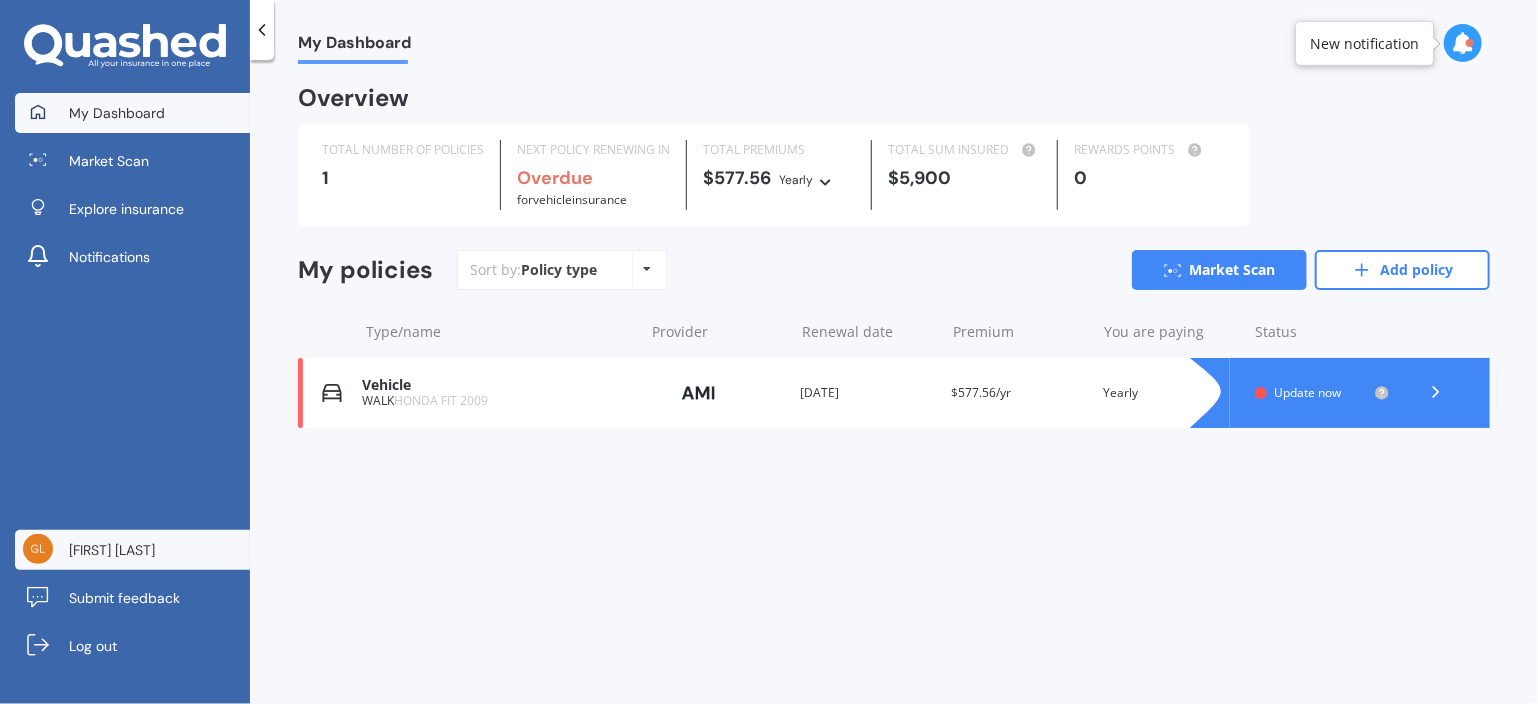 click on "[FIRST] [LAST]" at bounding box center (112, 550) 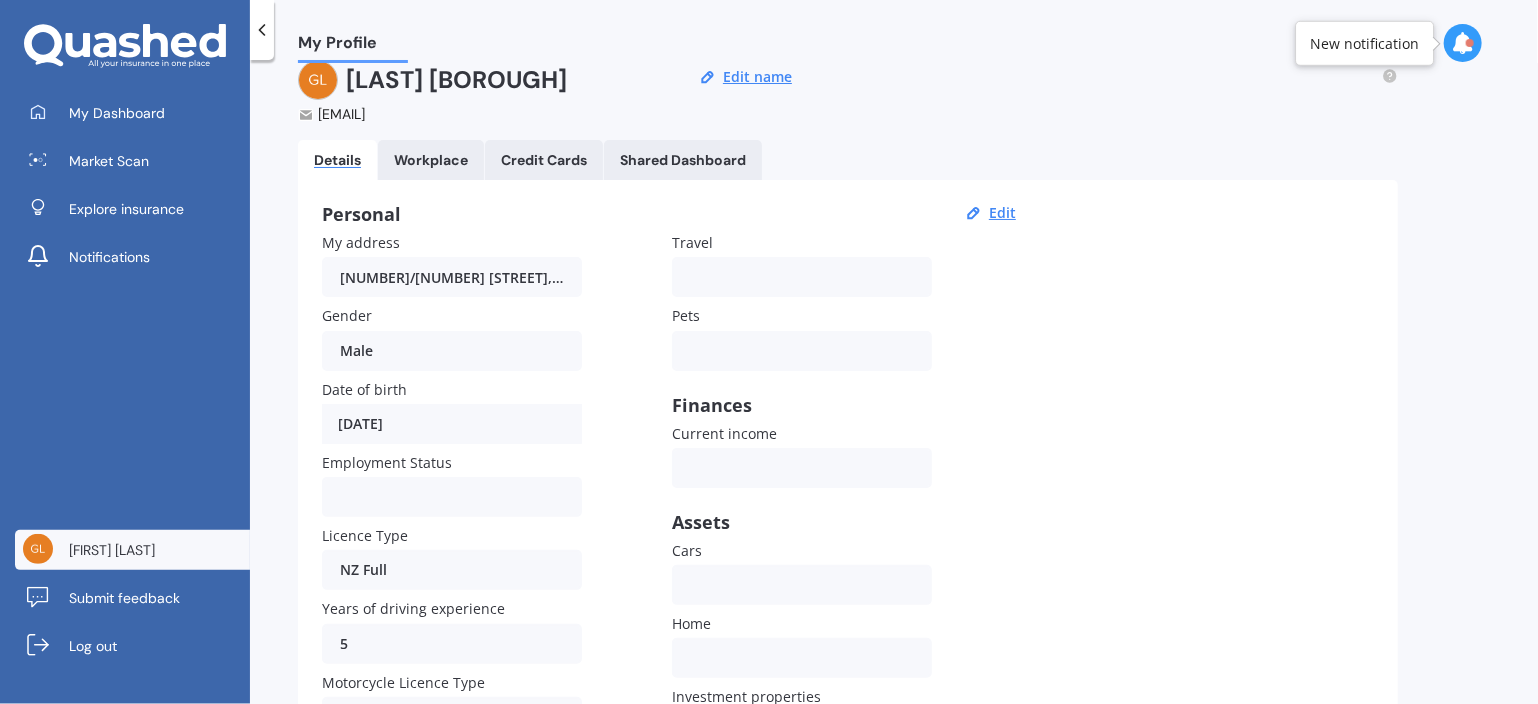 scroll, scrollTop: 0, scrollLeft: 0, axis: both 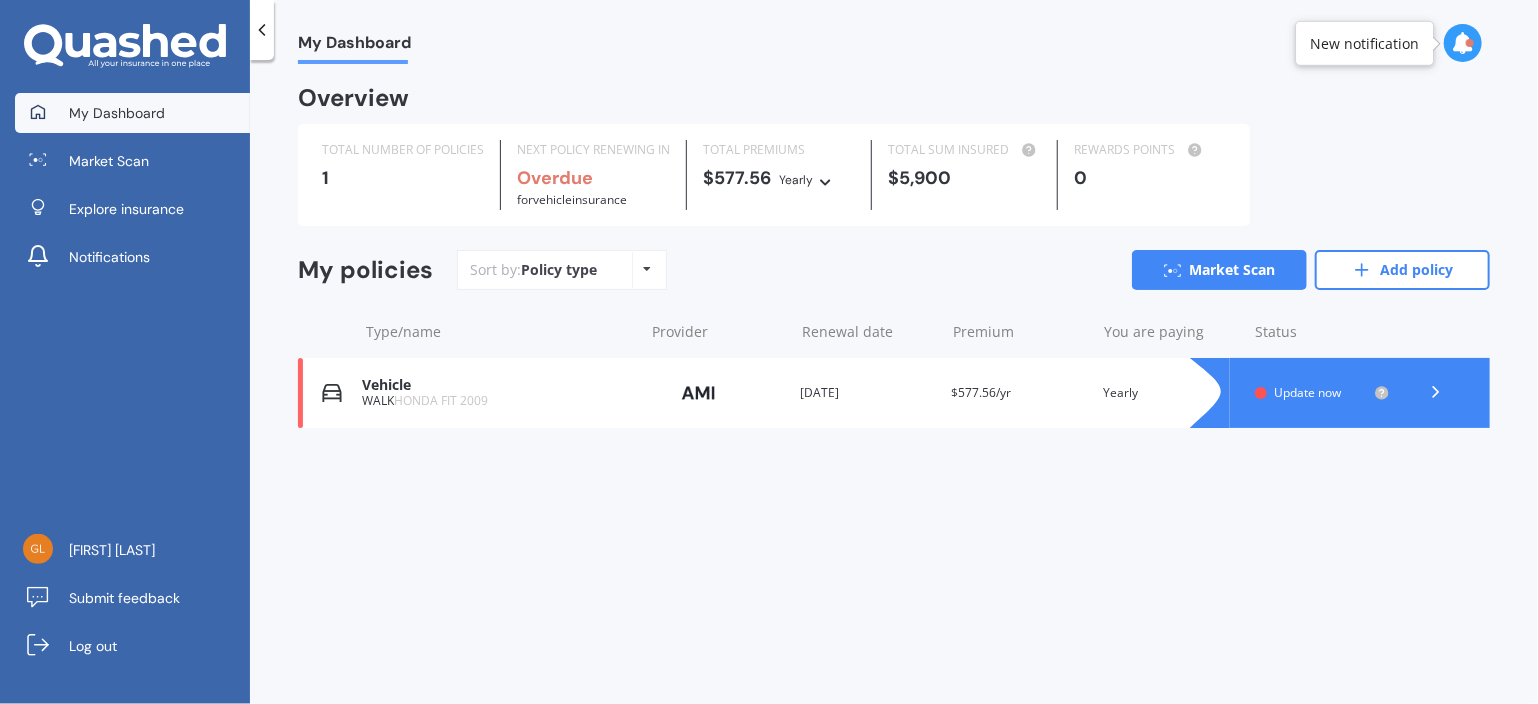 click at bounding box center [648, 269] 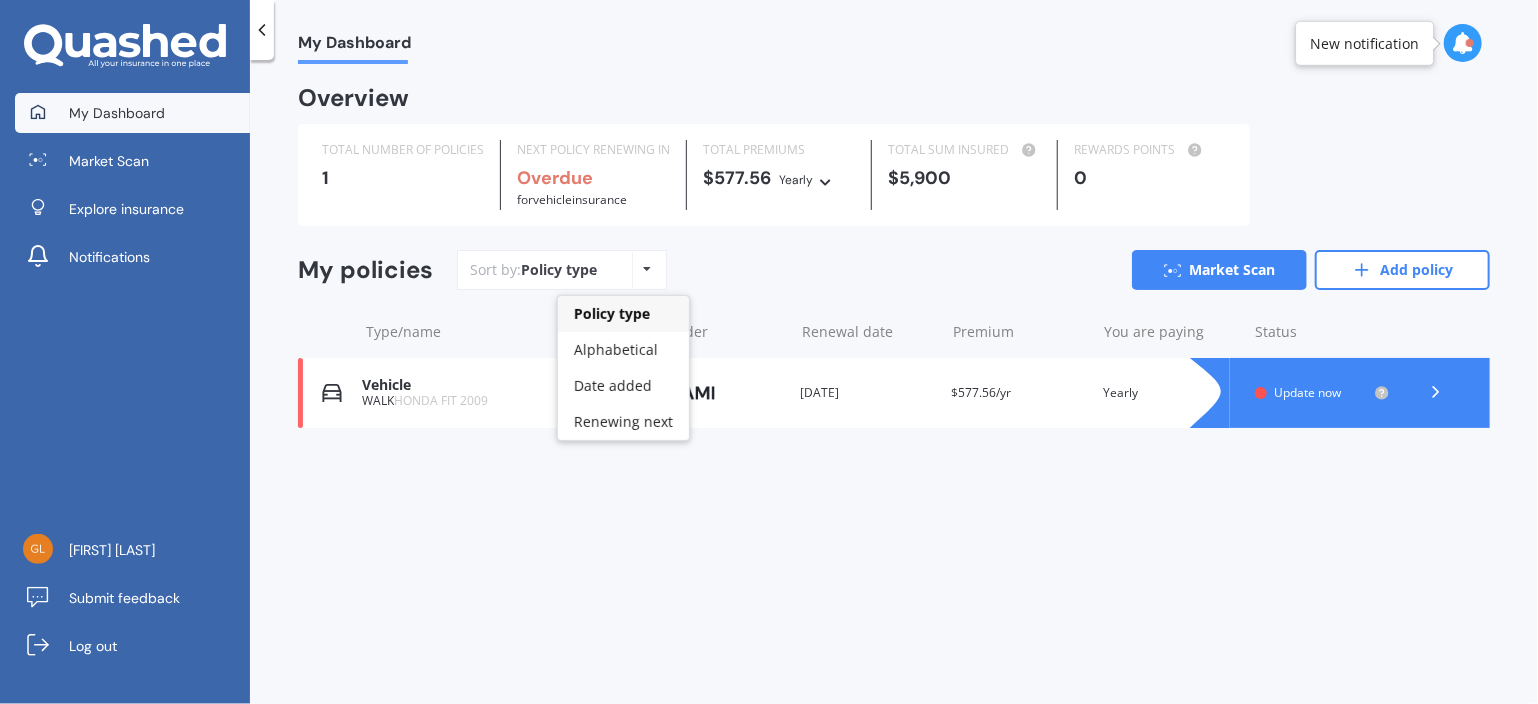 click on "My Dashboard Overview TOTAL NUMBER OF POLICIES 1 NEXT POLICY RENEWING IN Overdue   for  Vehicle  insurance TOTAL PREMIUMS $577.56 Yearly Yearly Six-Monthly Quarterly Monthly Fortnightly Weekly TOTAL SUM INSURED $5,900 REWARDS POINTS 0 My policies Sort by:  Policy type Policy type Alphabetical Date added Renewing next Market Scan Add policy Type/name Provider Renewal date Premium You are paying Status Vehicle WALK  HONDA FIT 2009 Provider Renewal date 03 Aug 2025 Premium $577.56/yr You are paying Yearly Status Update now Vehicle WALK  HONDA FIT 2009 Provider Renewal date 03 Aug 2025 Premium $577.56/yr You are paying Yearly Status Update now" at bounding box center [894, 386] 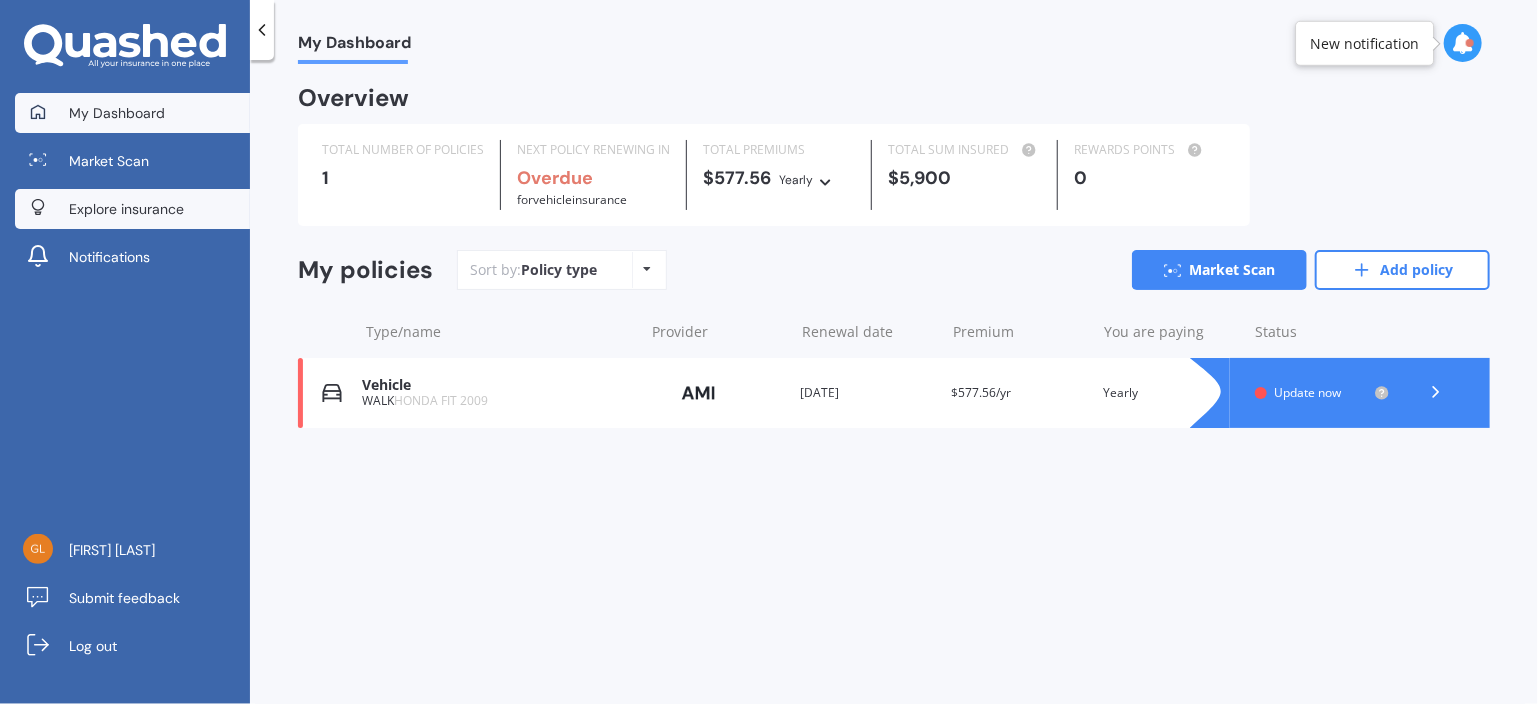 click on "Explore insurance" at bounding box center [126, 209] 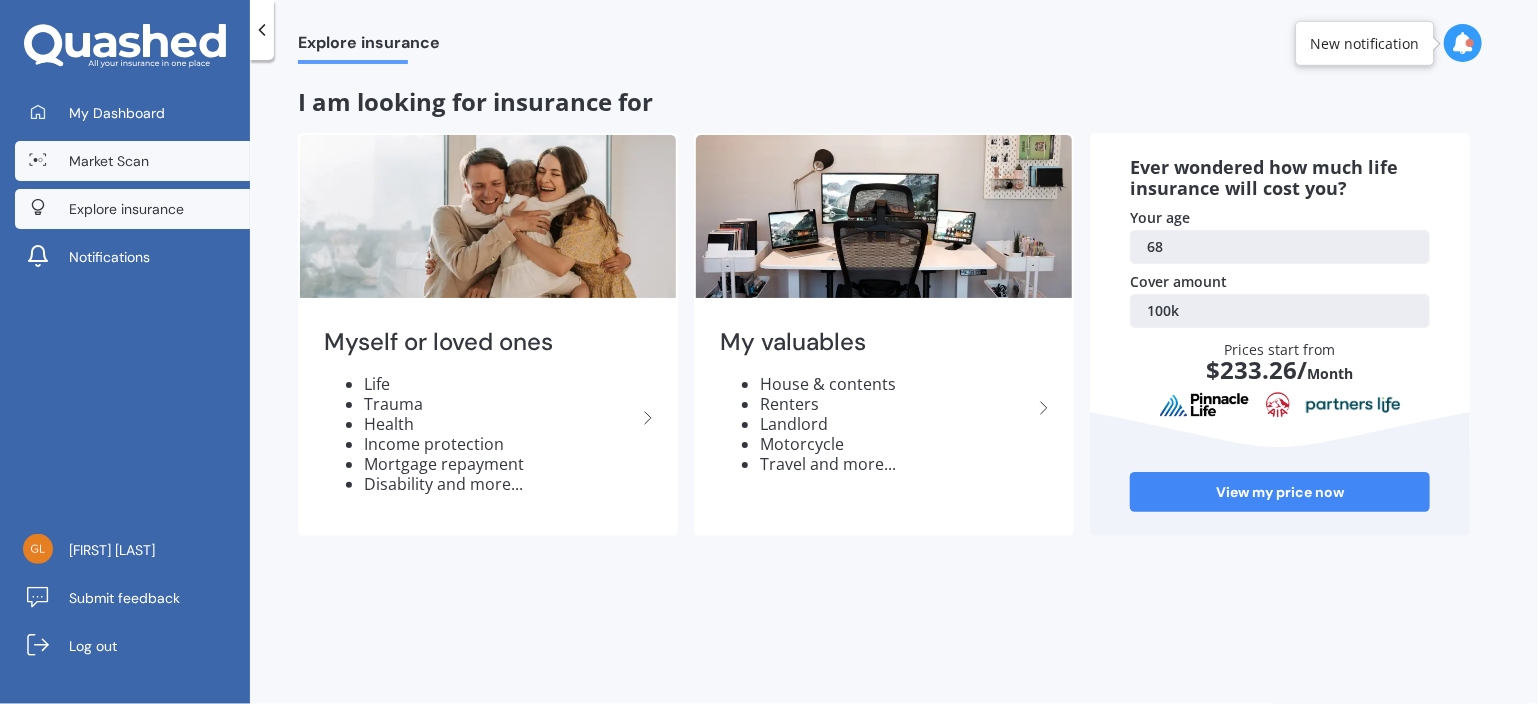 click on "Market Scan" at bounding box center (109, 161) 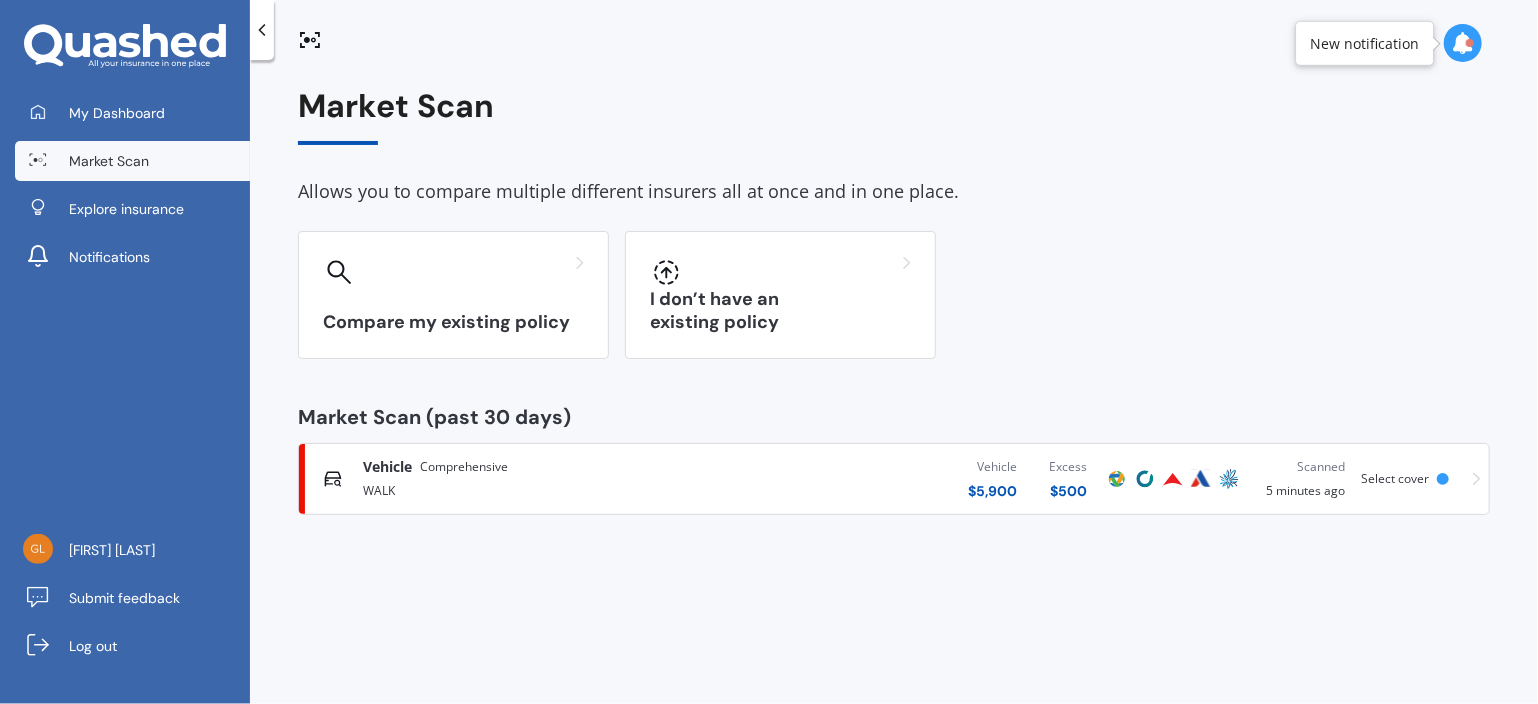 click at bounding box center [1463, 43] 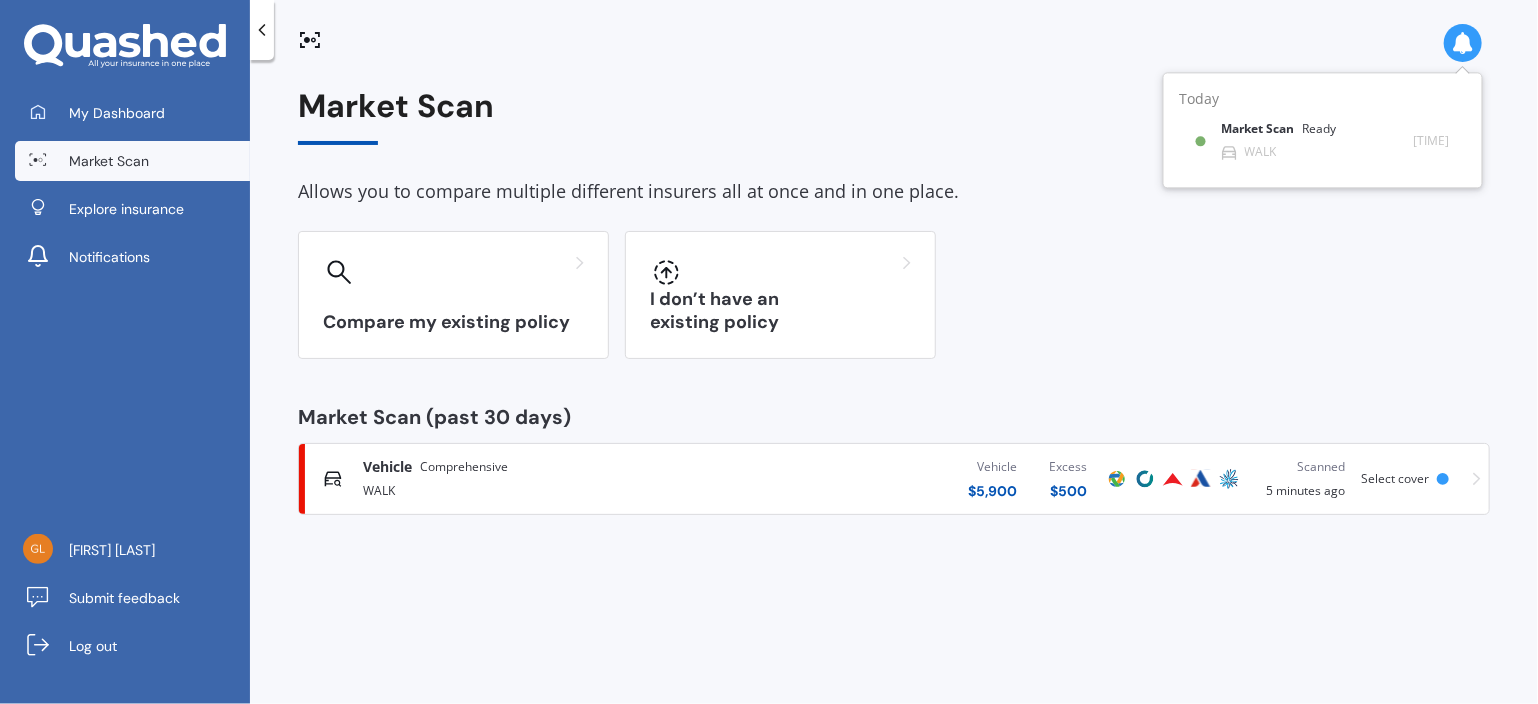 click on "Market Scan" at bounding box center (894, 116) 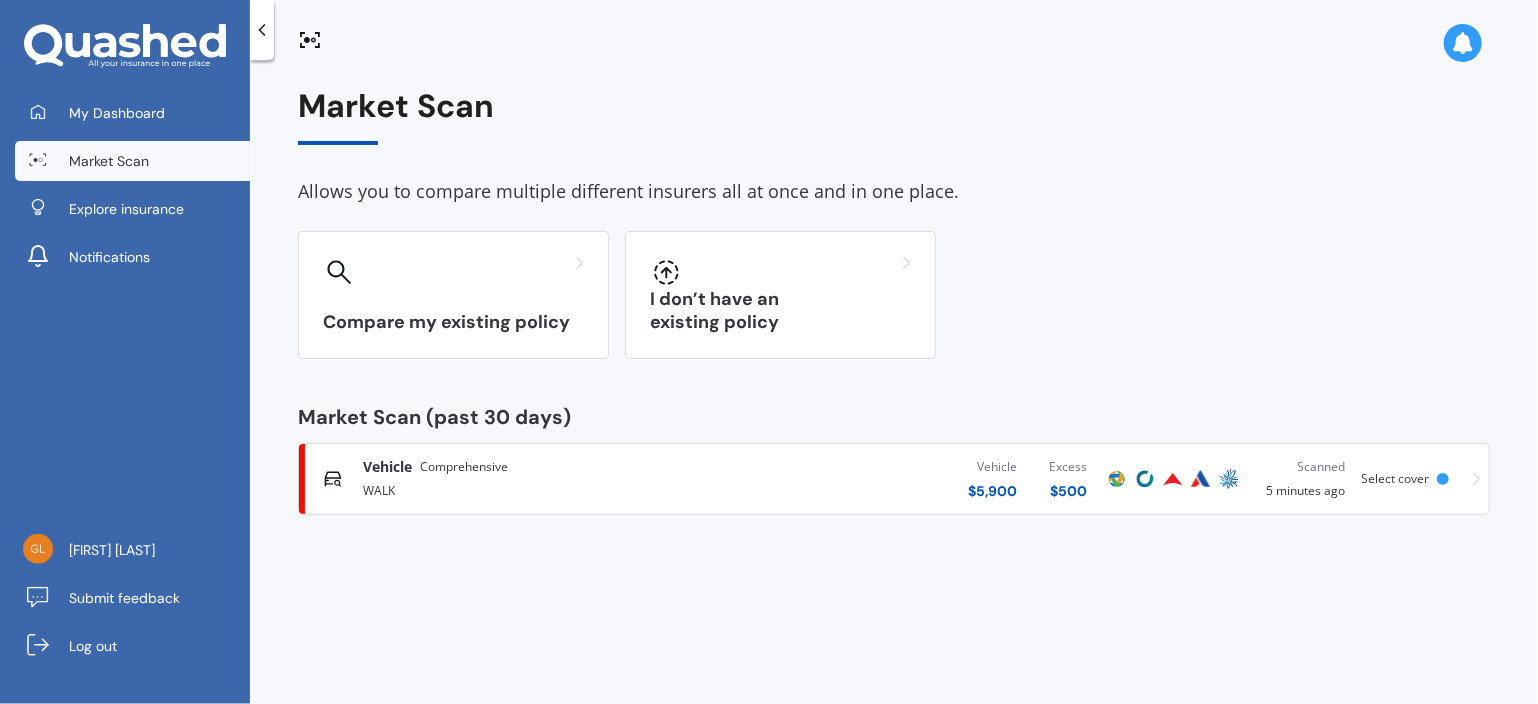 click 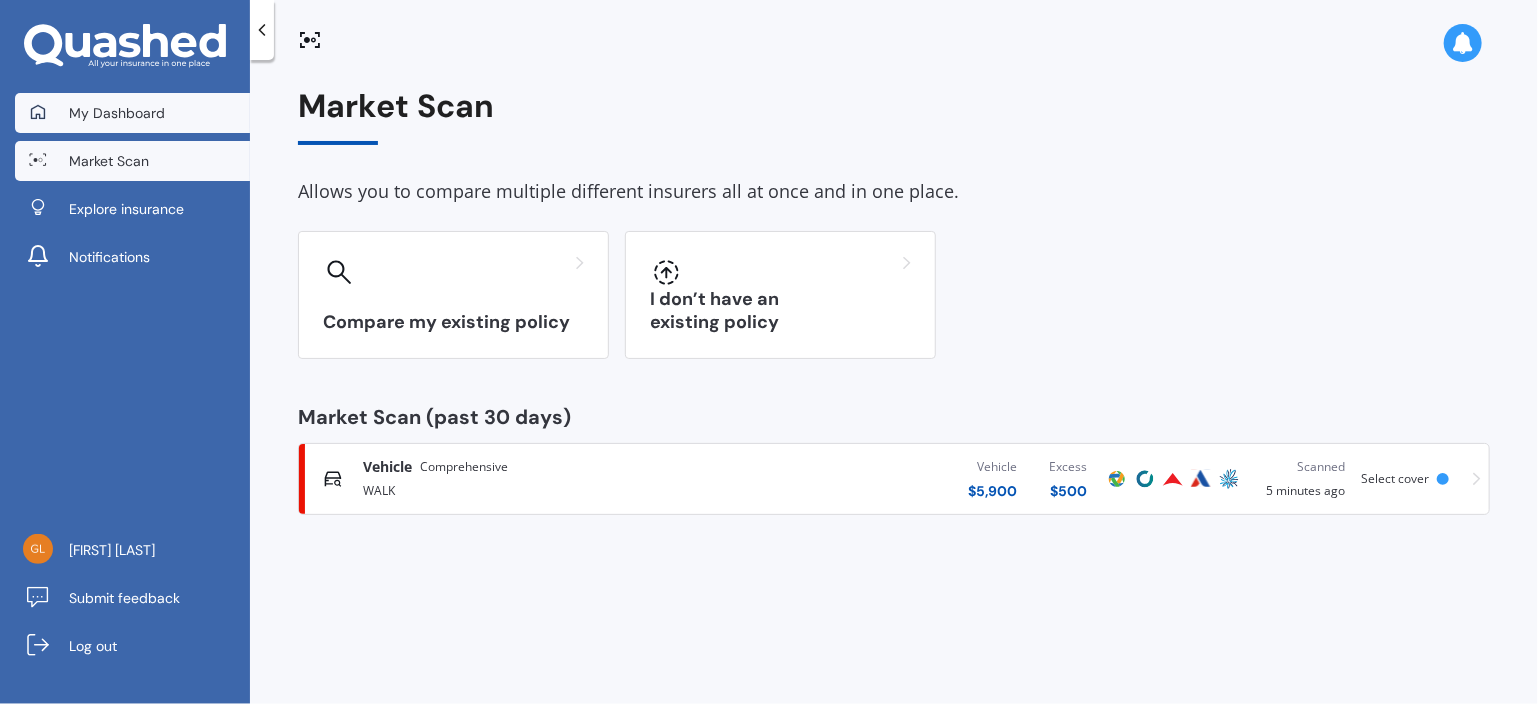 click on "My Dashboard" at bounding box center (117, 113) 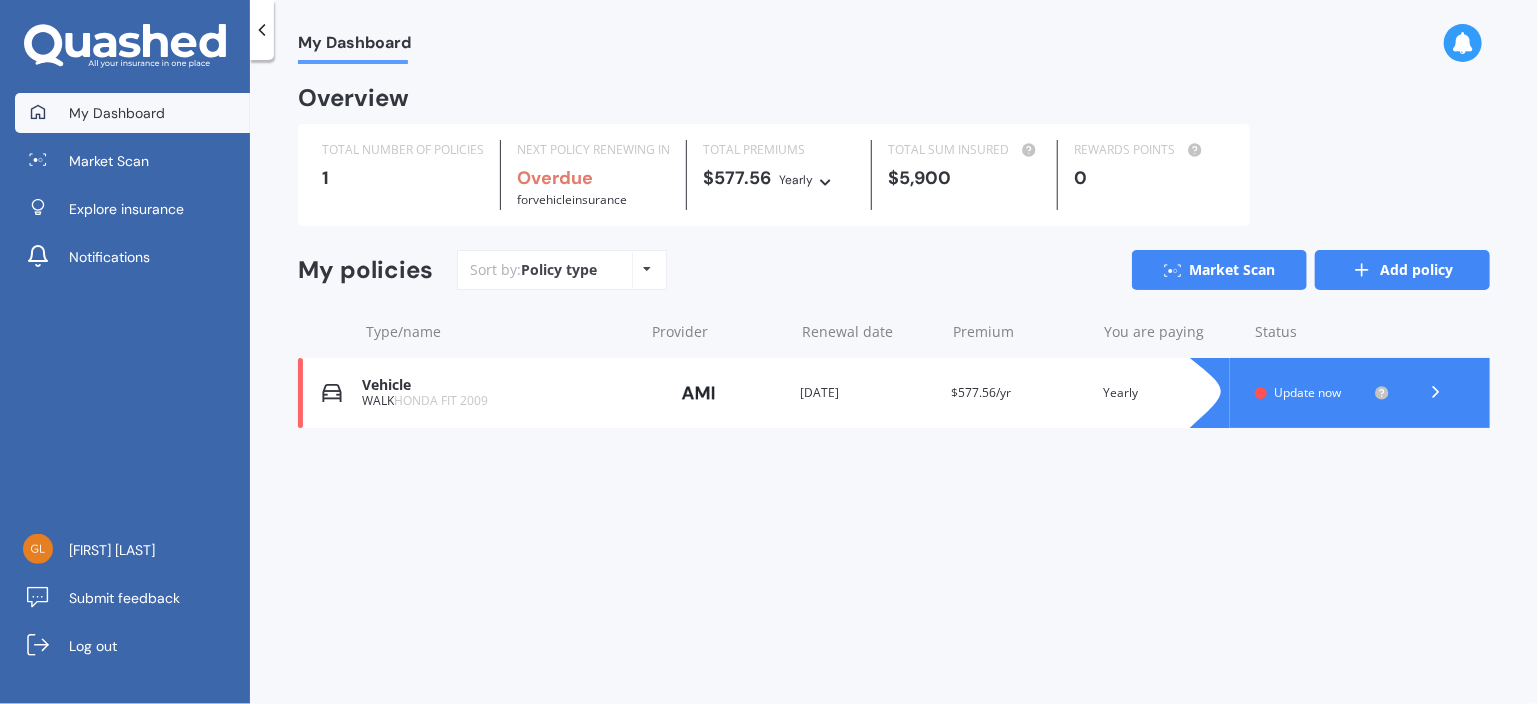 click on "Add policy" at bounding box center (1402, 270) 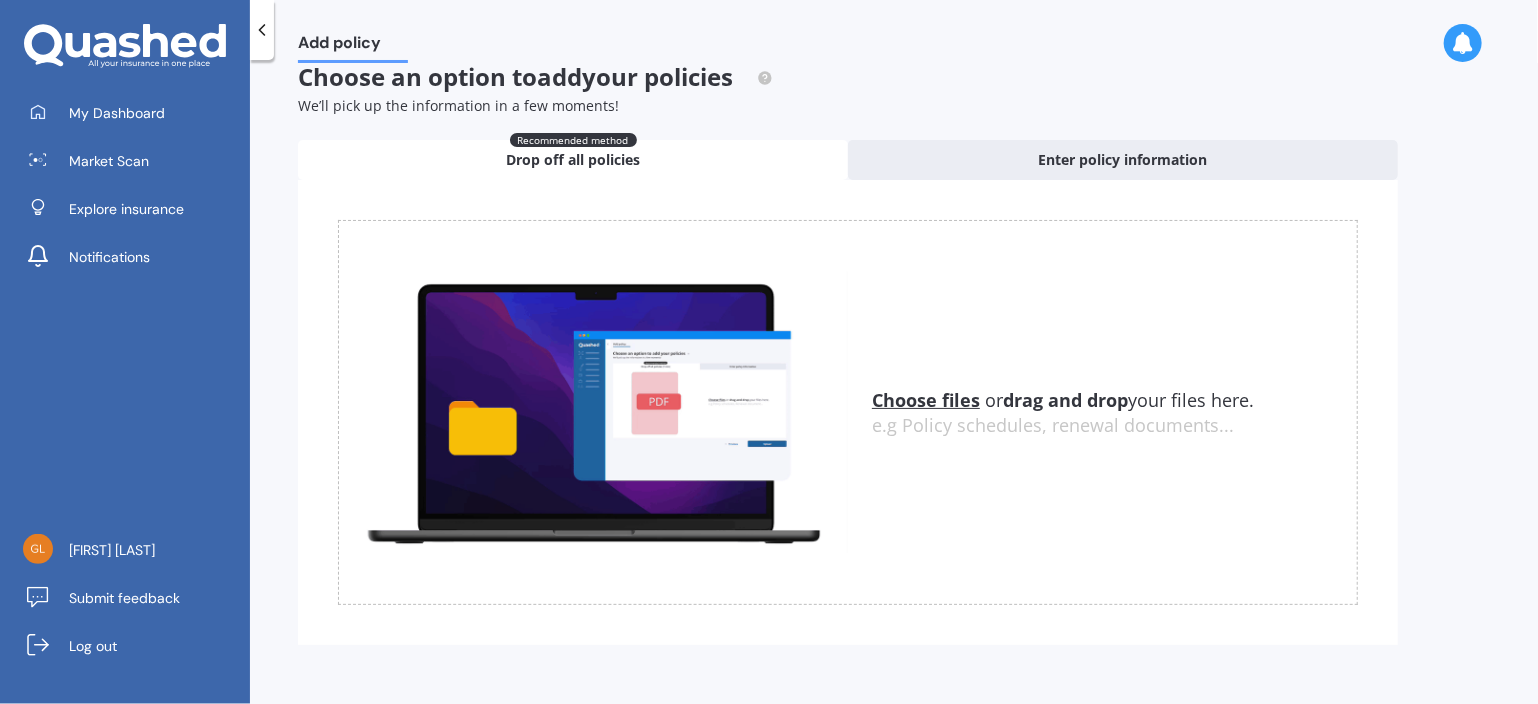 scroll, scrollTop: 0, scrollLeft: 0, axis: both 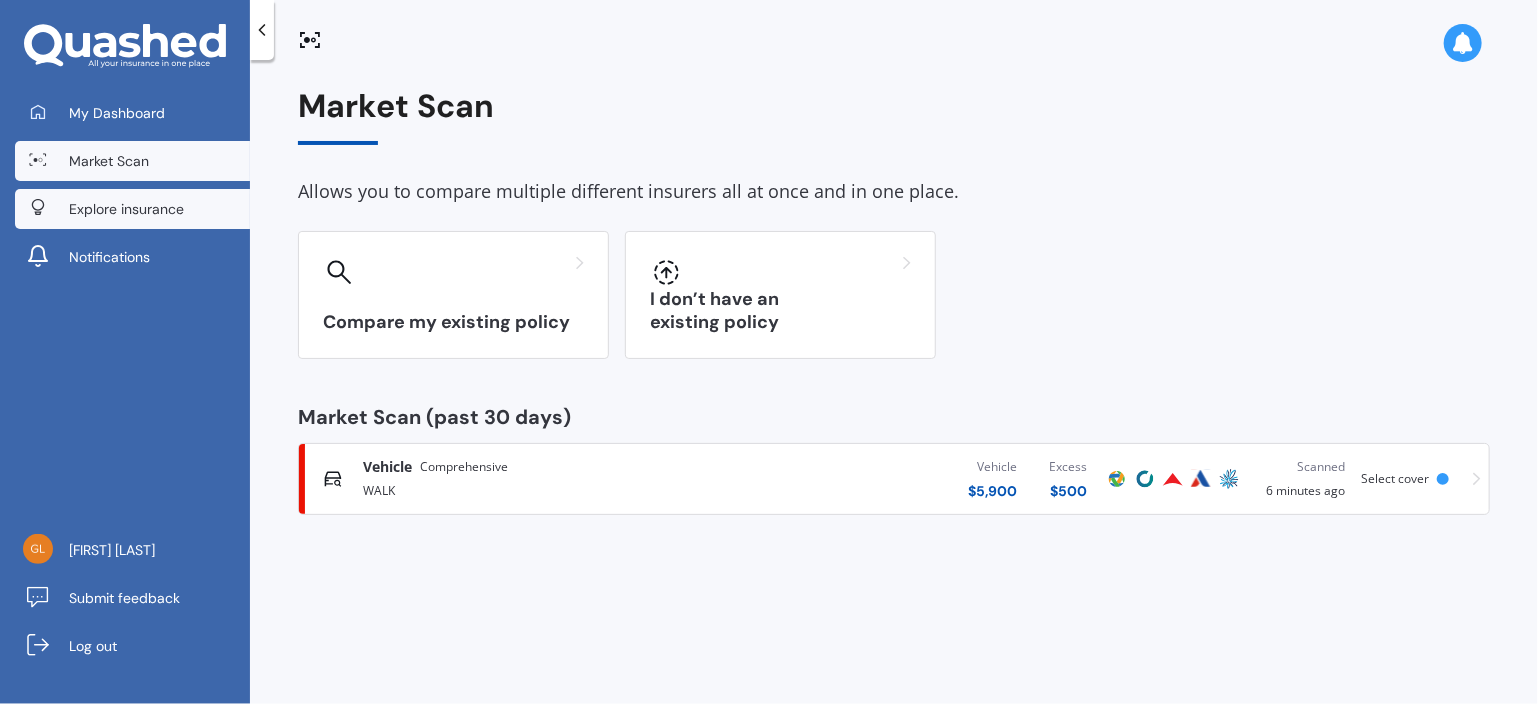 click on "Explore insurance" at bounding box center [126, 209] 